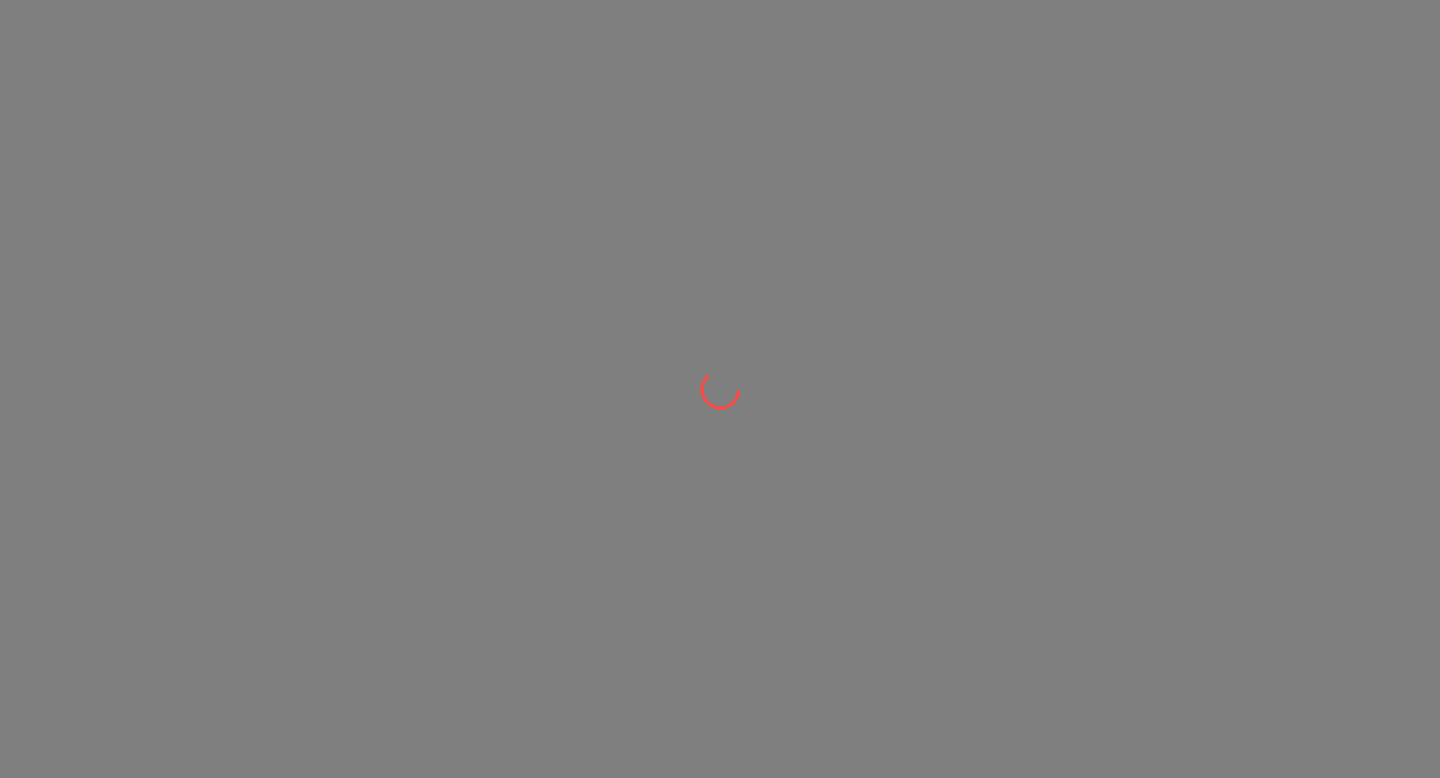 scroll, scrollTop: 0, scrollLeft: 0, axis: both 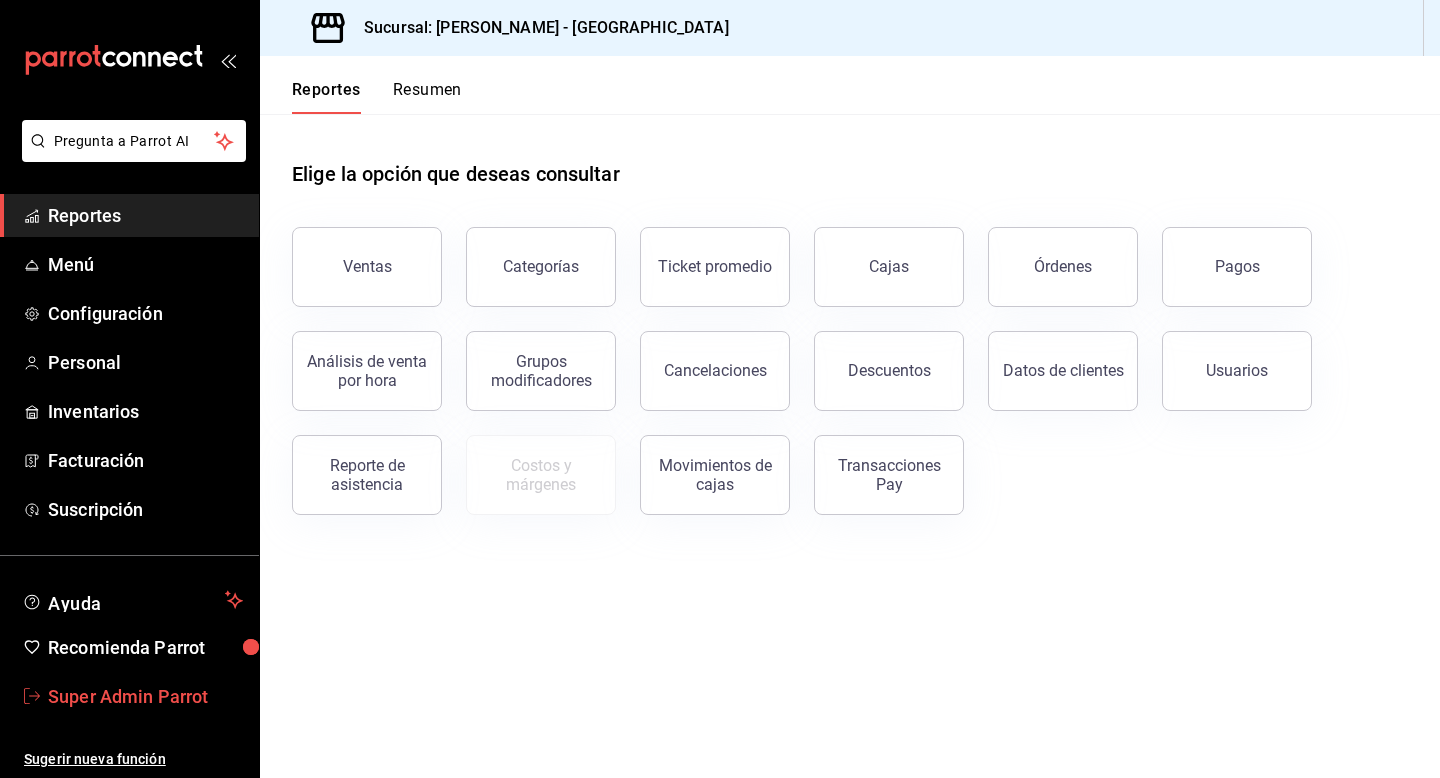 click on "Super Admin Parrot" at bounding box center [145, 696] 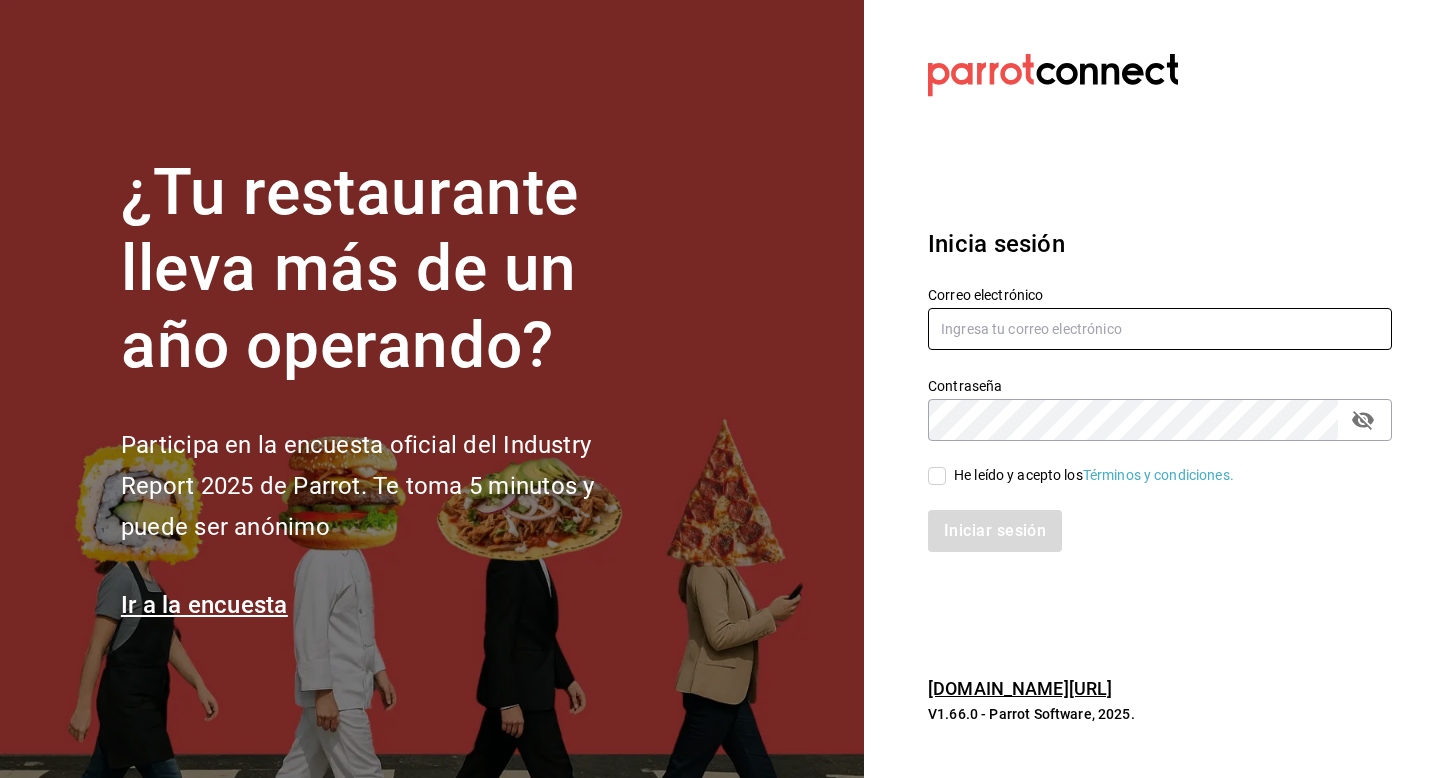 click at bounding box center [1160, 329] 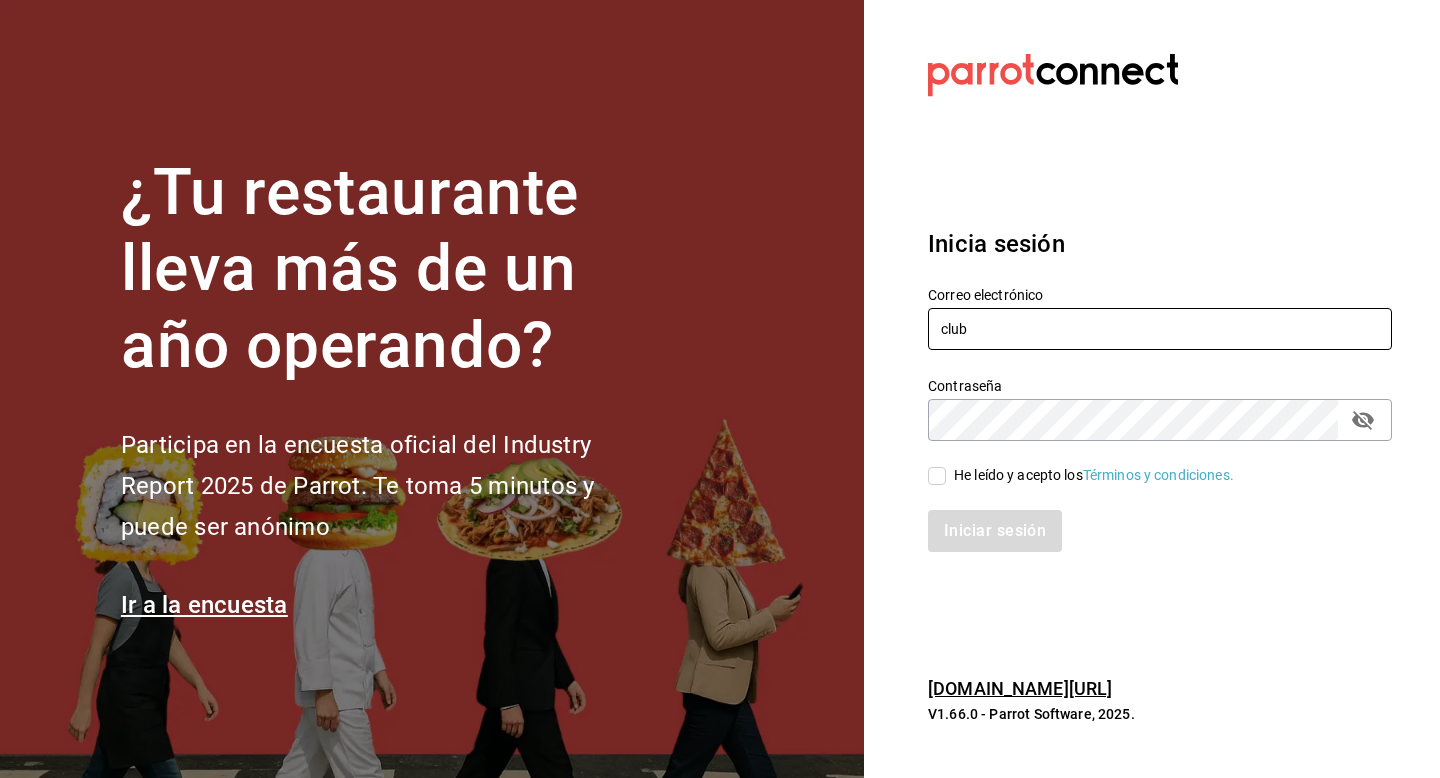 type on "[EMAIL_ADDRESS][DOMAIN_NAME]" 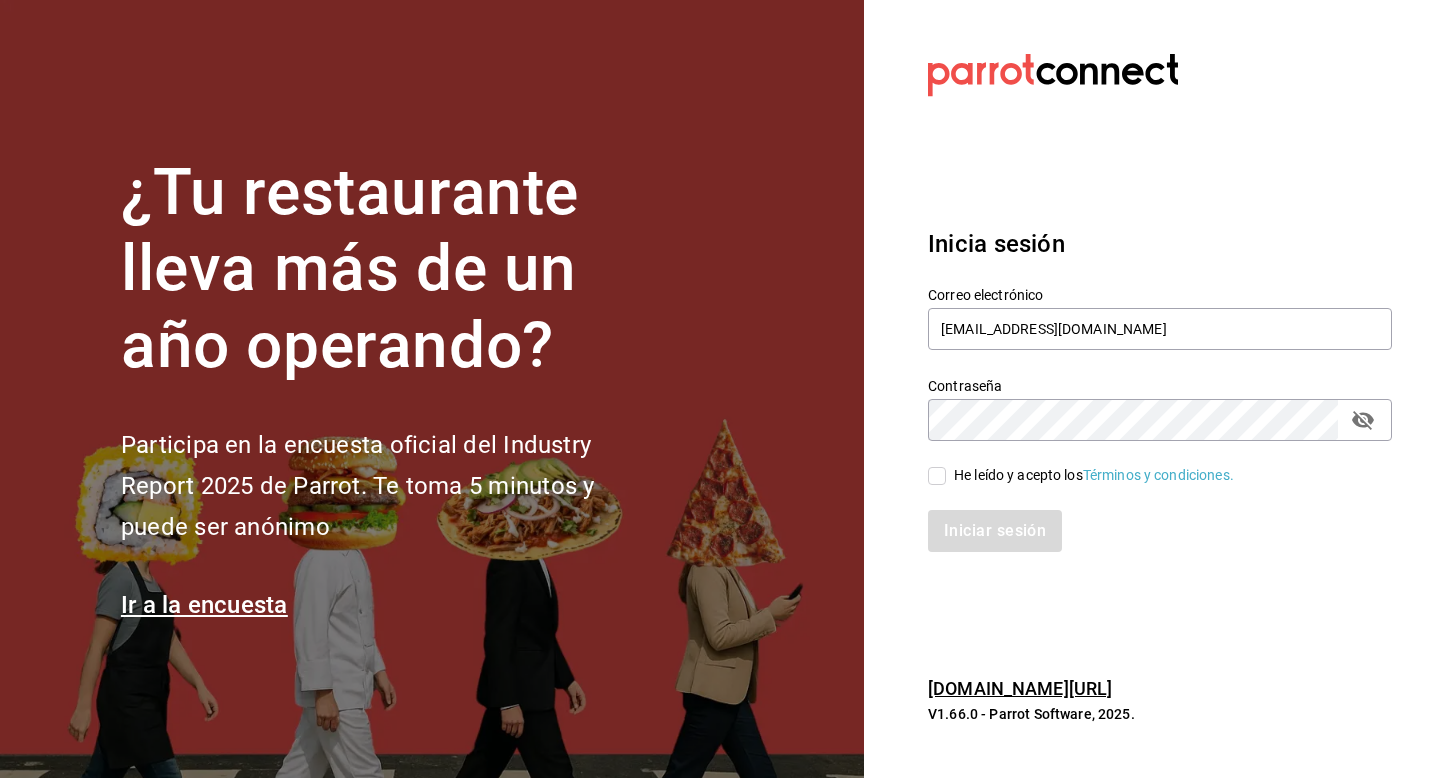 click on "He leído y acepto los  Términos y condiciones." at bounding box center [937, 476] 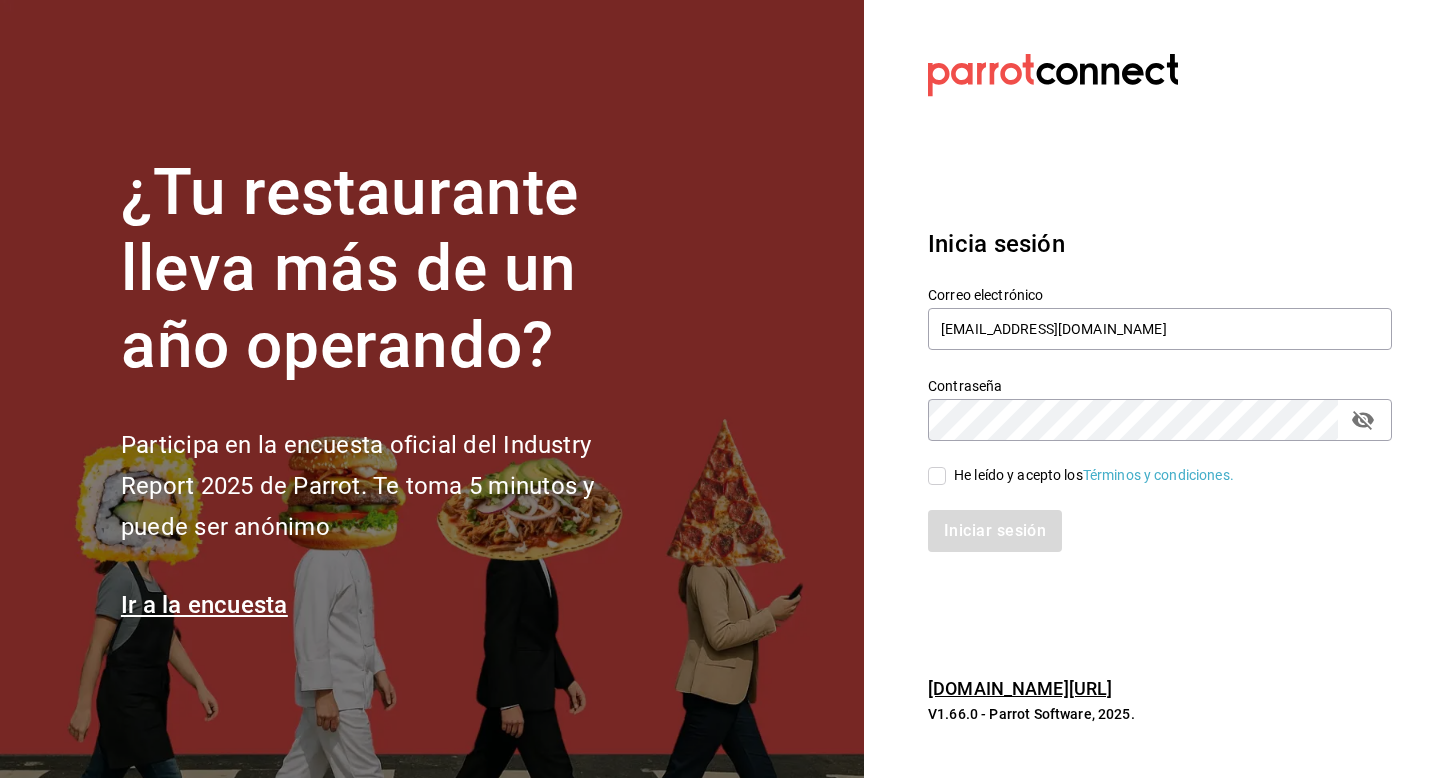 checkbox on "true" 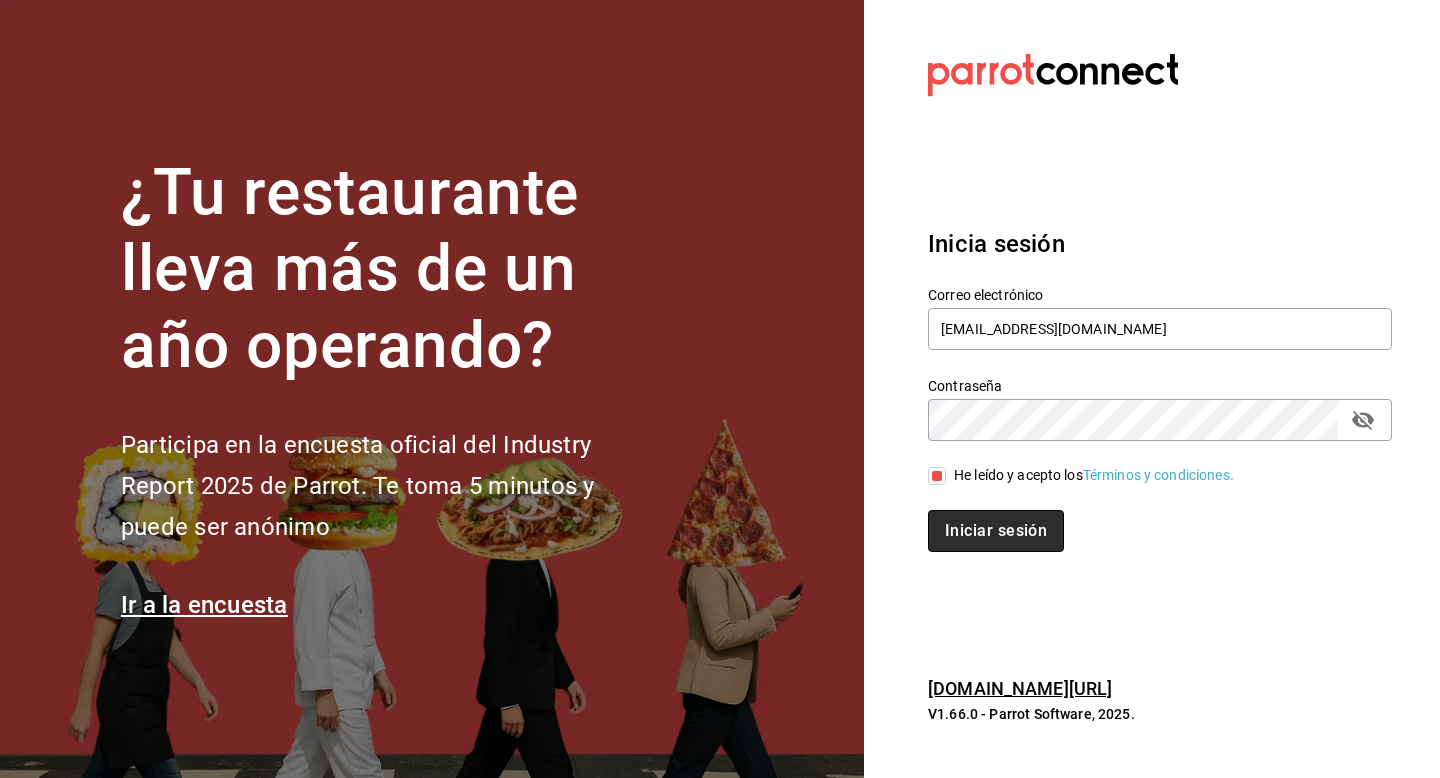 click on "Iniciar sesión" at bounding box center [996, 531] 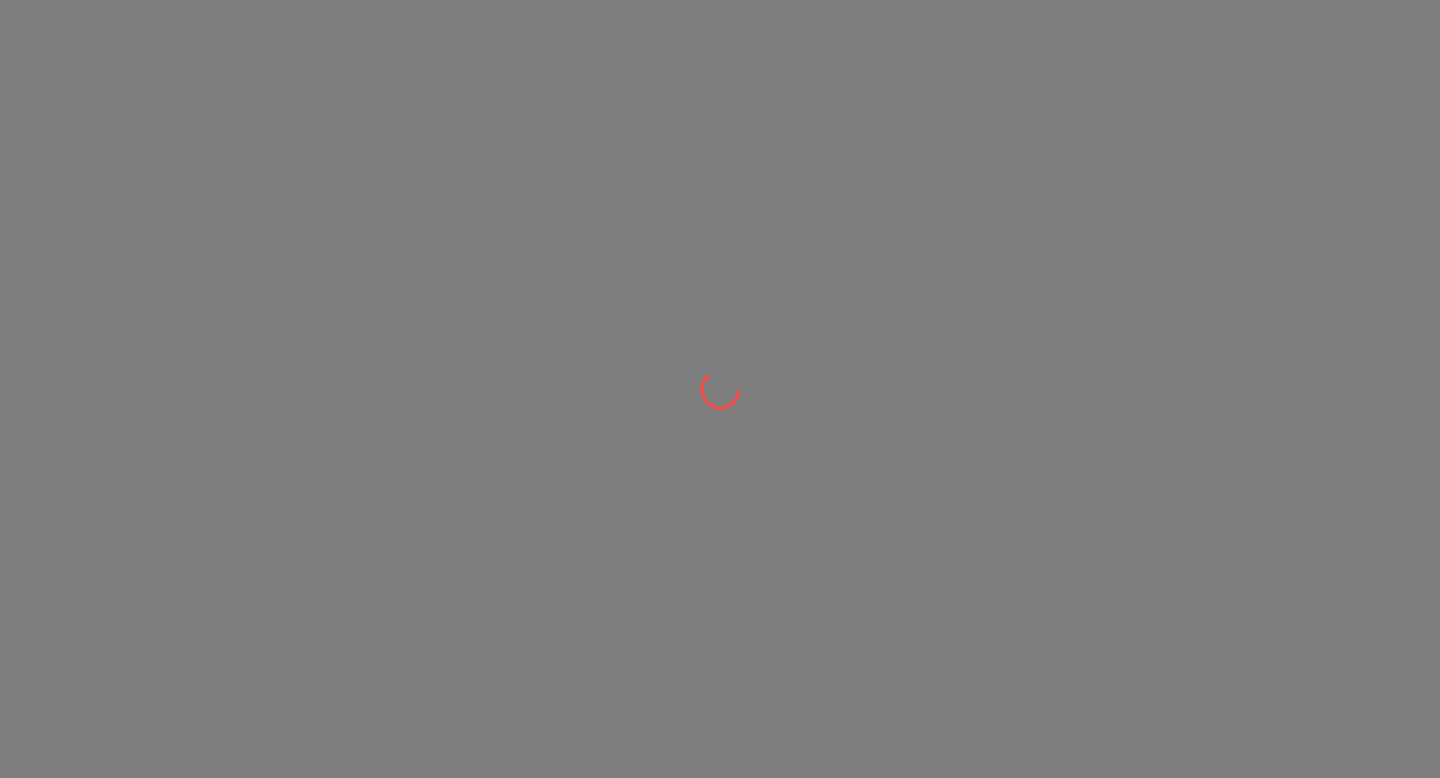 scroll, scrollTop: 0, scrollLeft: 0, axis: both 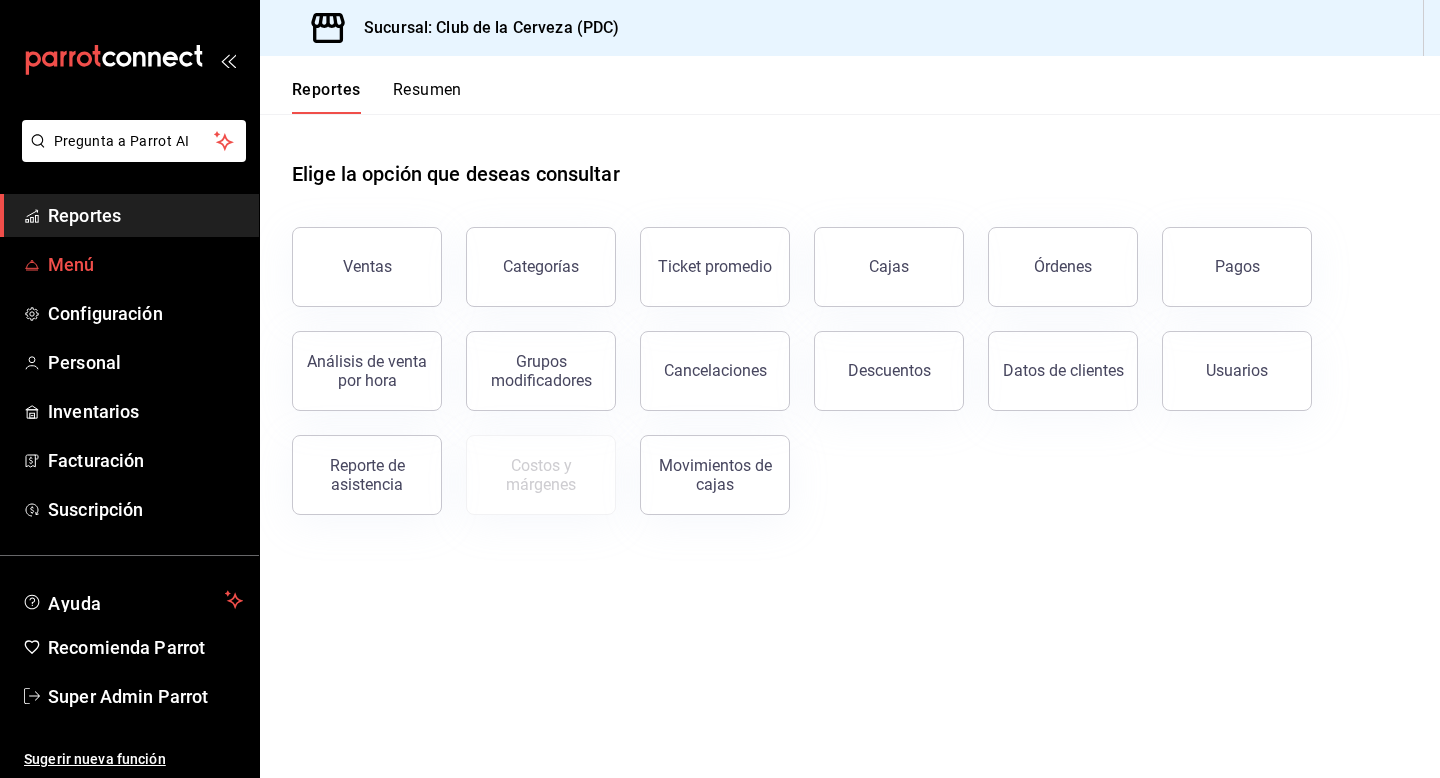 click on "Menú" at bounding box center [129, 264] 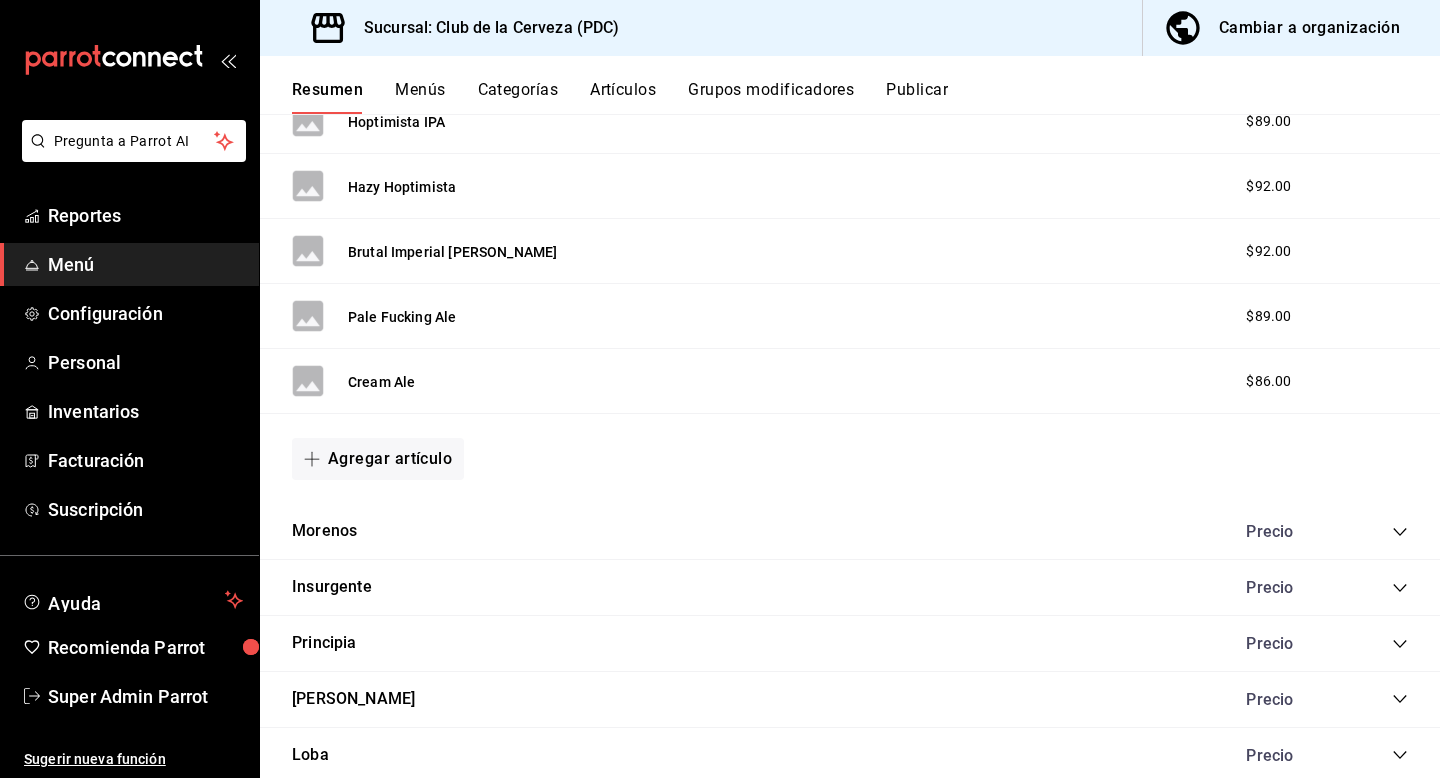 scroll, scrollTop: 1634, scrollLeft: 0, axis: vertical 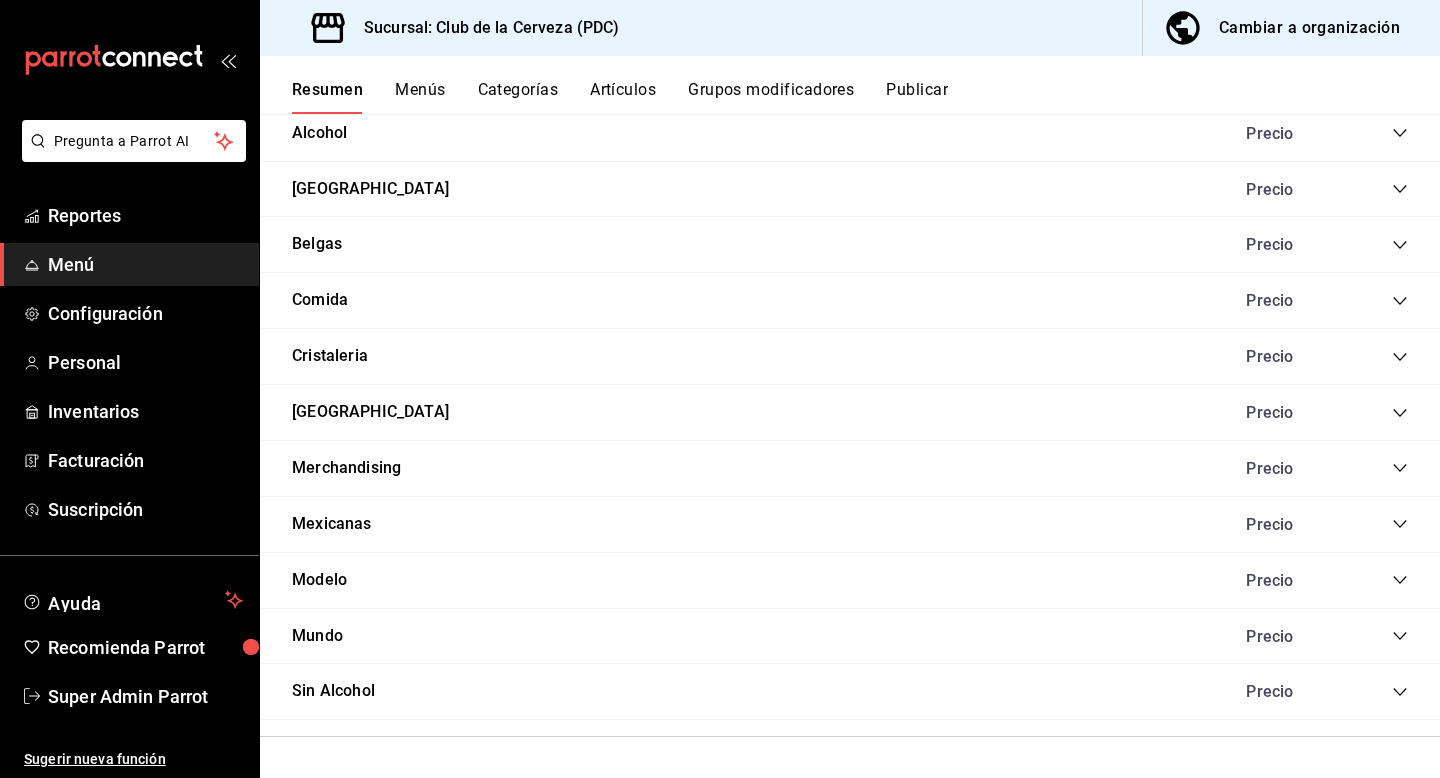click 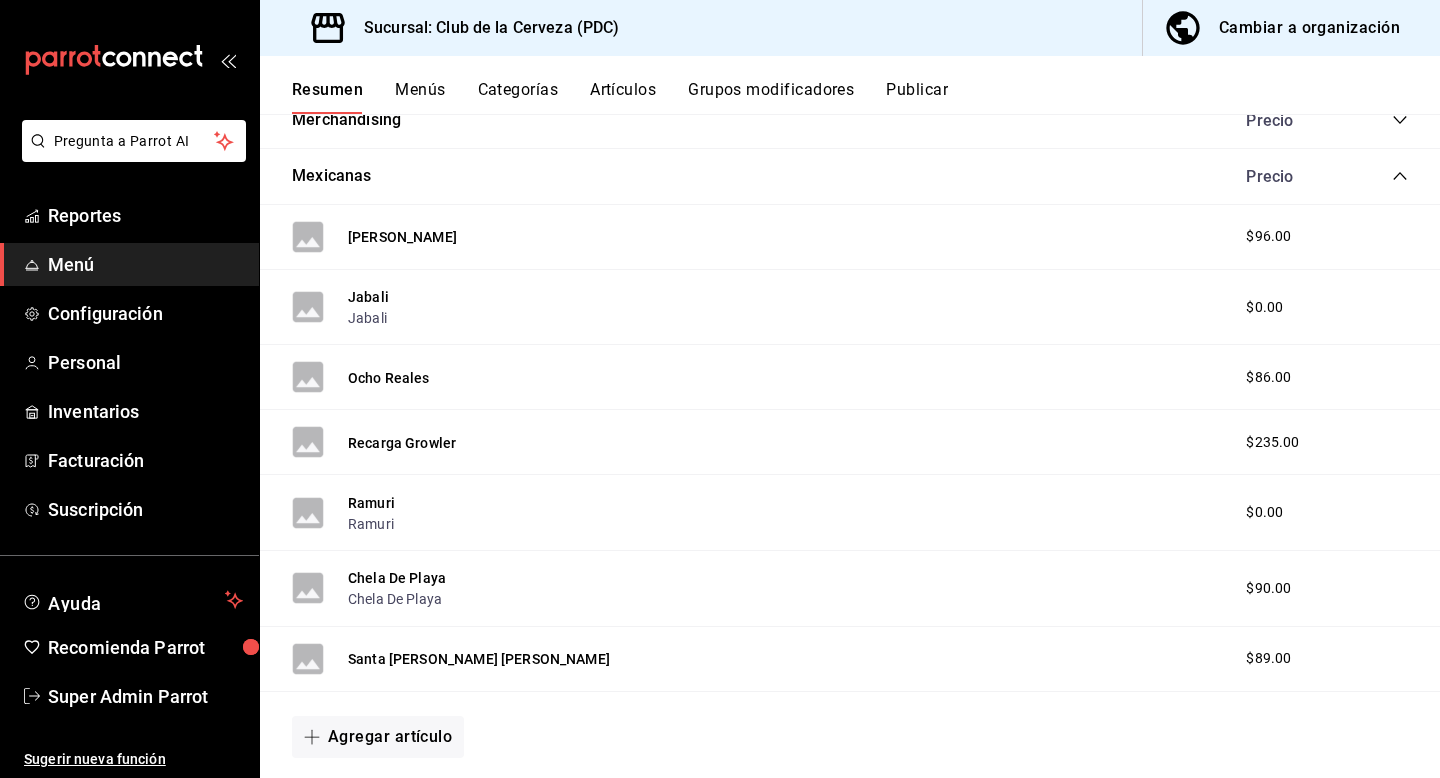 scroll, scrollTop: 1985, scrollLeft: 0, axis: vertical 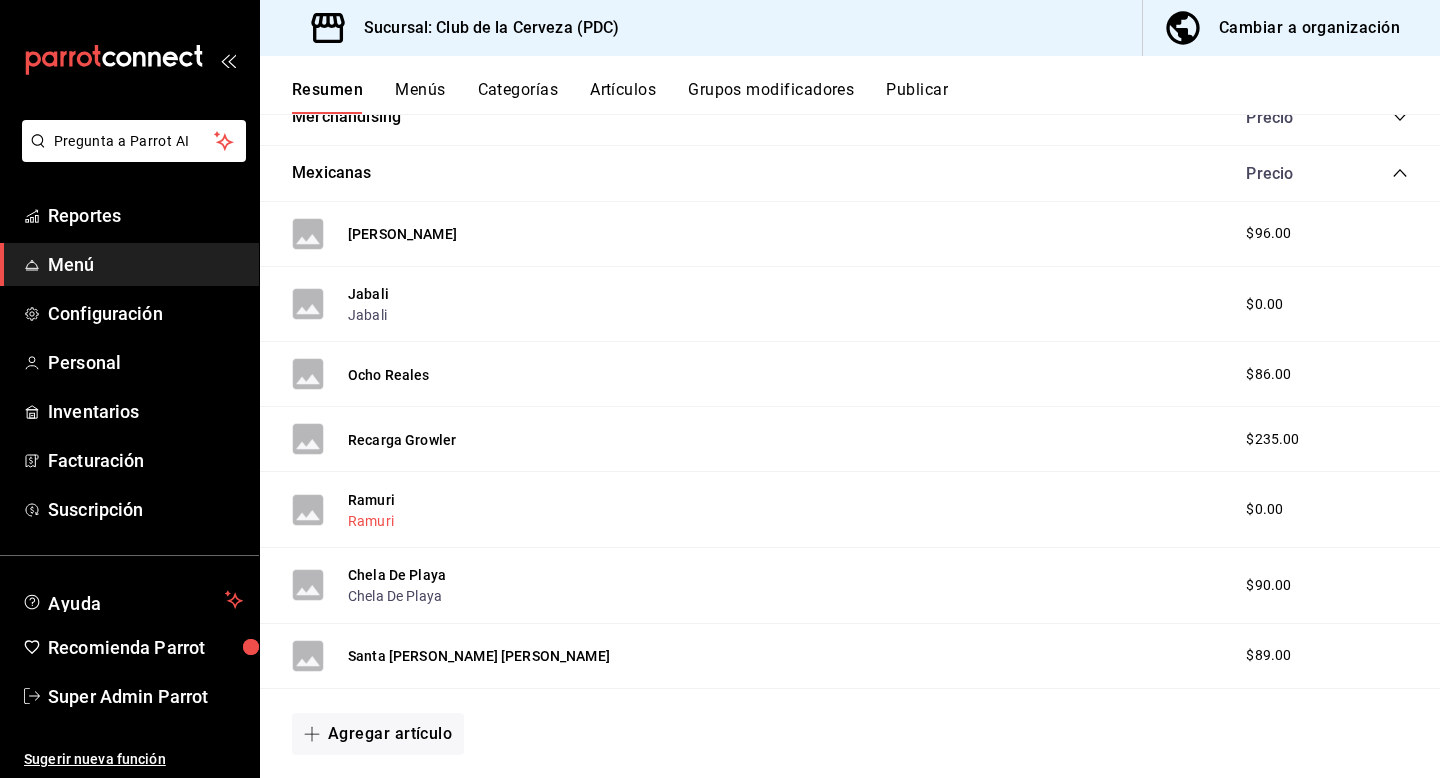 click on "Ramuri" at bounding box center [371, 521] 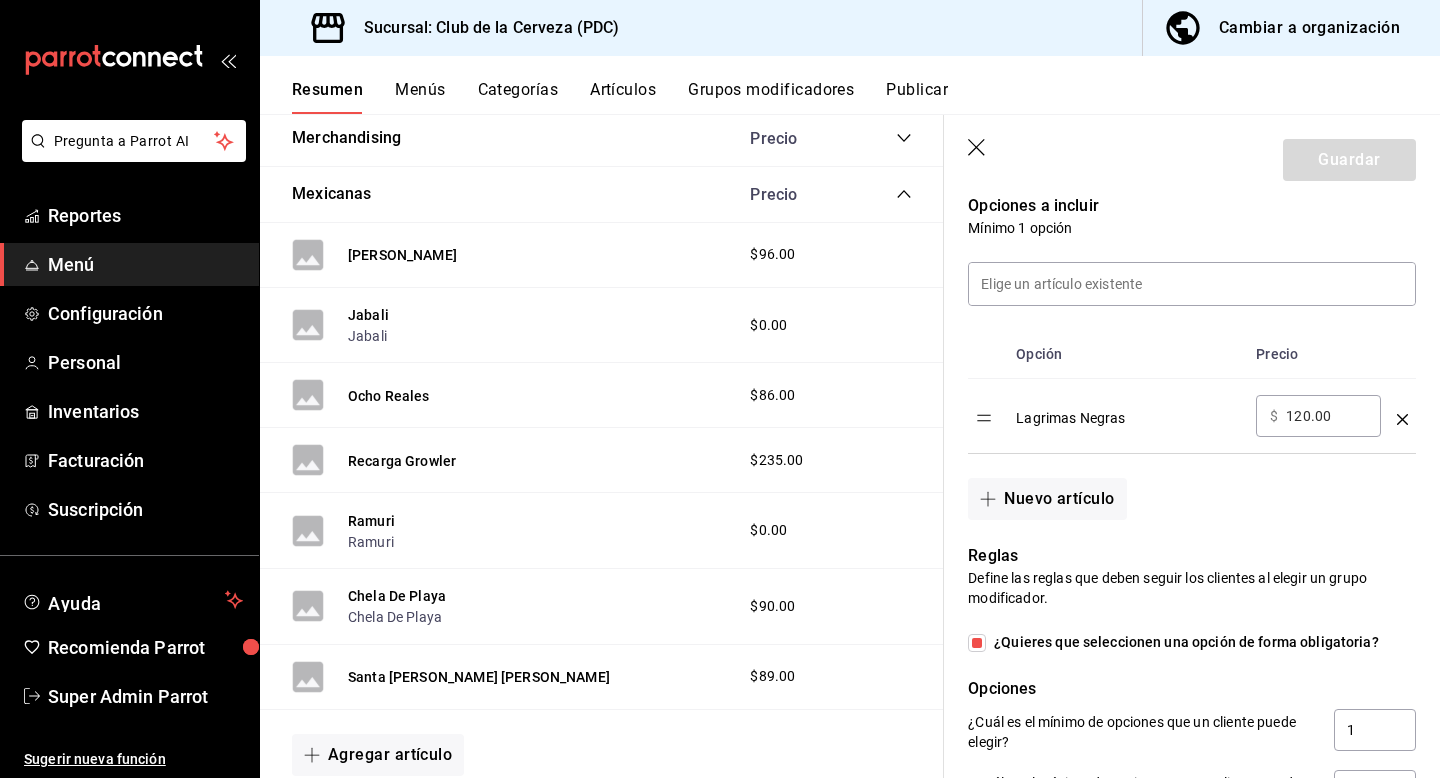 scroll, scrollTop: 526, scrollLeft: 0, axis: vertical 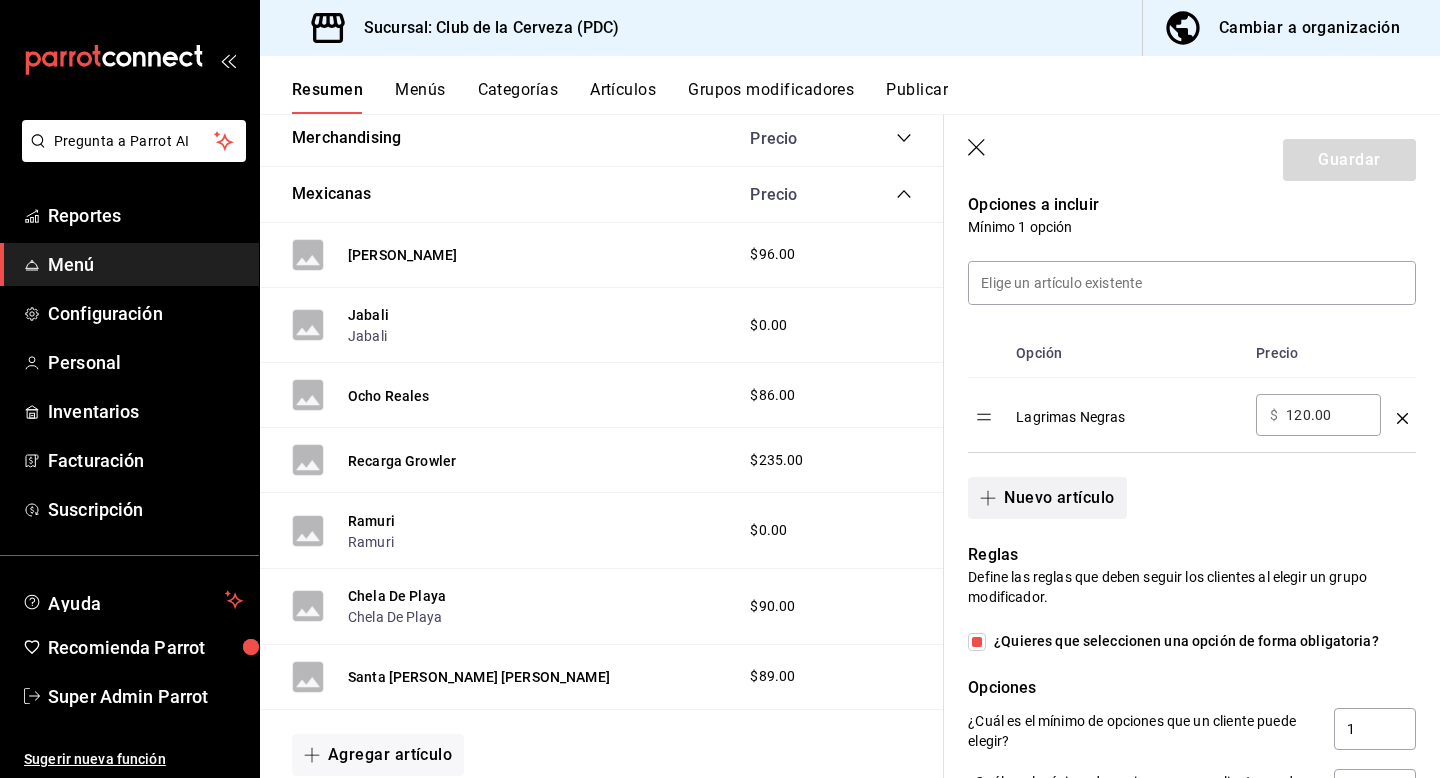 click on "Nuevo artículo" at bounding box center (1047, 498) 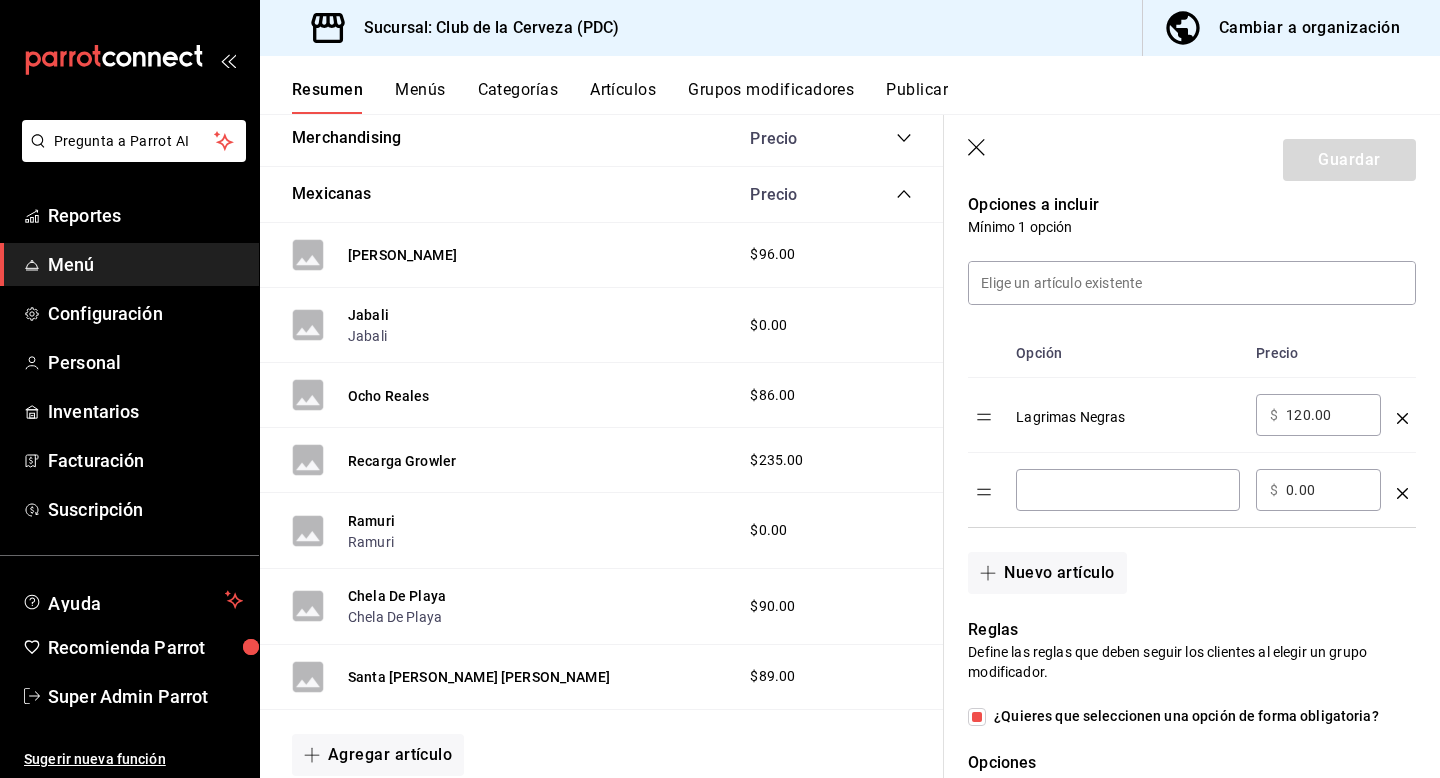 click at bounding box center (1128, 490) 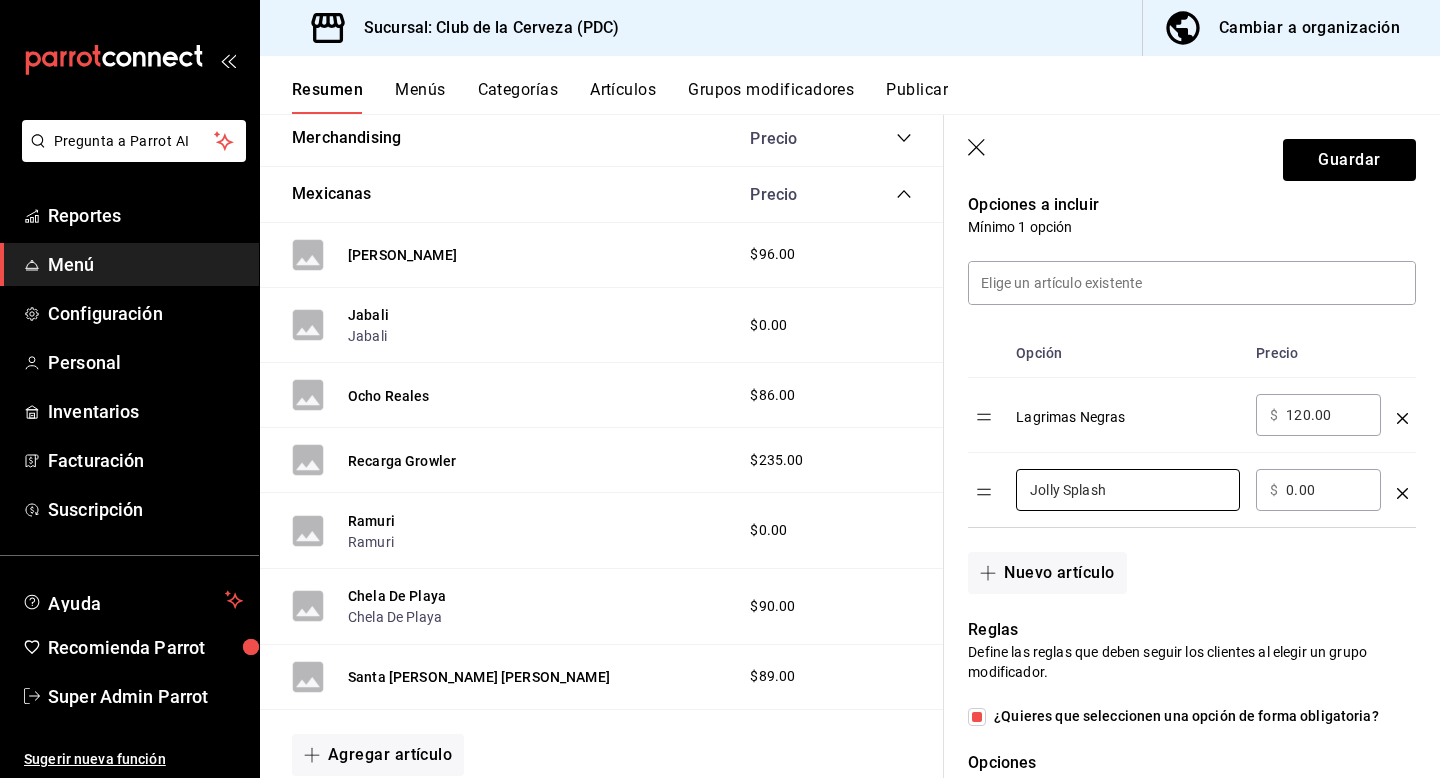 type on "Jolly Splash" 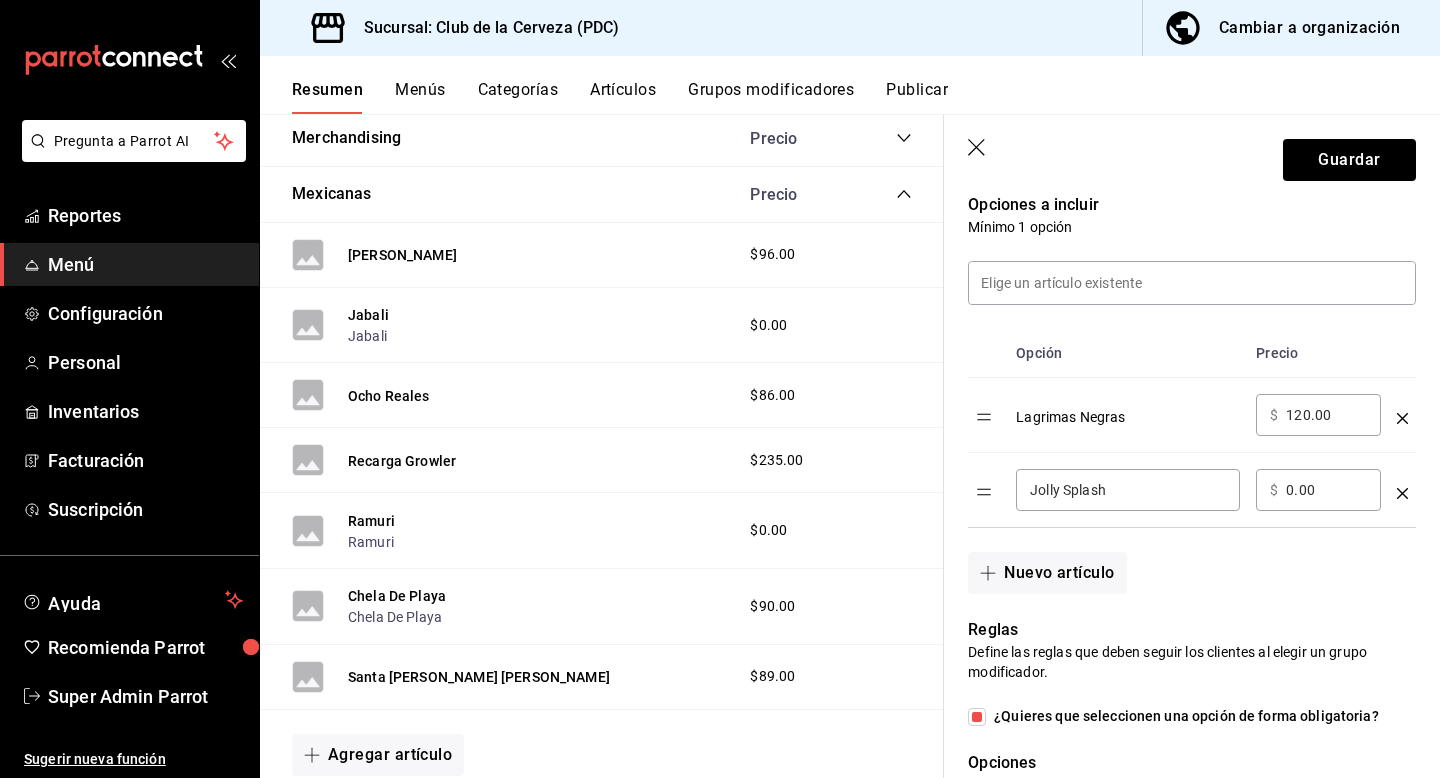 click on "0.00" at bounding box center (1326, 490) 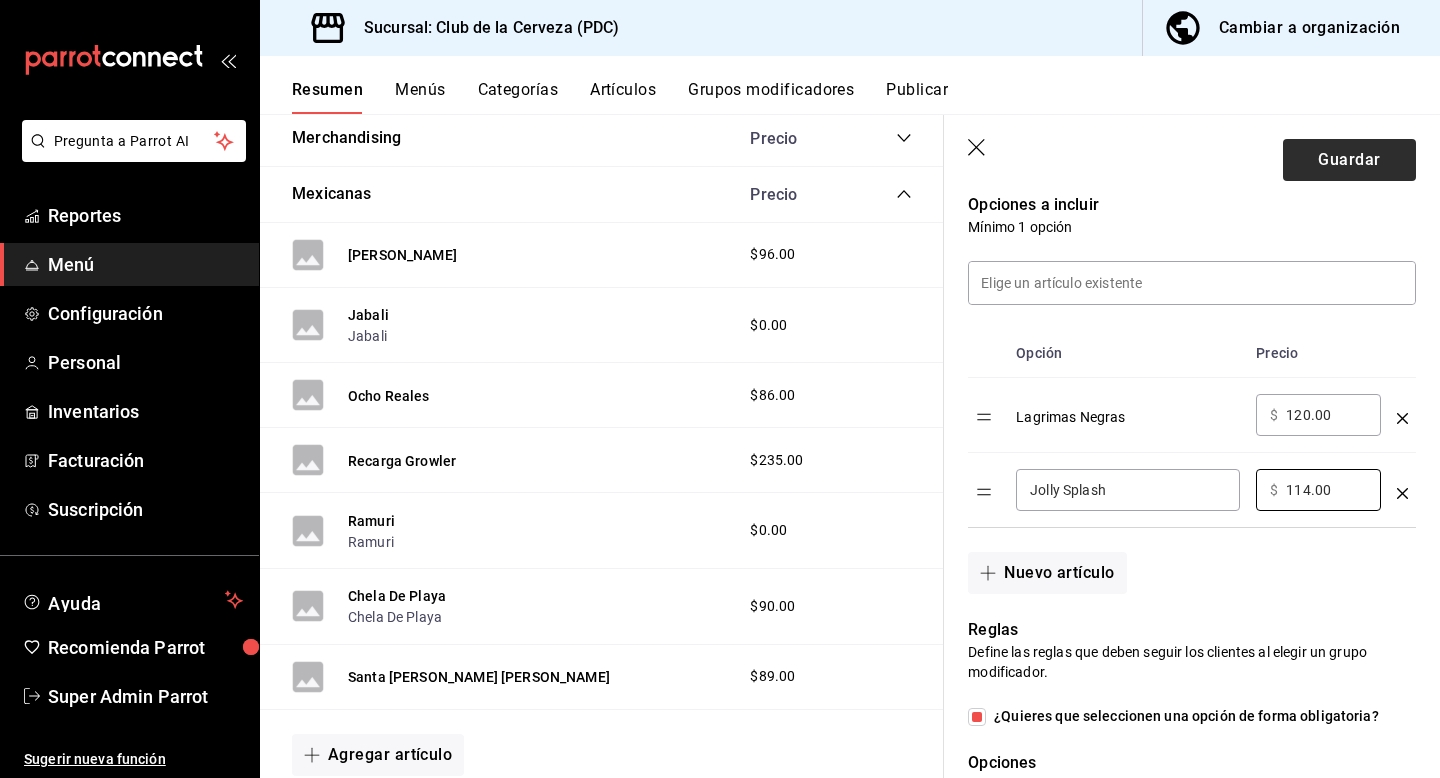 type on "114.00" 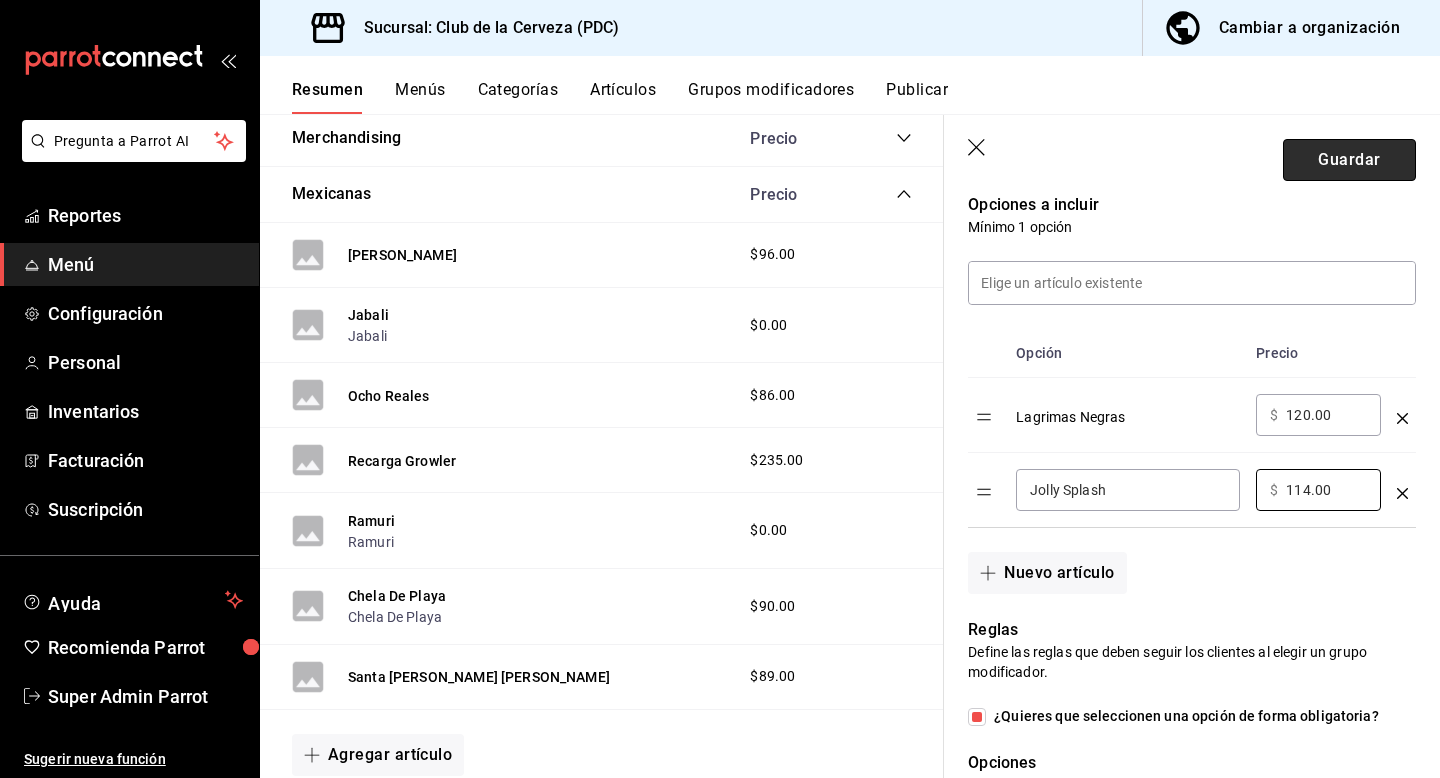 click on "Guardar" at bounding box center [1349, 160] 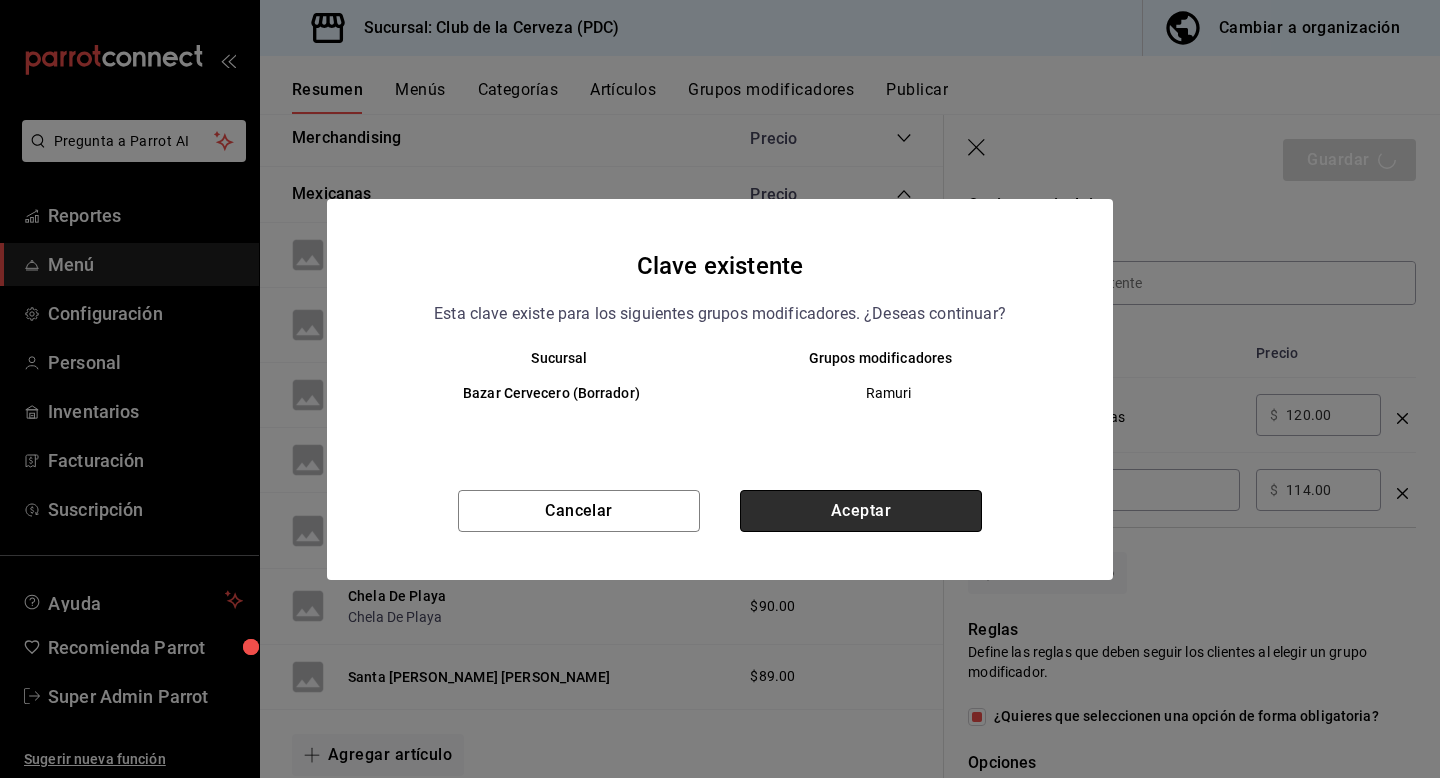click on "Aceptar" at bounding box center [861, 511] 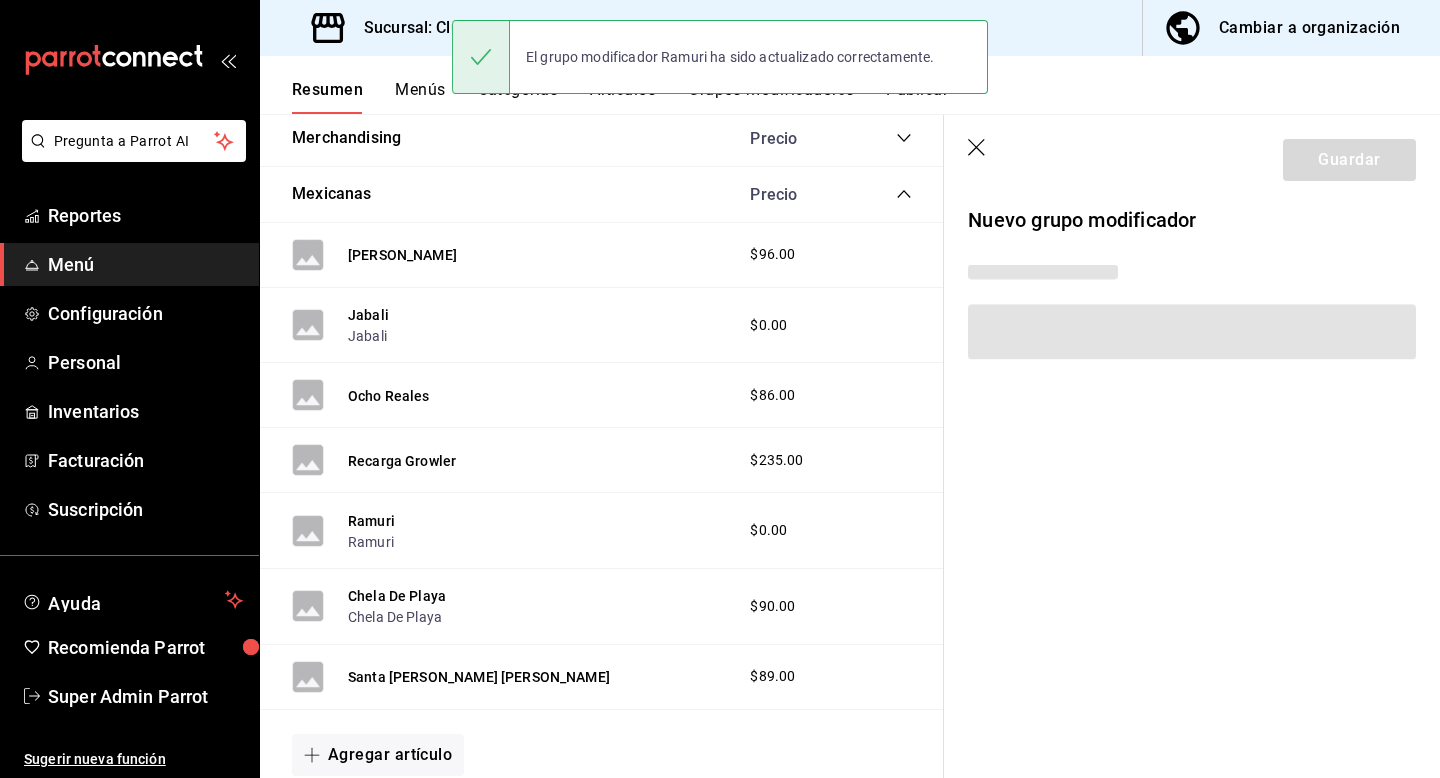 scroll, scrollTop: 0, scrollLeft: 0, axis: both 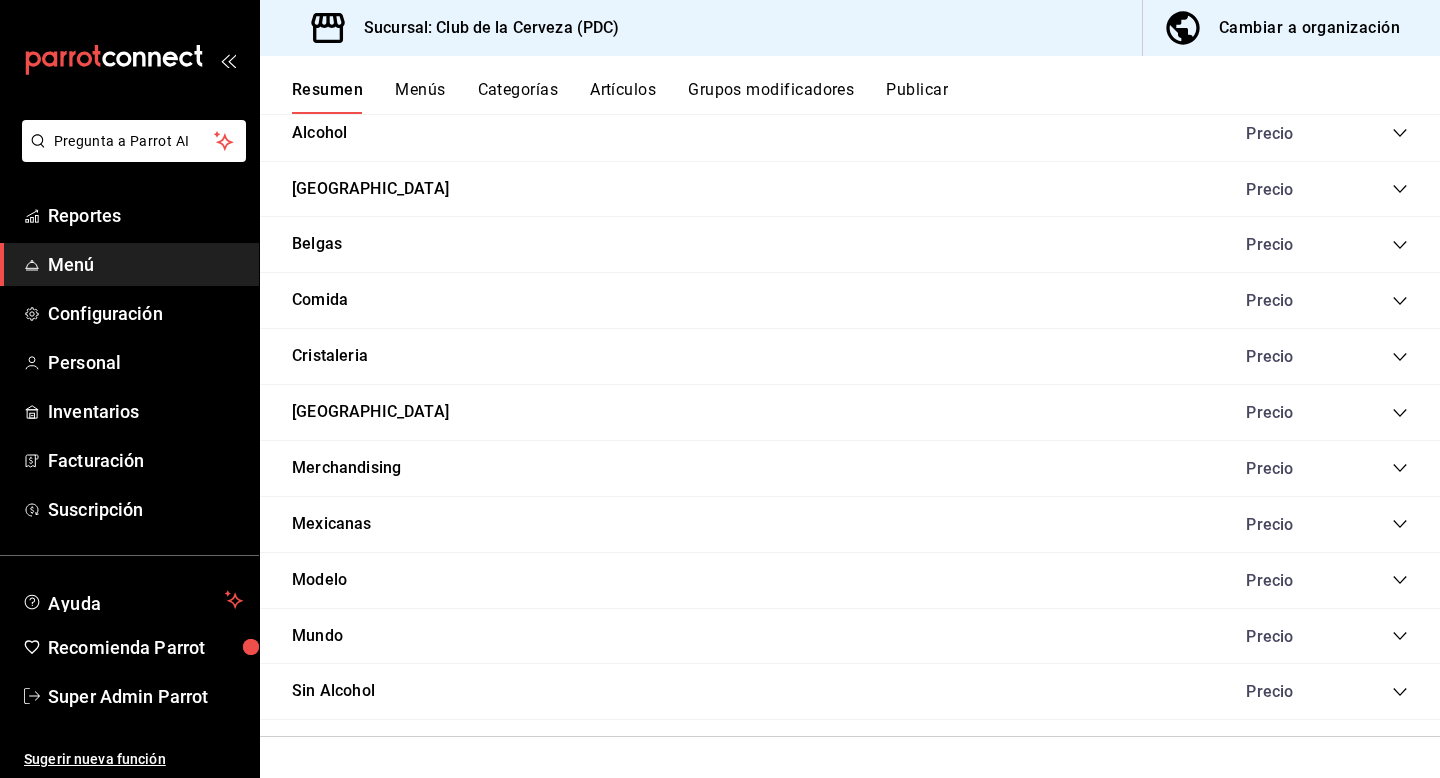 click 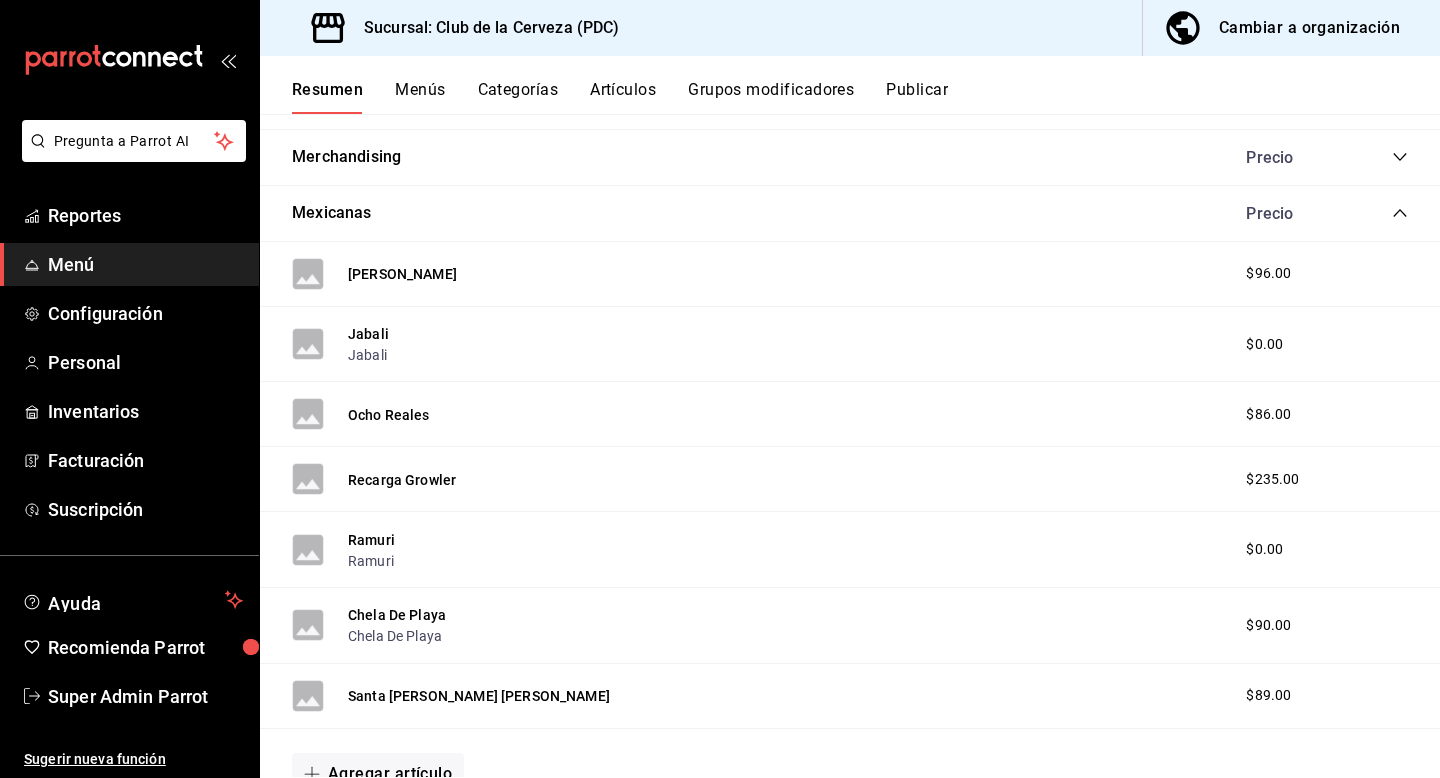 scroll, scrollTop: 1923, scrollLeft: 0, axis: vertical 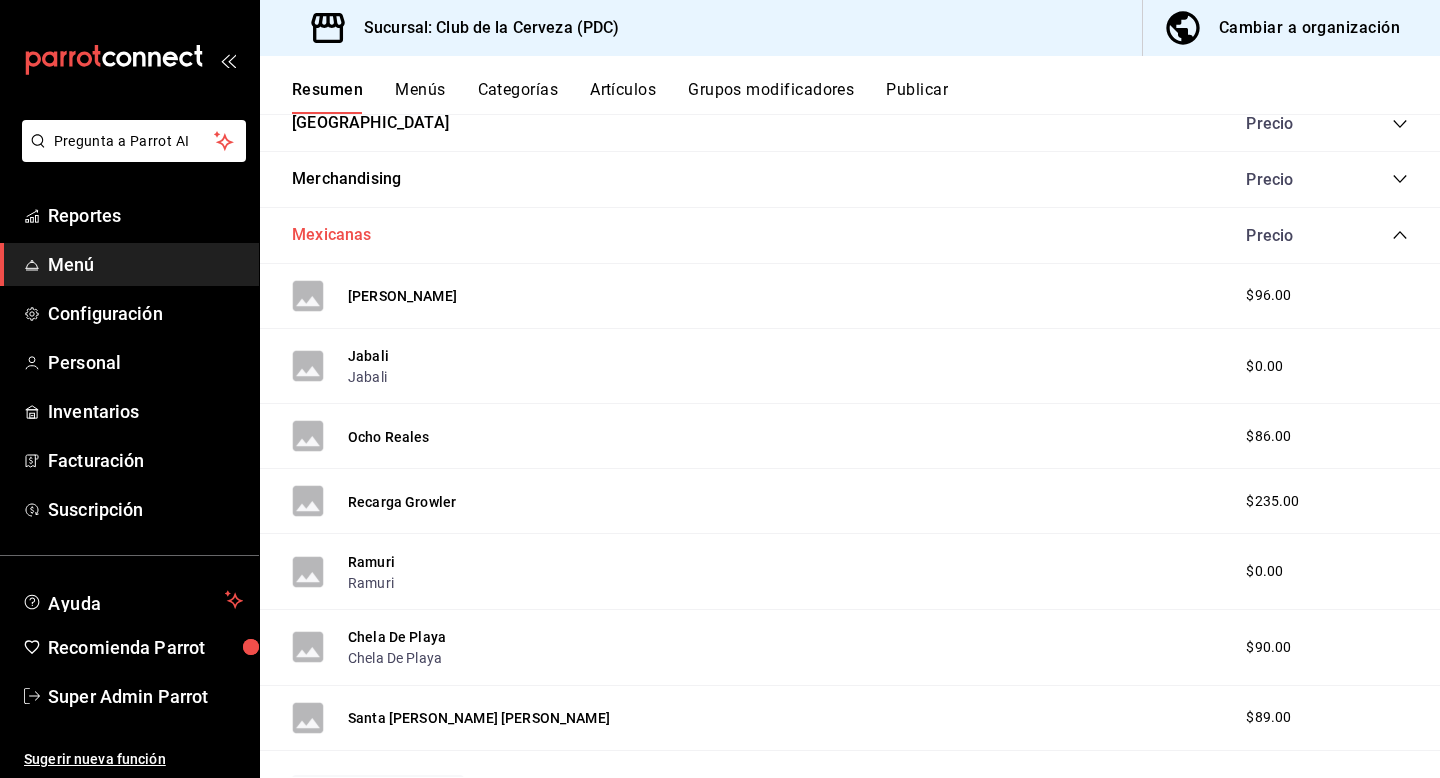 click on "Mexicanas" at bounding box center (332, 235) 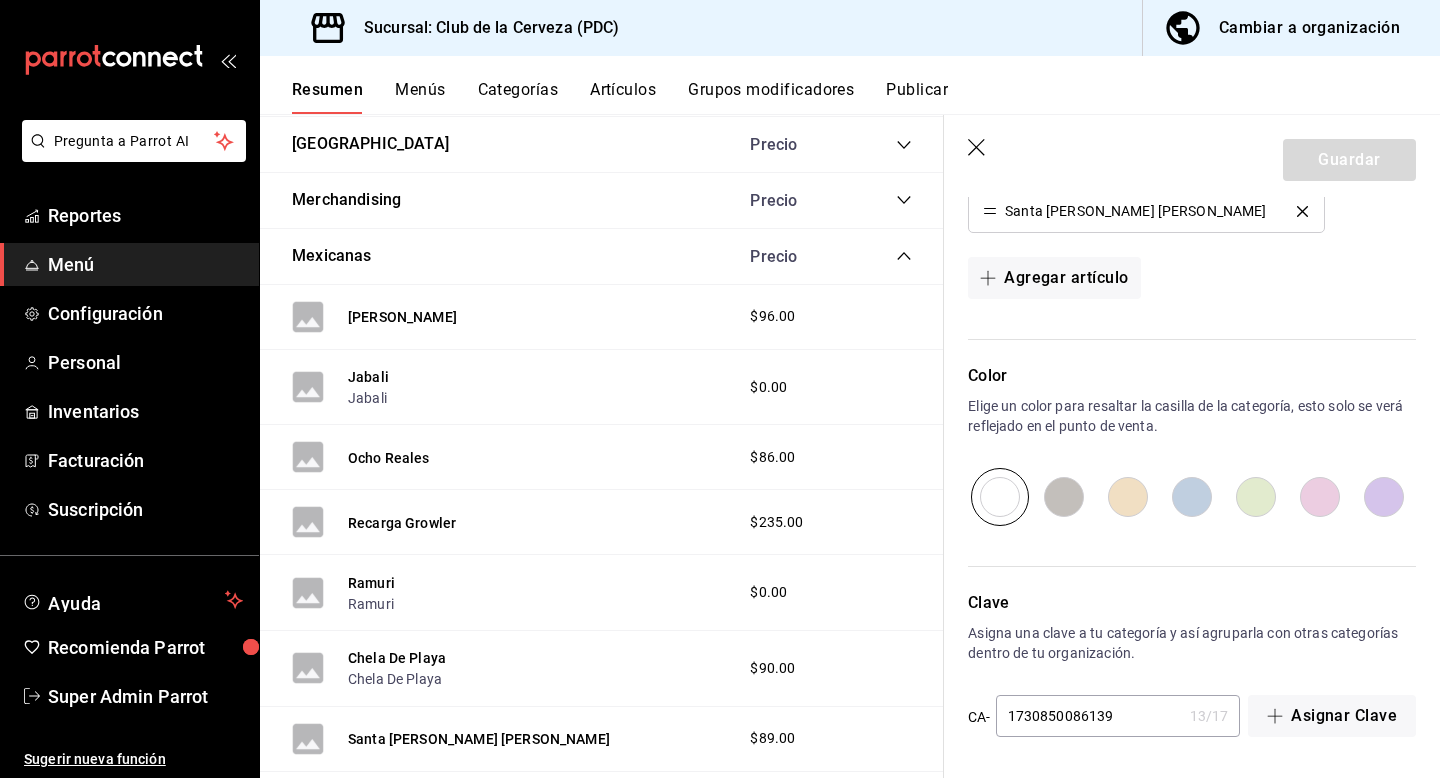 scroll, scrollTop: 857, scrollLeft: 0, axis: vertical 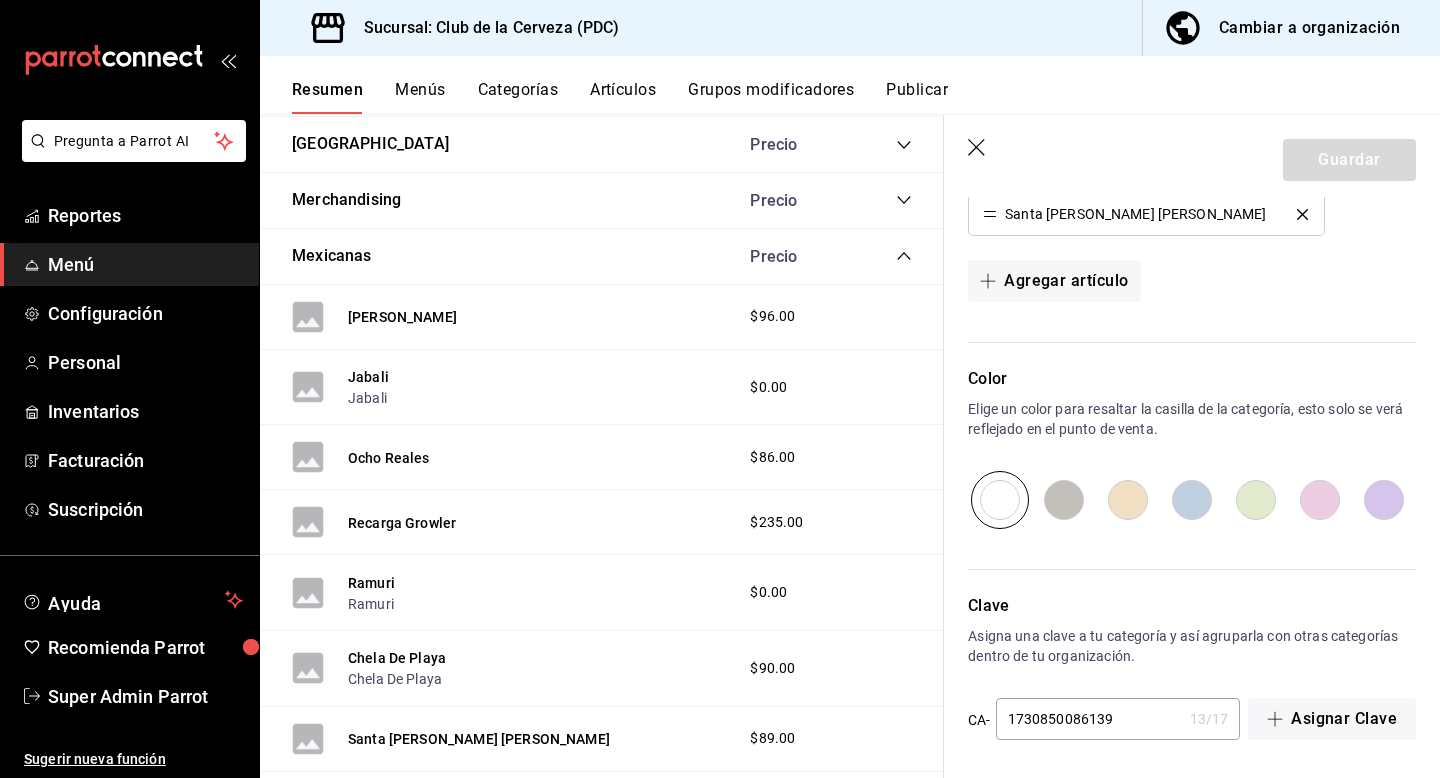 click 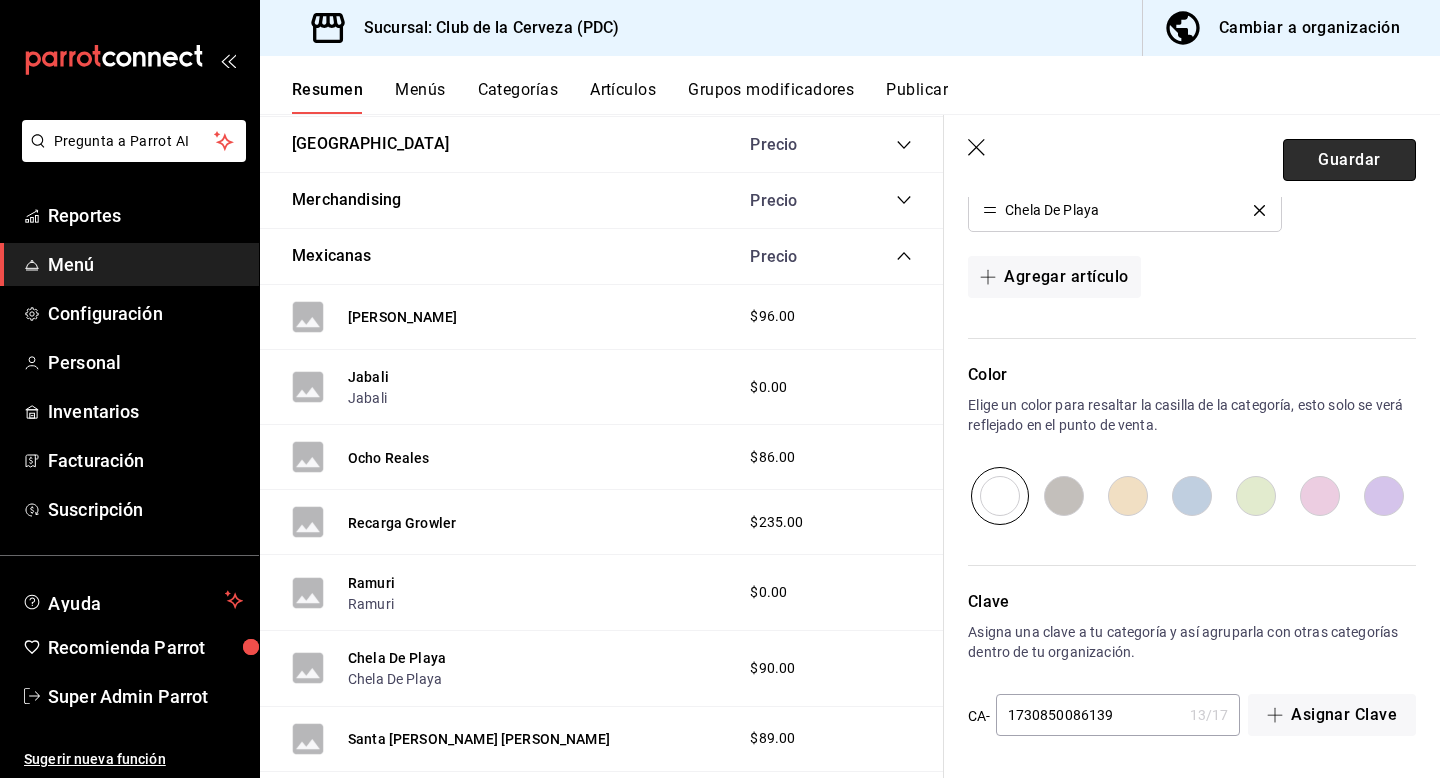 click on "Guardar" at bounding box center [1349, 160] 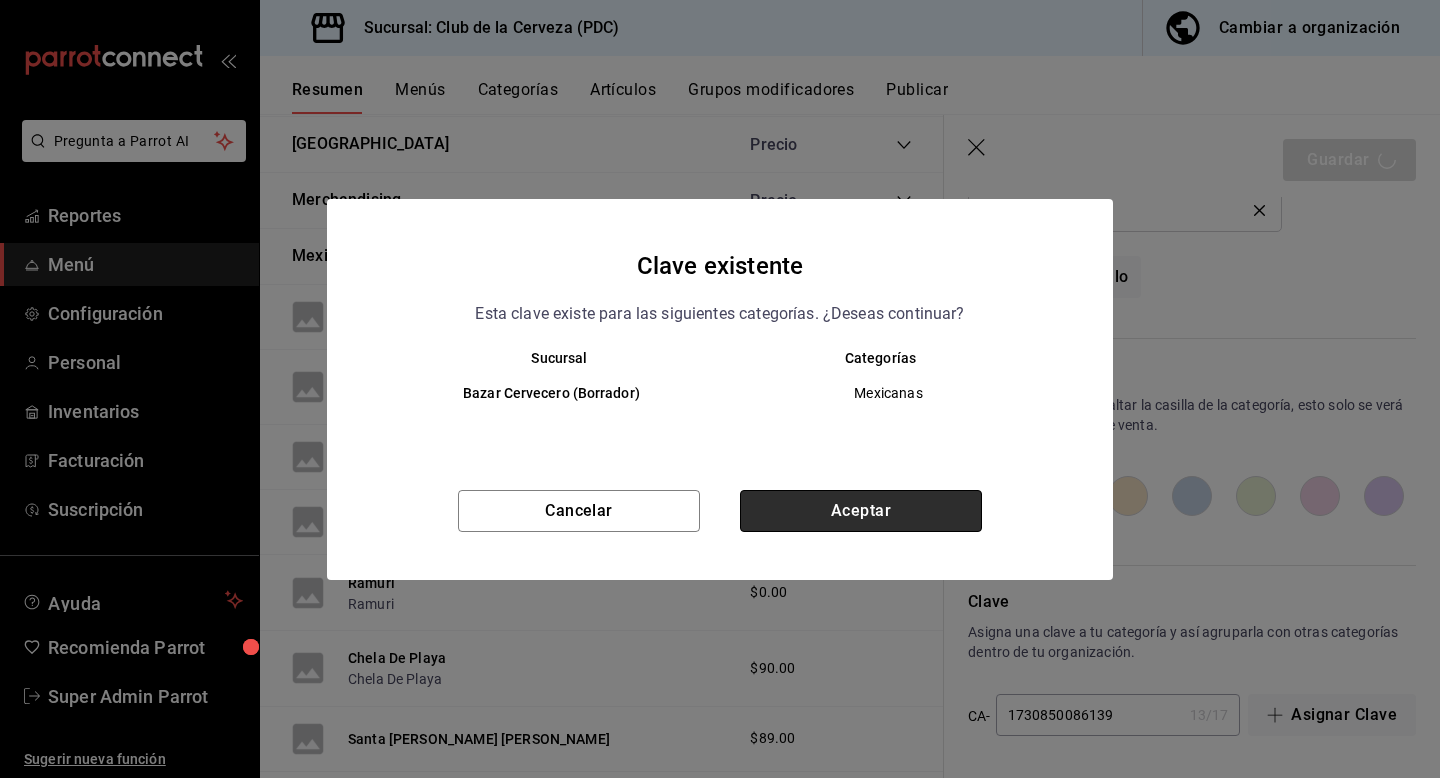 click on "Aceptar" at bounding box center [861, 511] 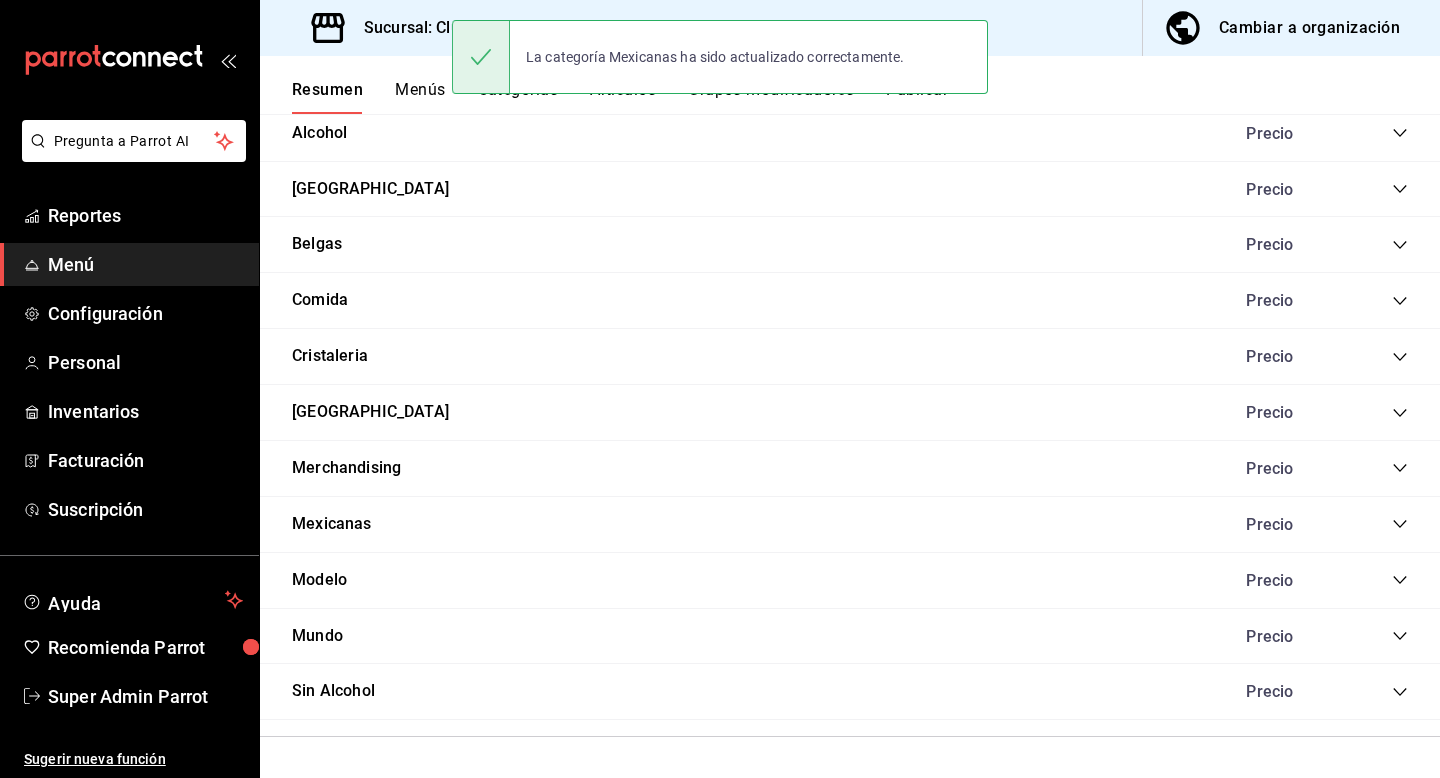 scroll, scrollTop: 0, scrollLeft: 0, axis: both 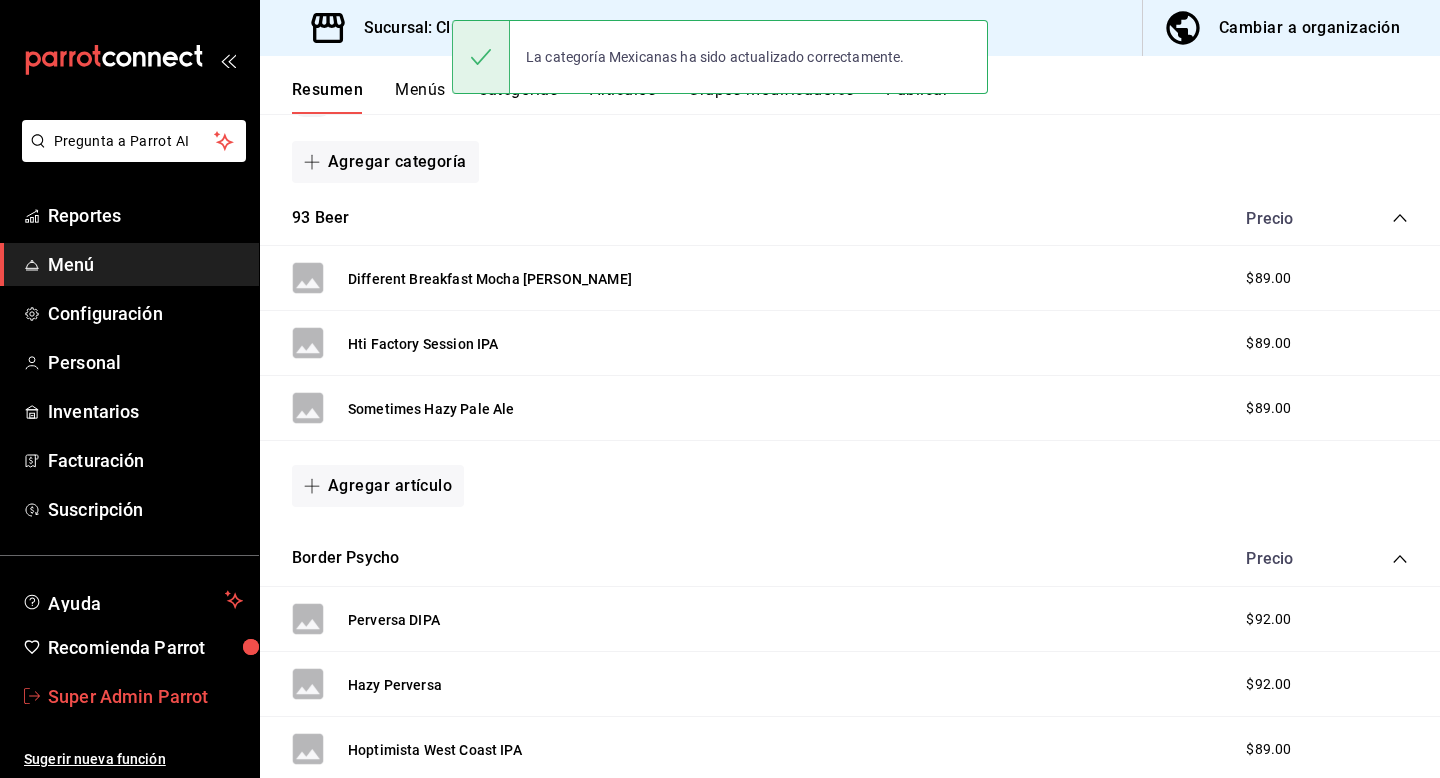 click on "Super Admin Parrot" at bounding box center (145, 696) 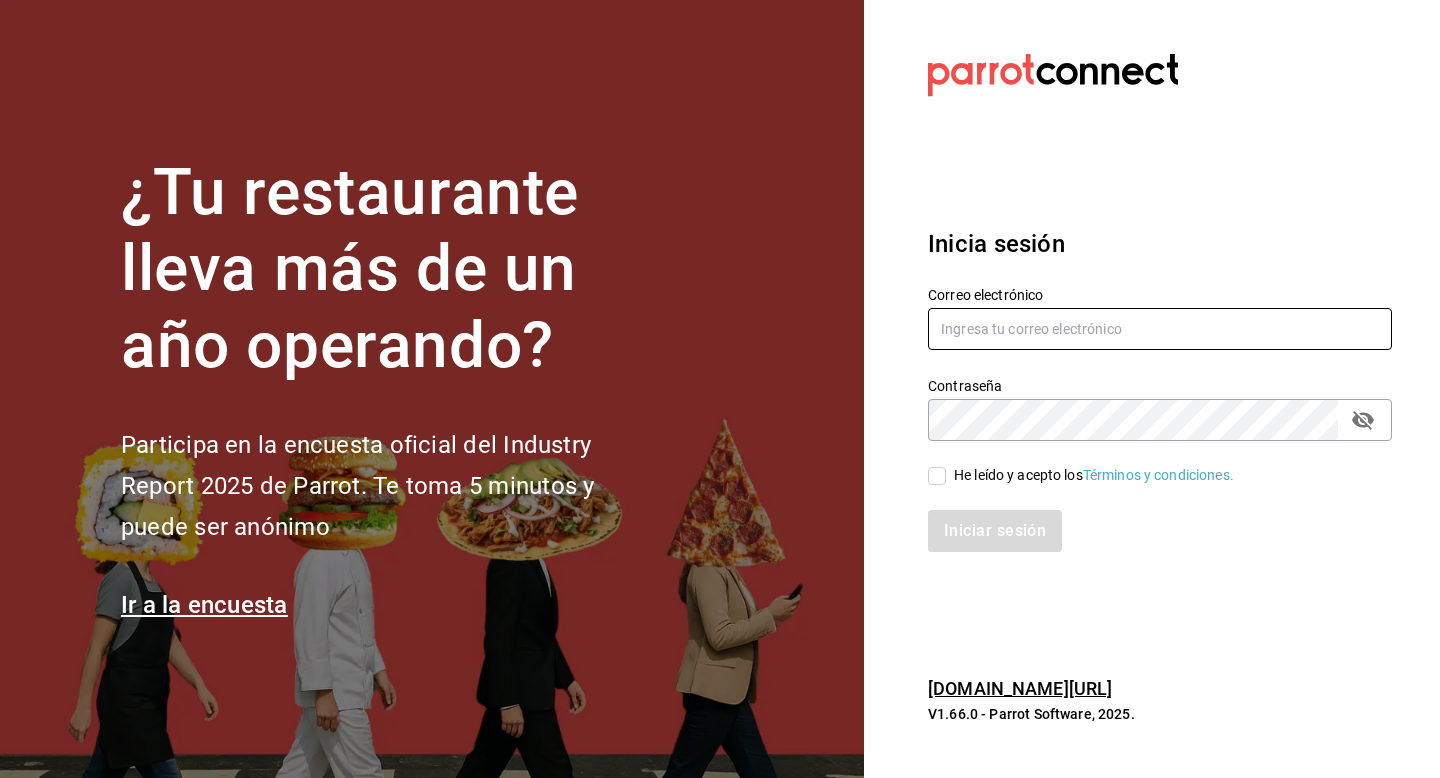 click at bounding box center (1160, 329) 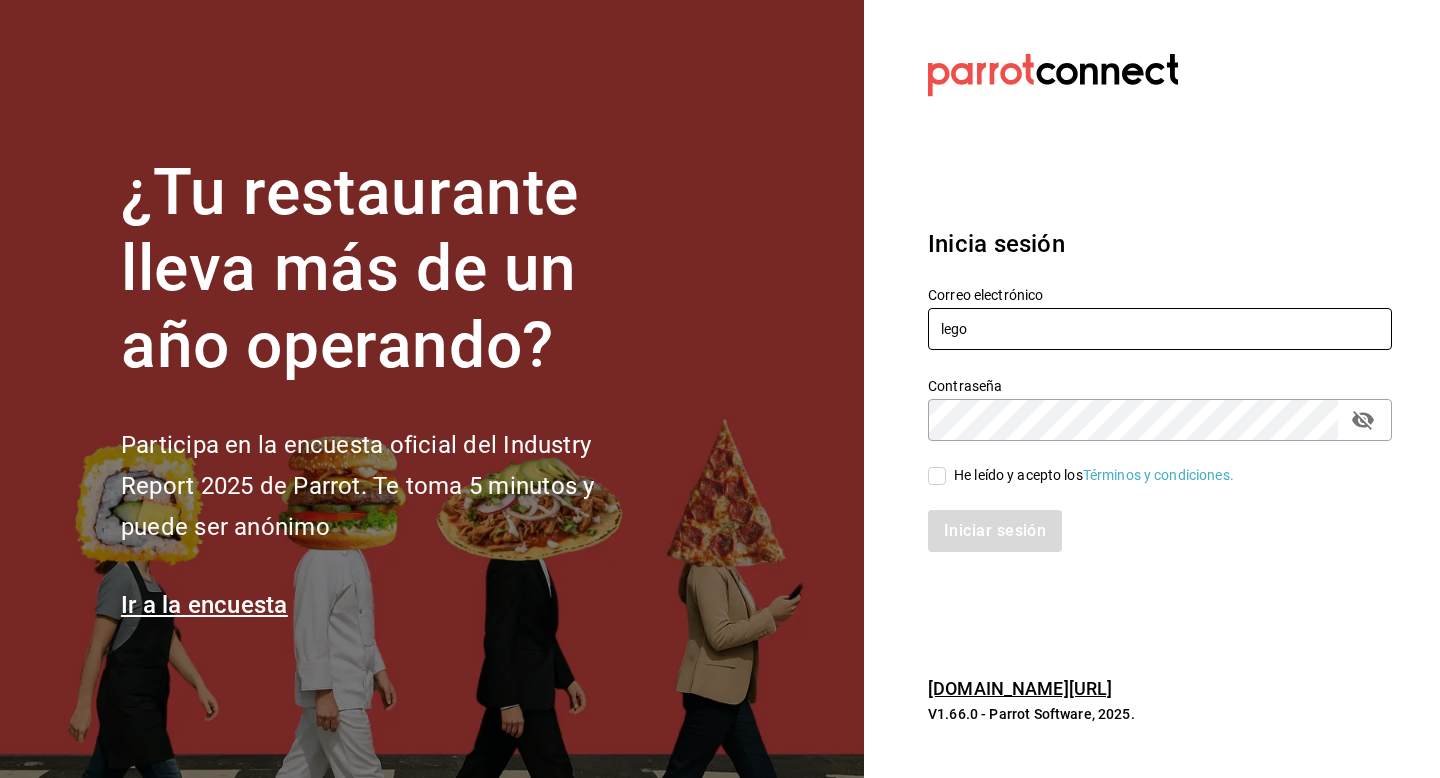 type on "legourmet@mty.com" 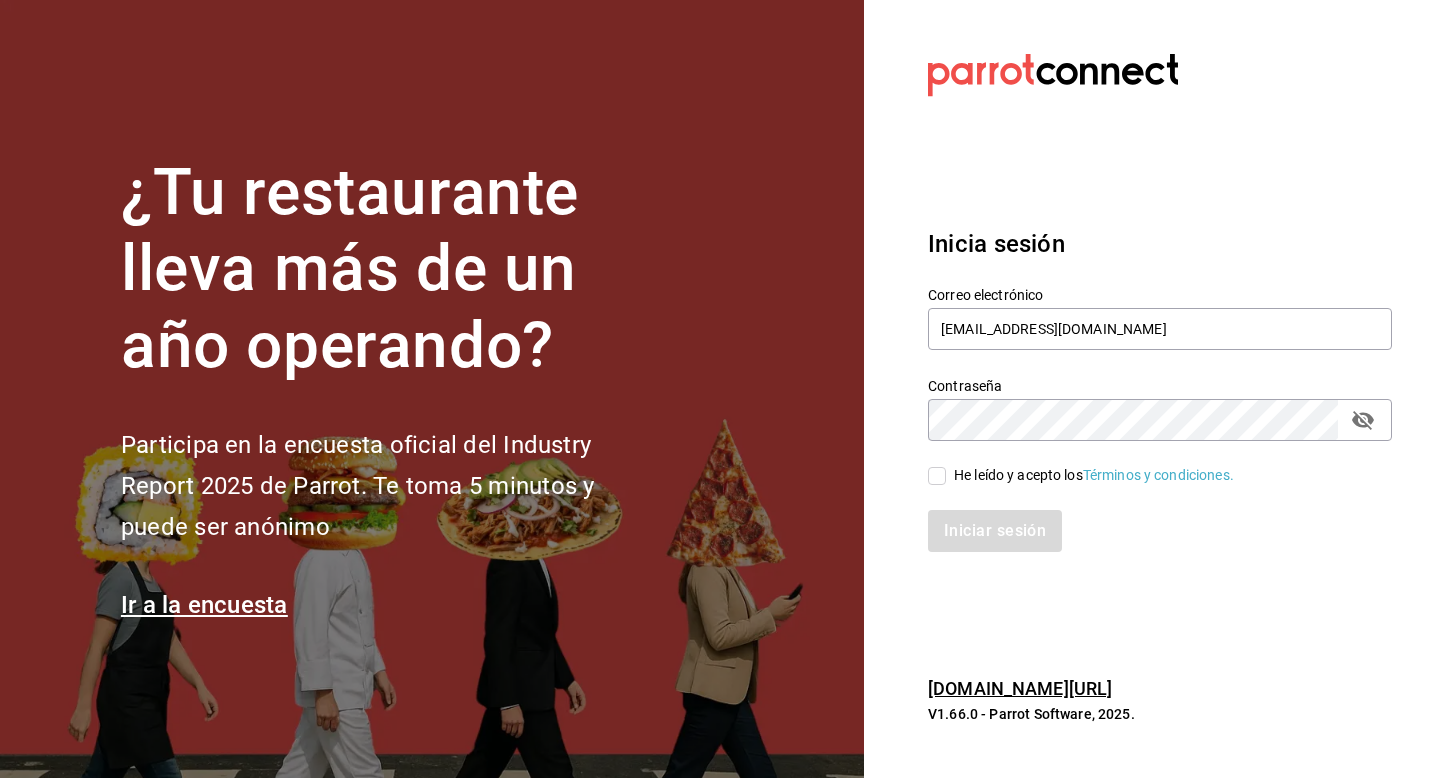click on "He leído y acepto los  Términos y condiciones." at bounding box center (1148, 464) 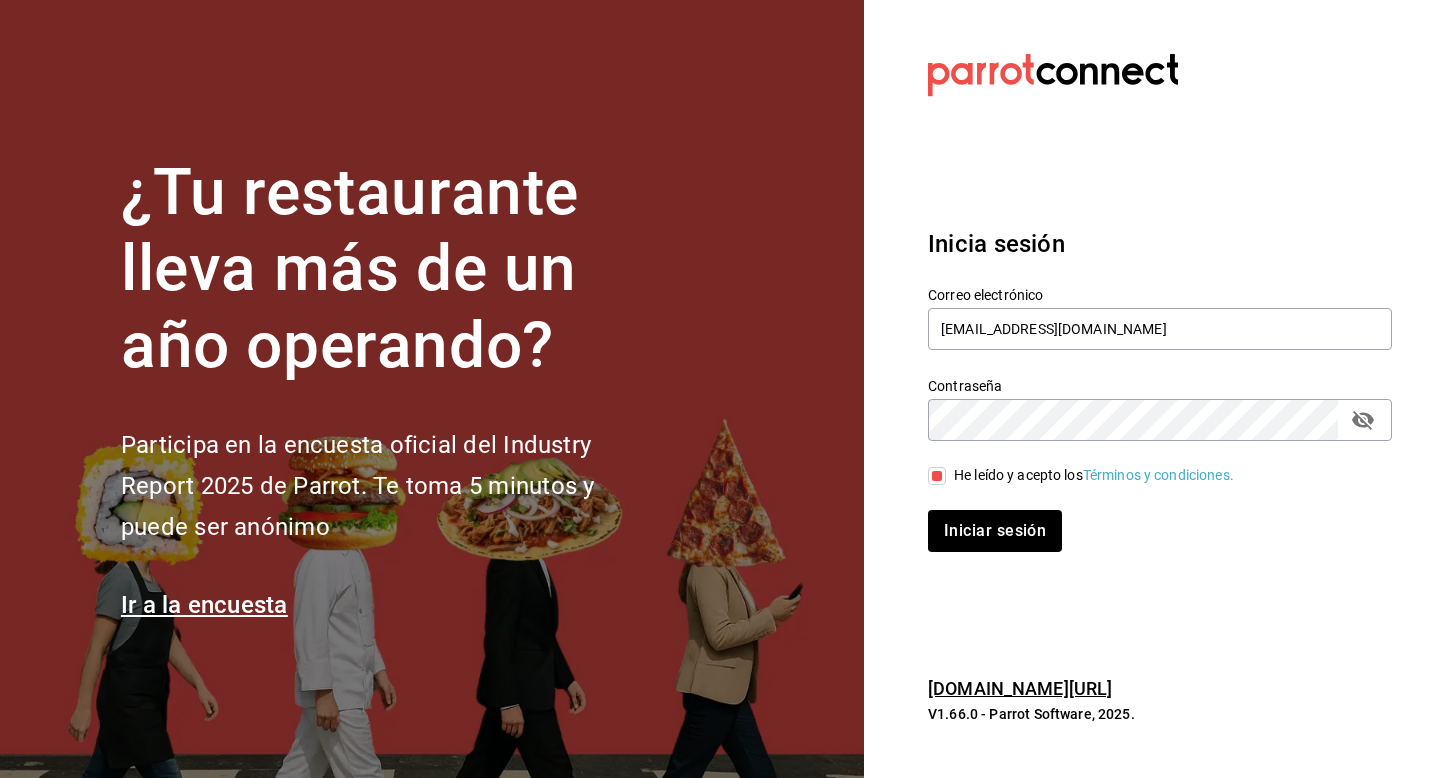 click on "Inicia sesión Correo electrónico legourmet@mty.com Contraseña Contraseña He leído y acepto los  Términos y condiciones. Iniciar sesión" at bounding box center (1160, 389) 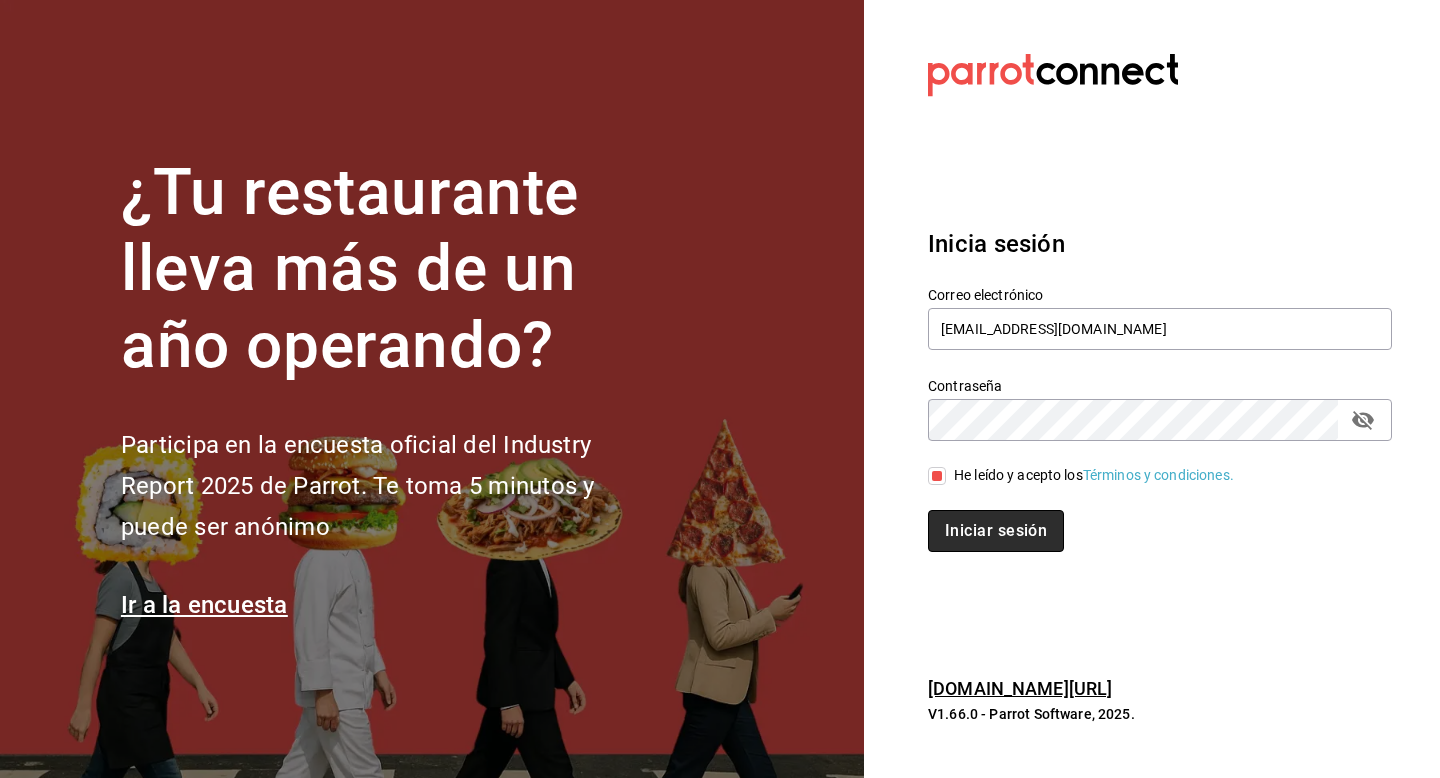 click on "Iniciar sesión" at bounding box center (996, 531) 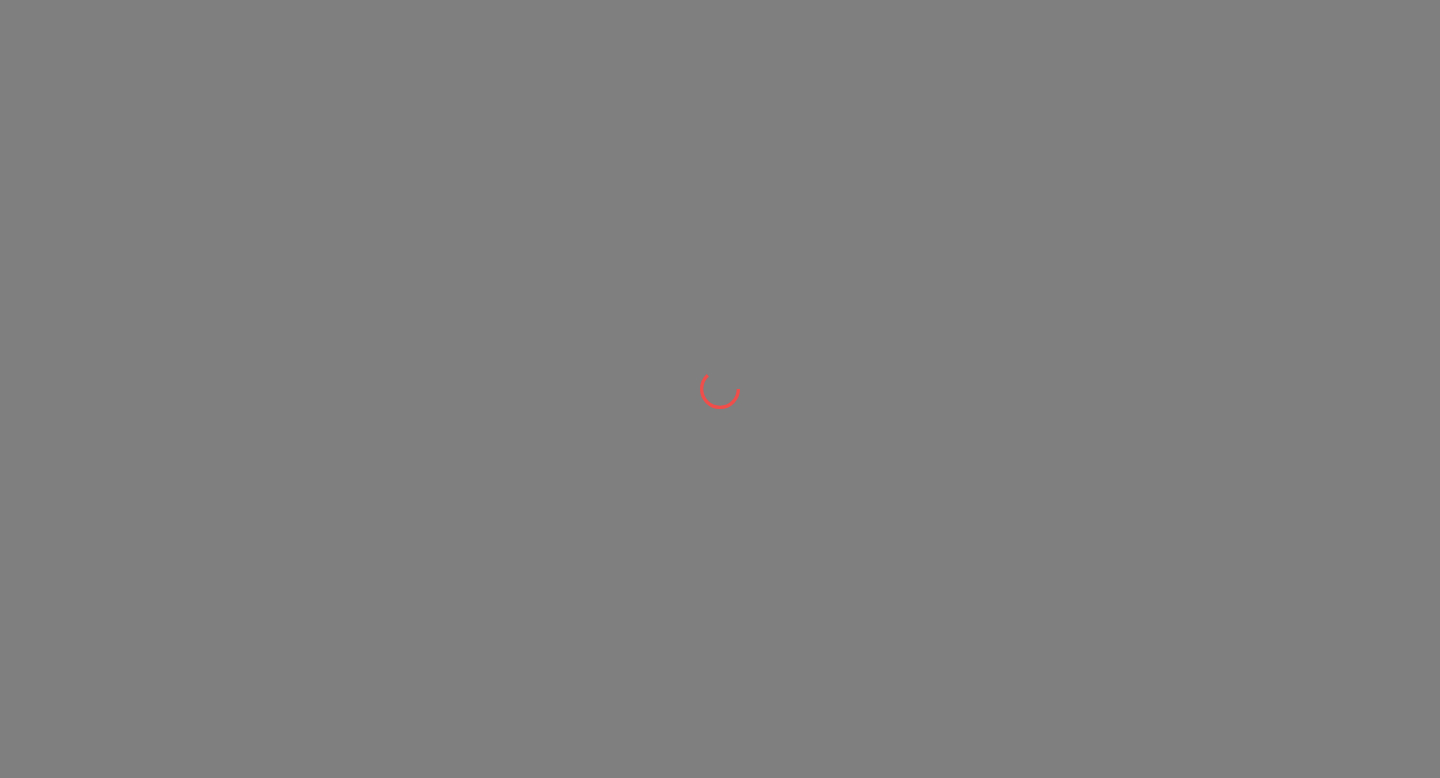scroll, scrollTop: 0, scrollLeft: 0, axis: both 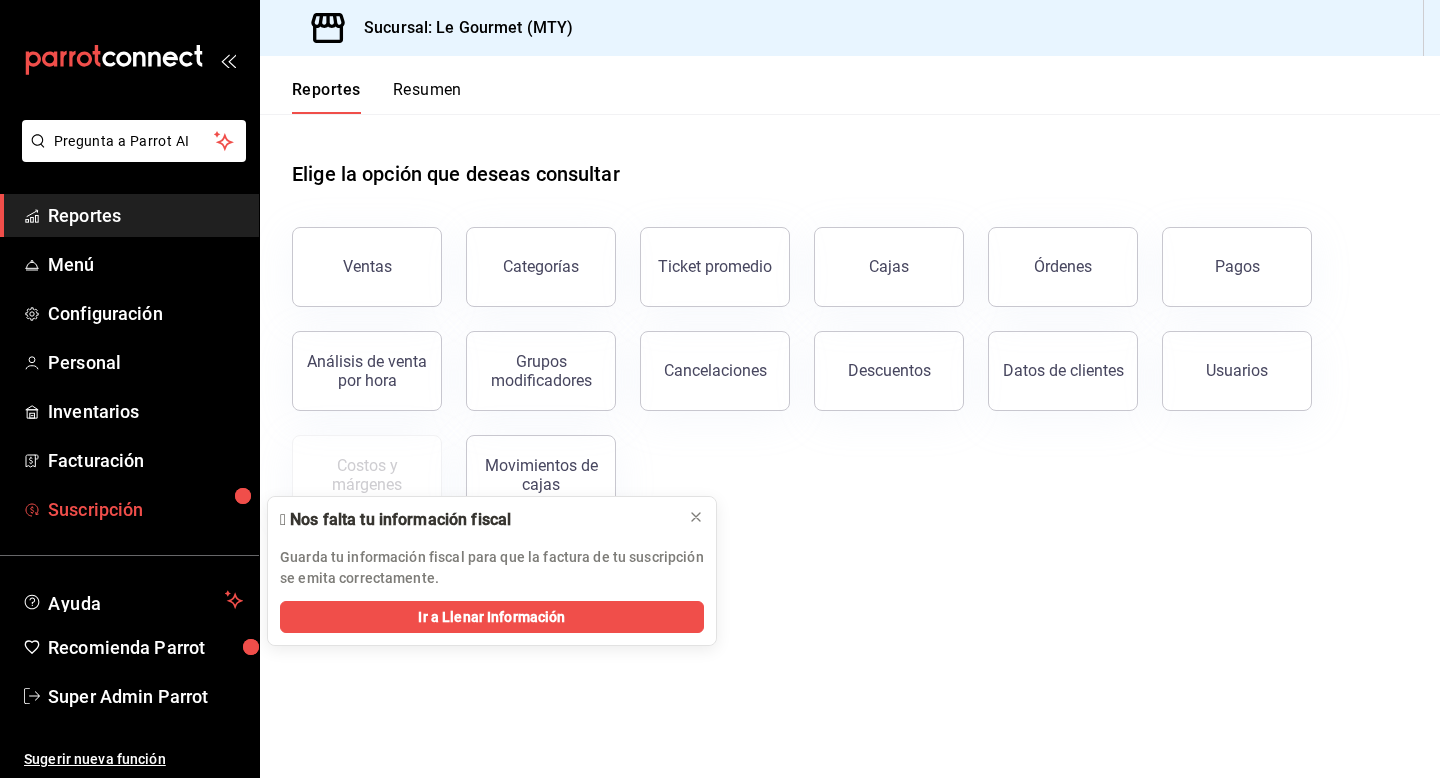 click on "Suscripción" at bounding box center (145, 509) 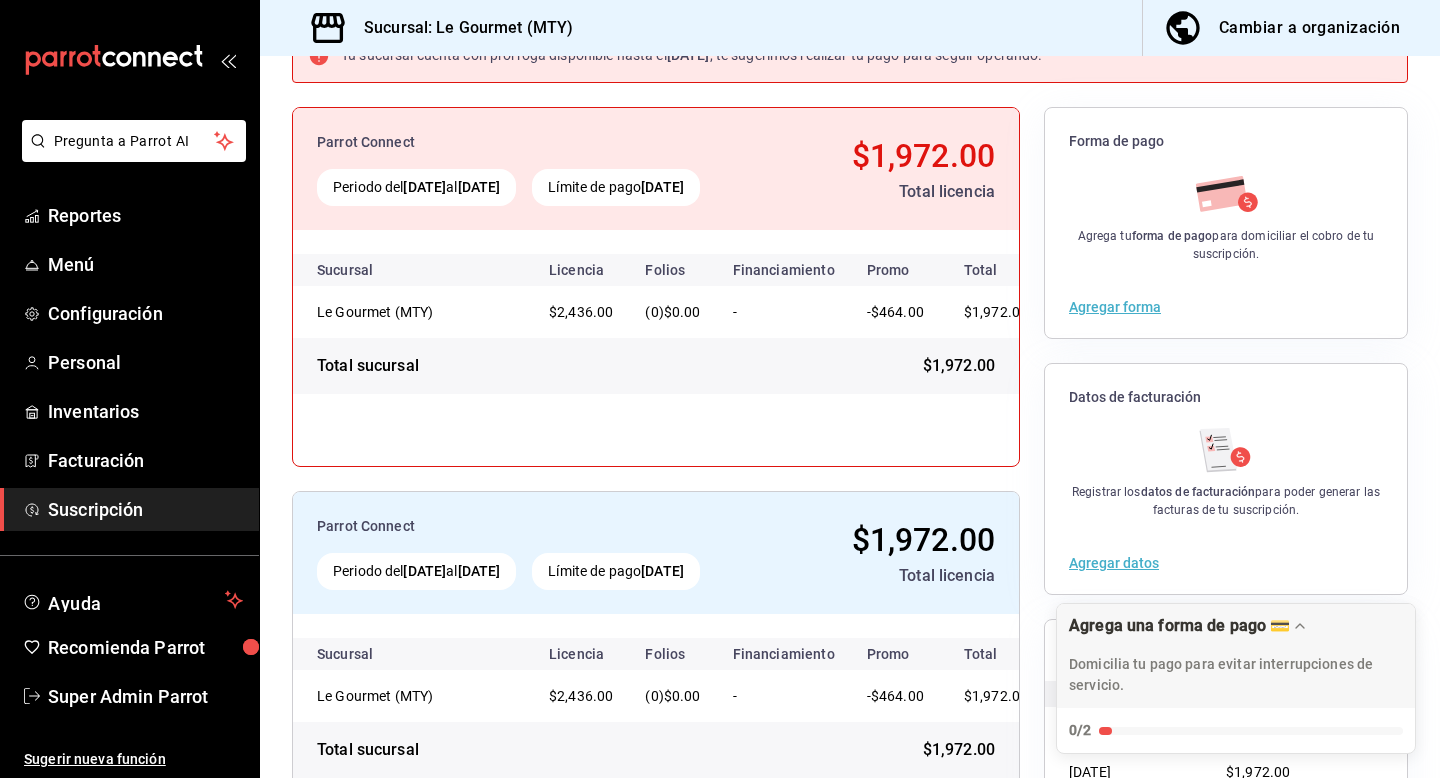scroll, scrollTop: 161, scrollLeft: 0, axis: vertical 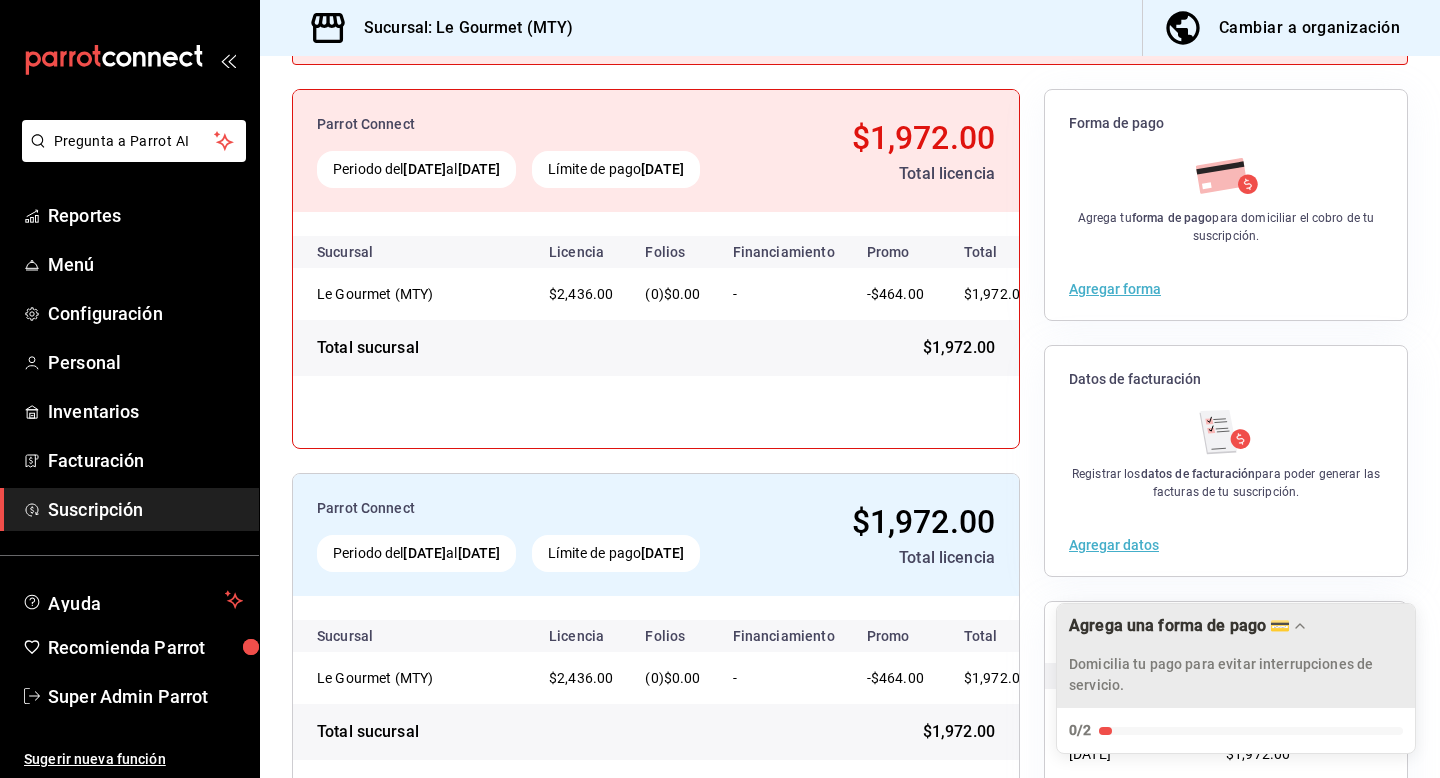 click 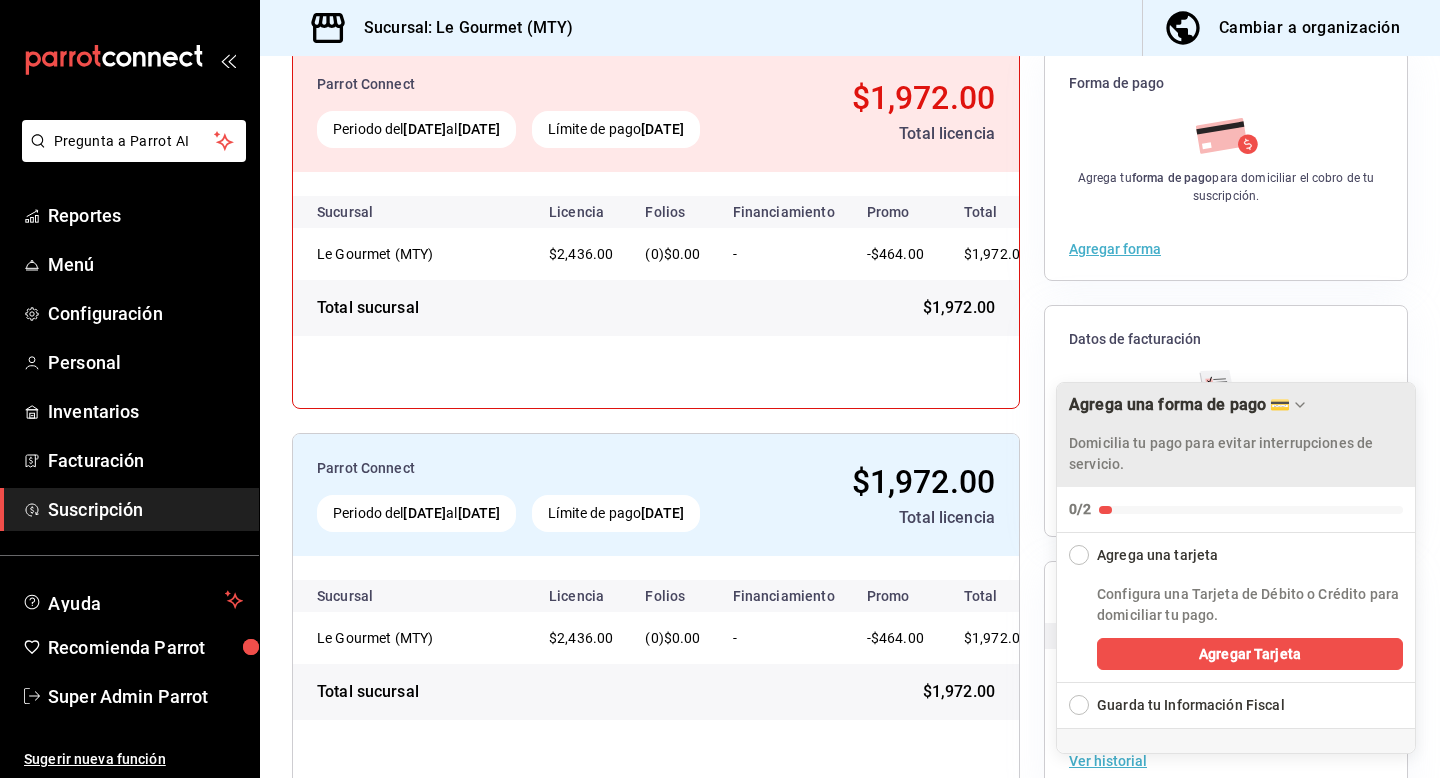scroll, scrollTop: 198, scrollLeft: 0, axis: vertical 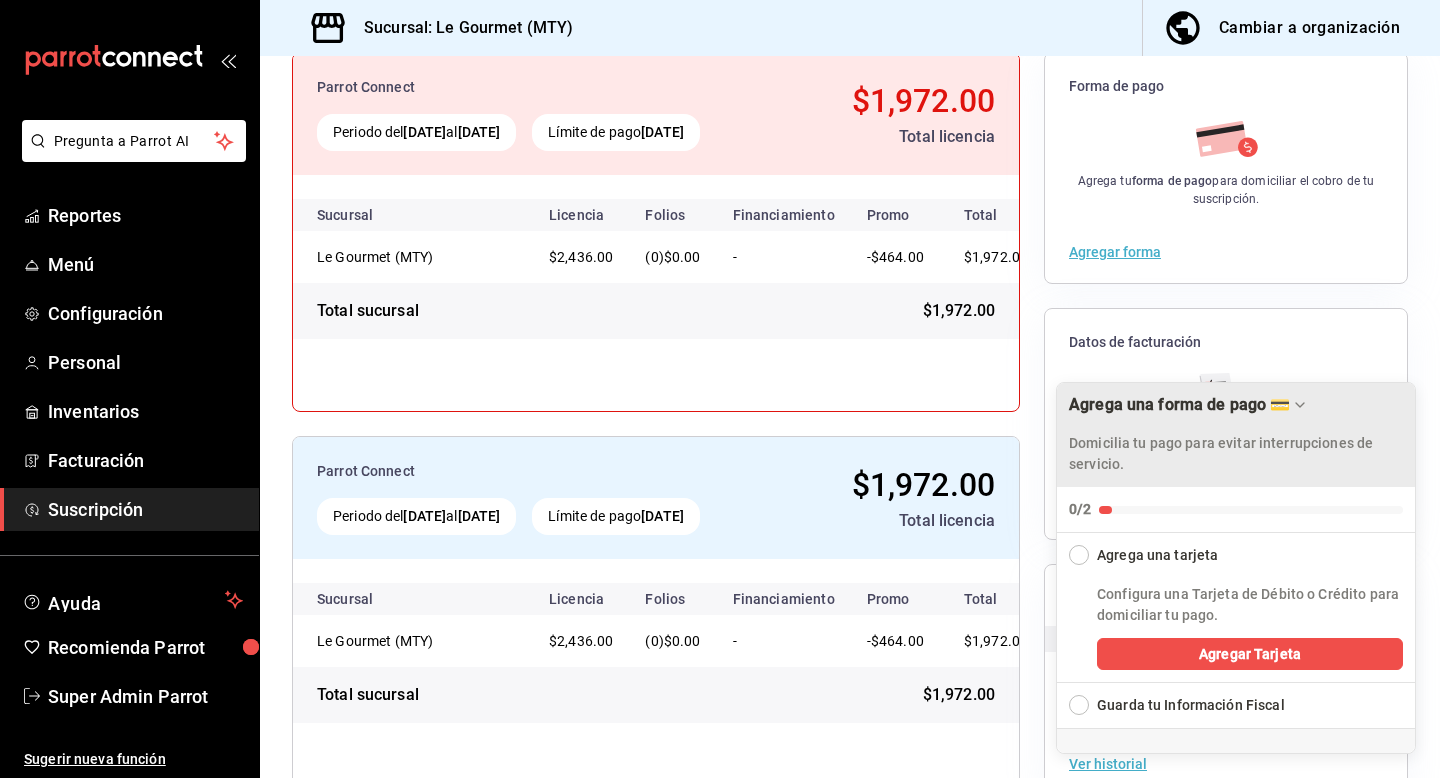 click on "Ver historial" at bounding box center (1108, 764) 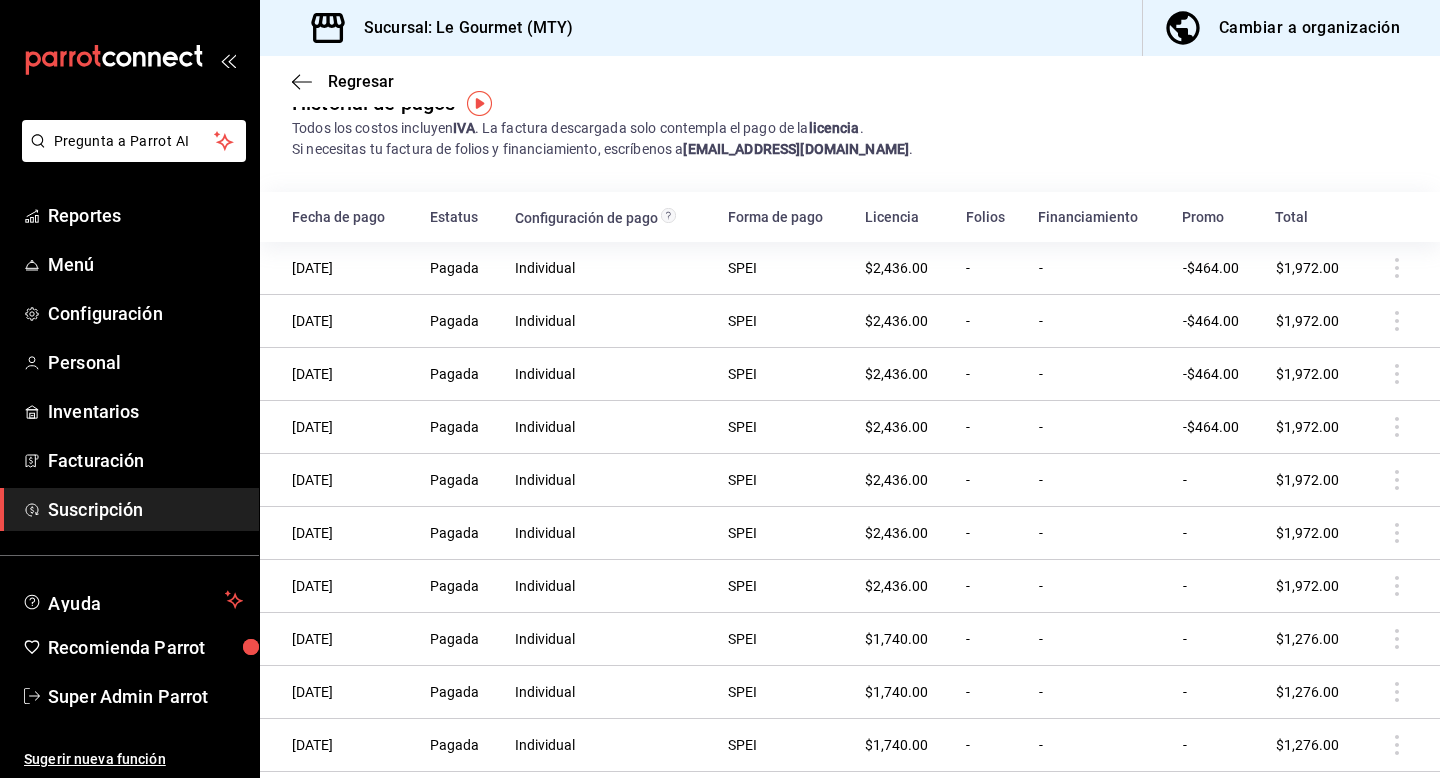 scroll, scrollTop: 0, scrollLeft: 0, axis: both 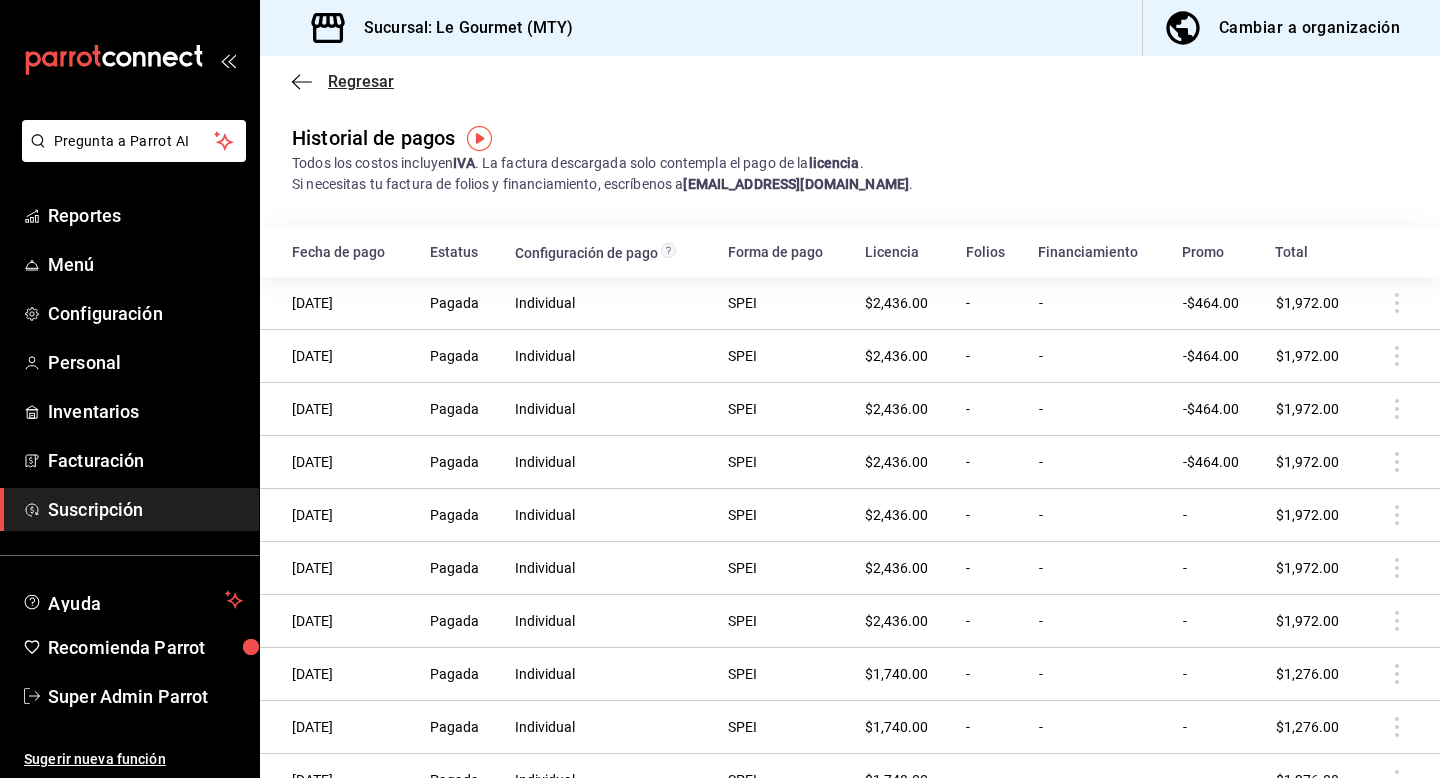 click on "Regresar" at bounding box center [361, 81] 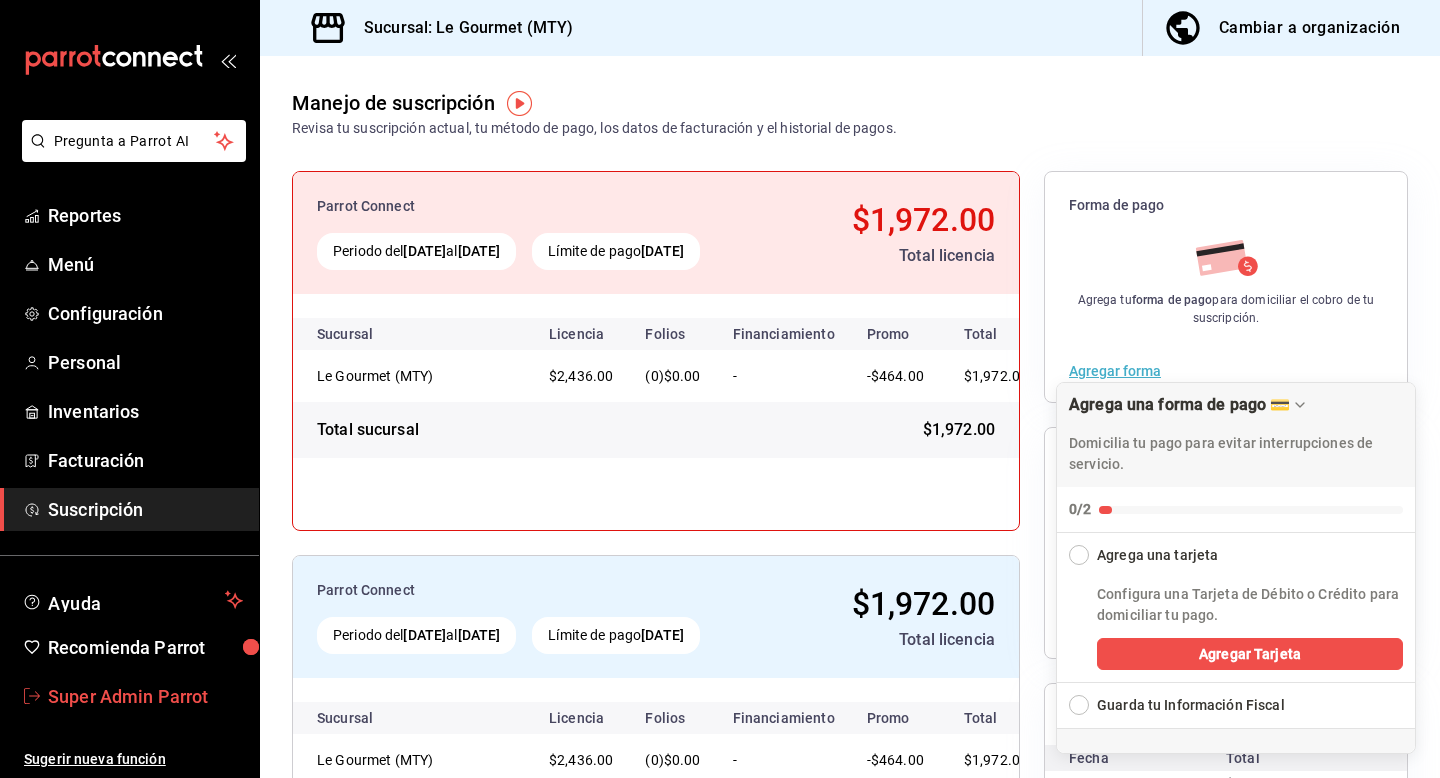 click on "Super Admin Parrot" at bounding box center [145, 696] 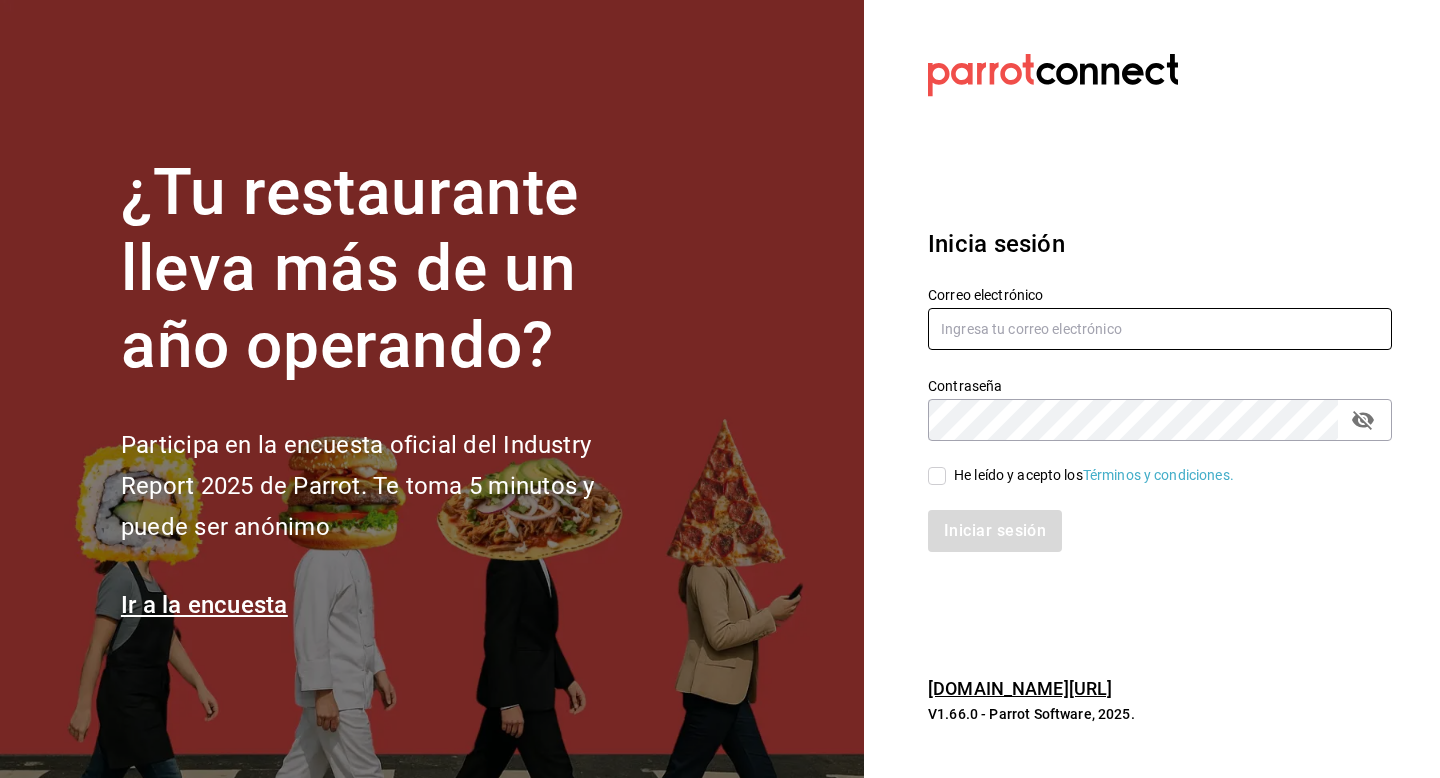 click at bounding box center (1160, 329) 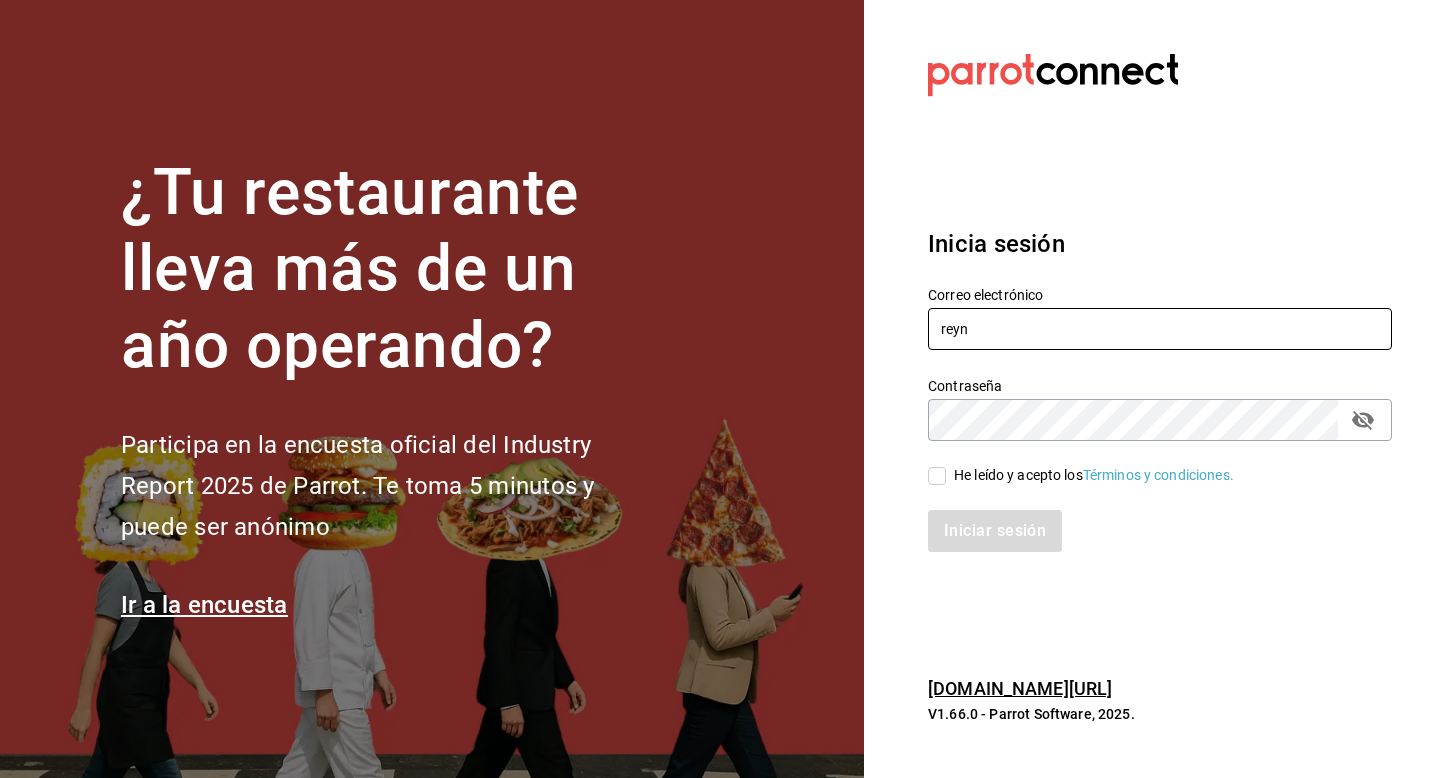 type on "reyna@bcs.com" 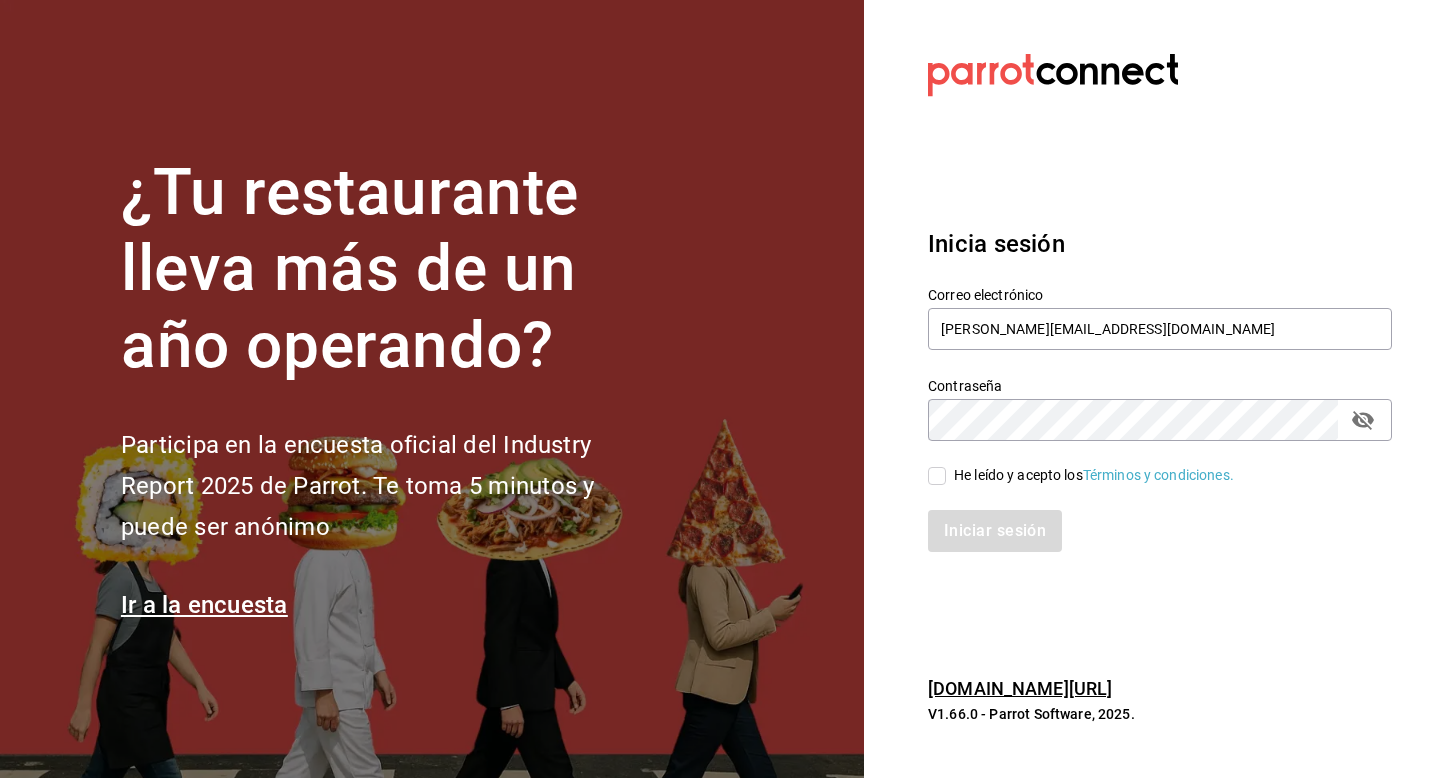click on "He leído y acepto los  Términos y condiciones." at bounding box center [1094, 475] 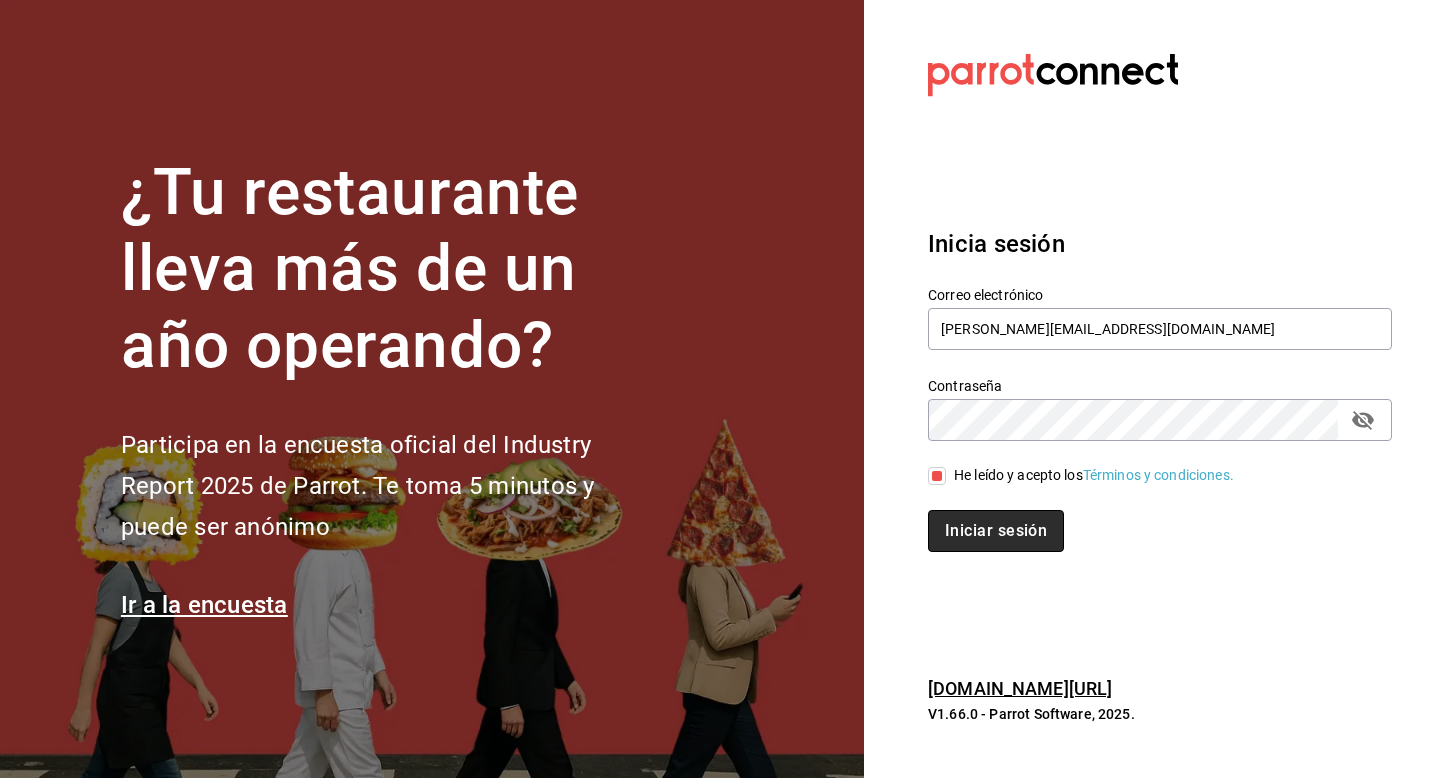click on "Iniciar sesión" at bounding box center (996, 531) 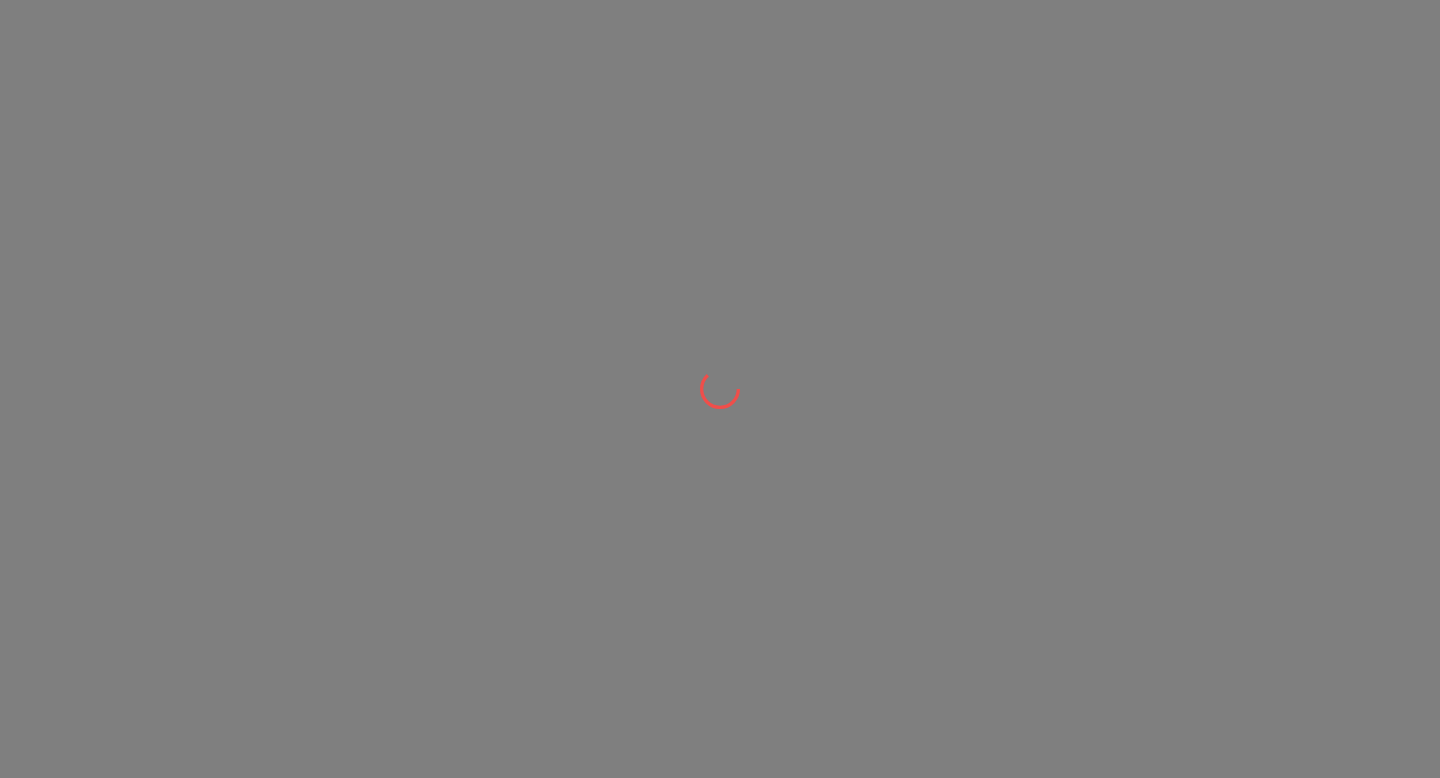 scroll, scrollTop: 0, scrollLeft: 0, axis: both 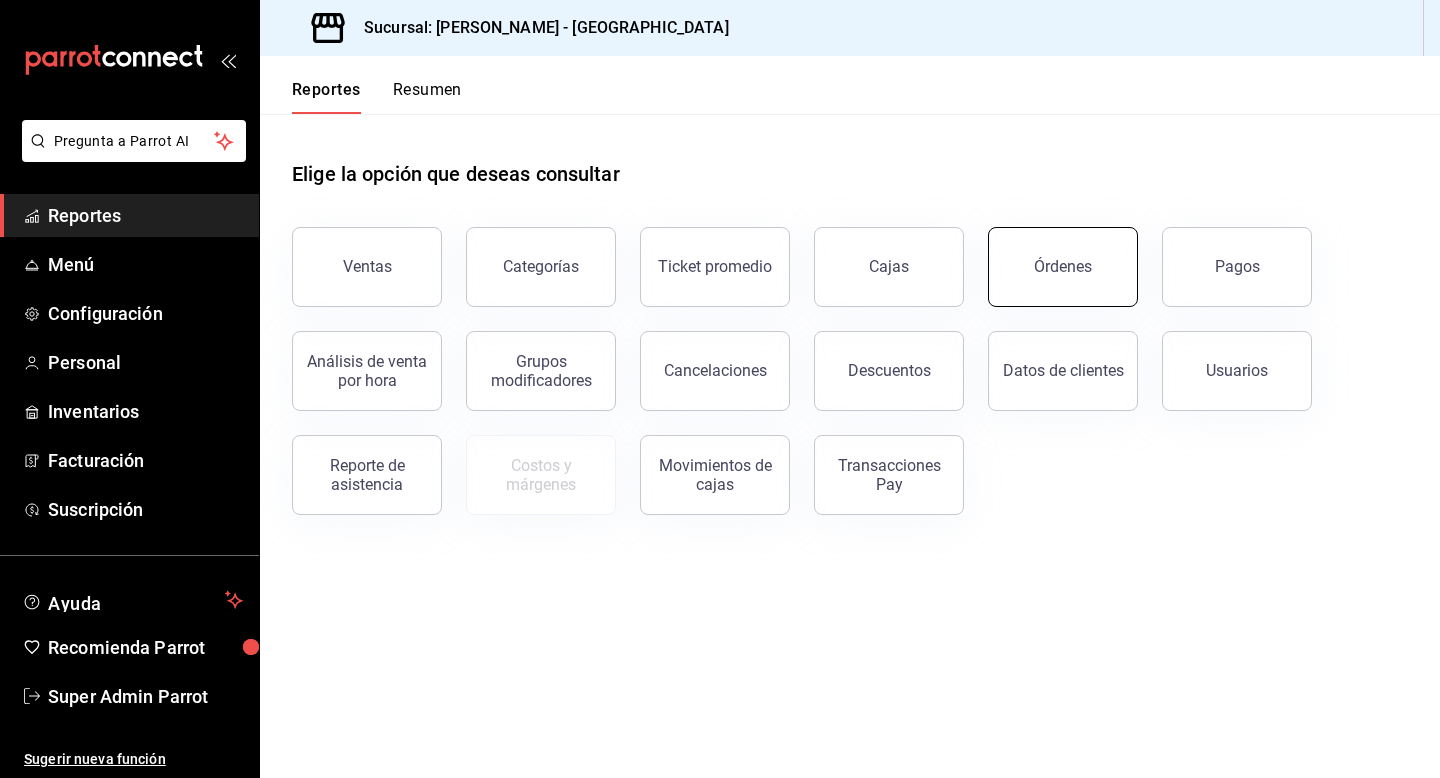 click on "Órdenes" at bounding box center [1063, 266] 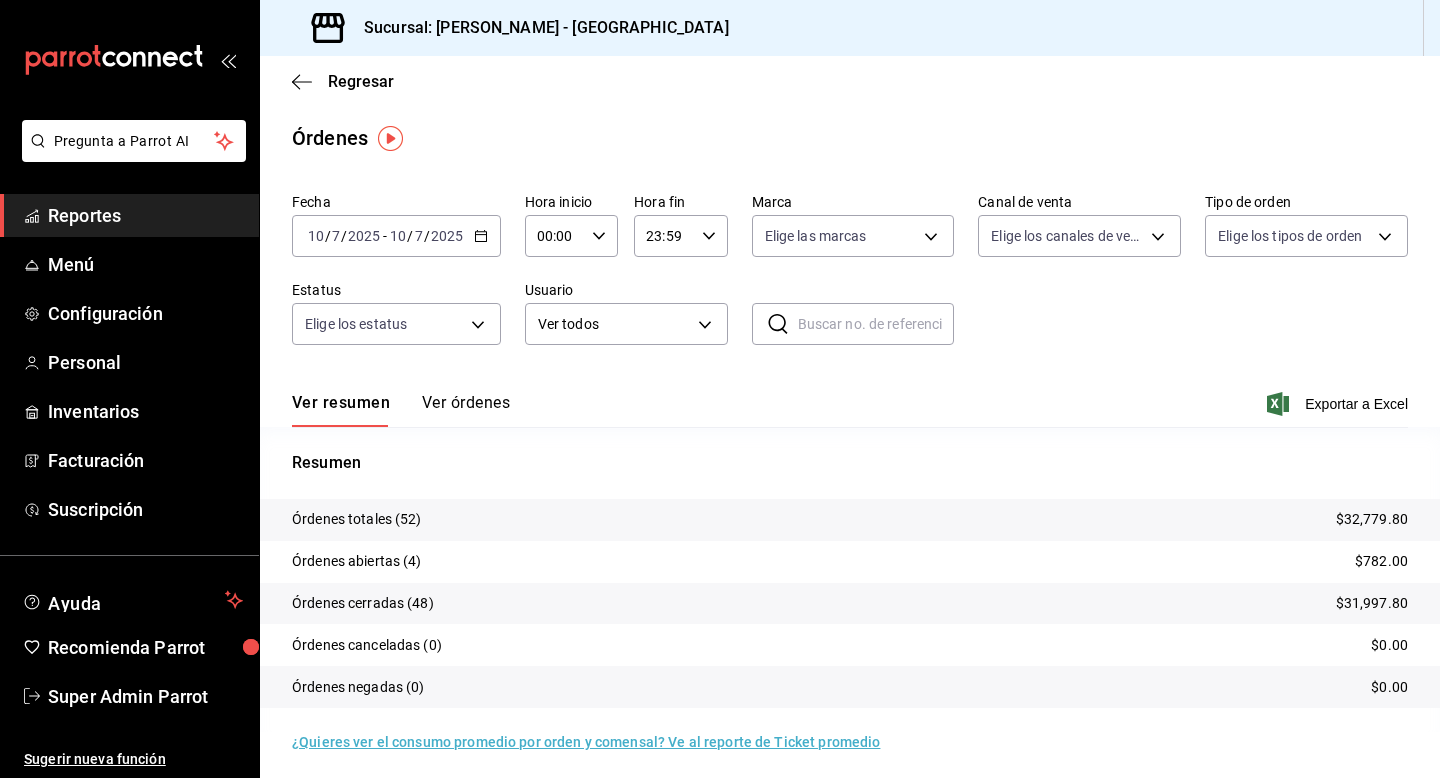 click on "2025-07-10 10 / 7 / 2025 - 2025-07-10 10 / 7 / 2025" at bounding box center [396, 236] 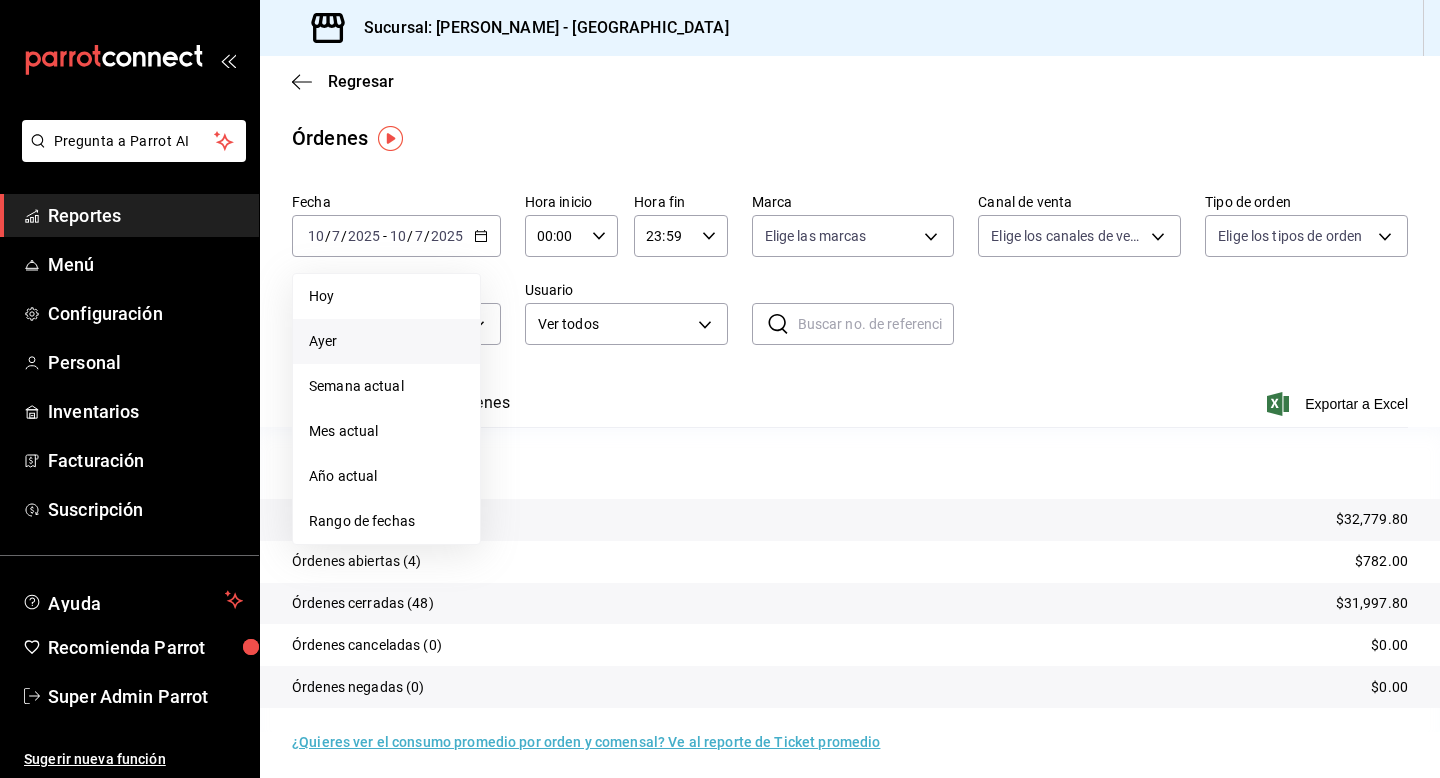 click on "Ayer" at bounding box center [386, 341] 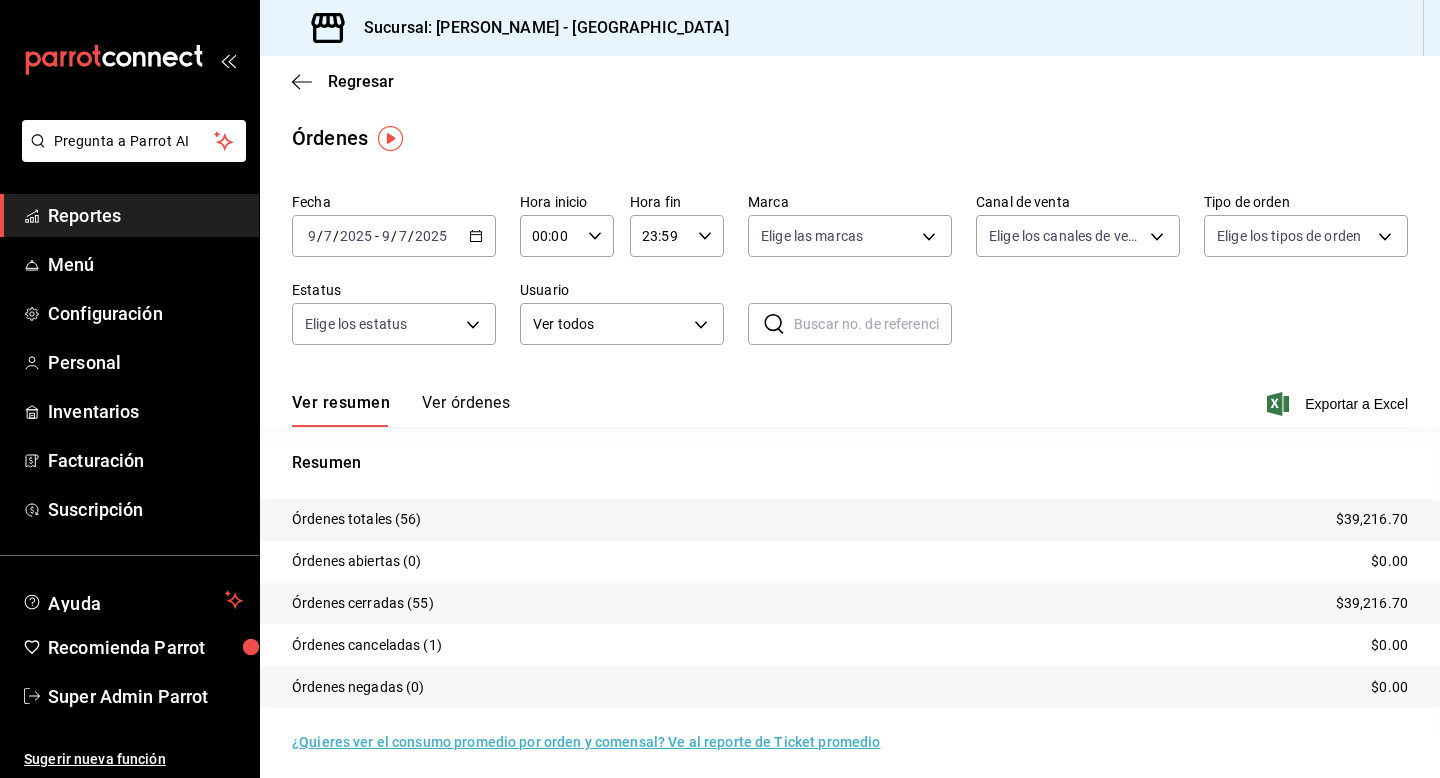click on "Ver órdenes" at bounding box center (466, 410) 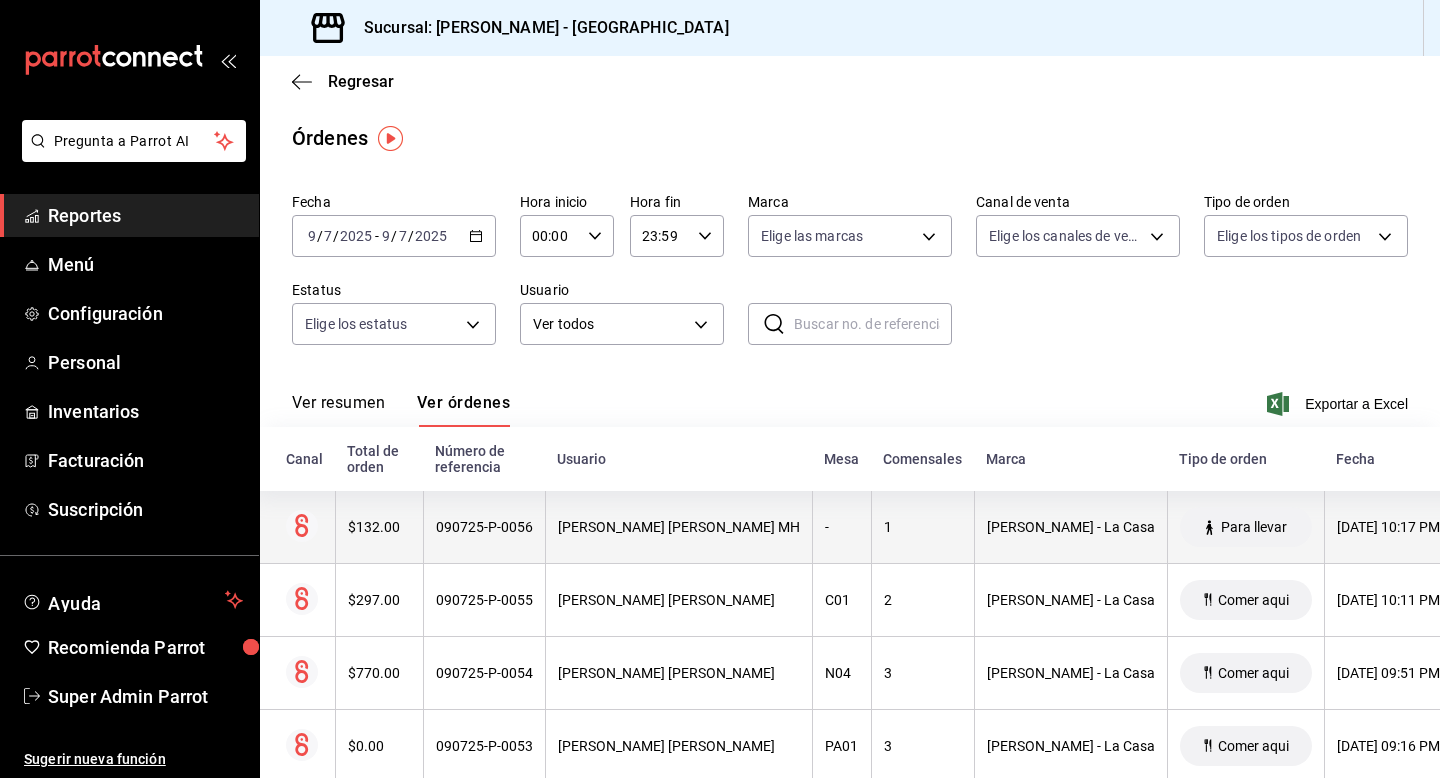 scroll, scrollTop: 0, scrollLeft: 0, axis: both 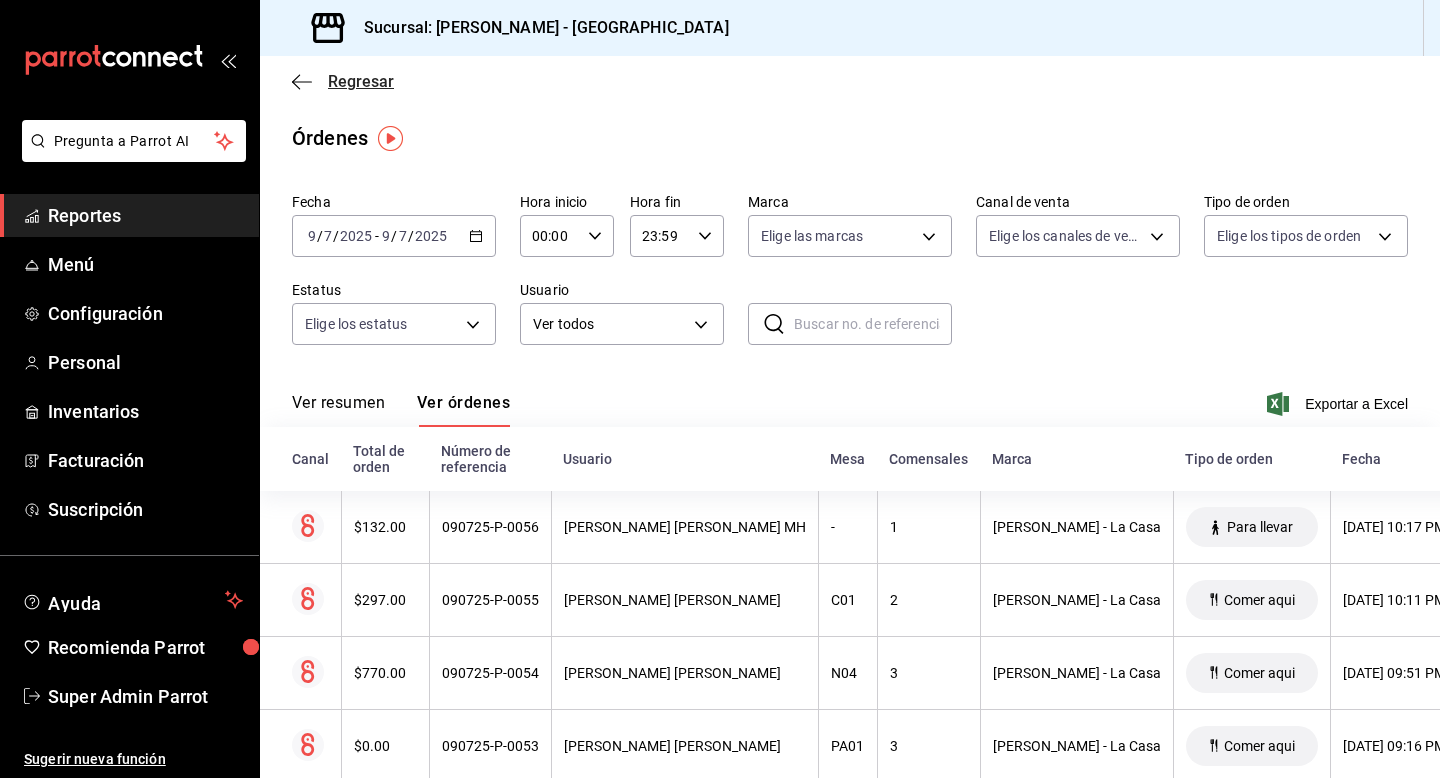 click on "Regresar" at bounding box center (361, 81) 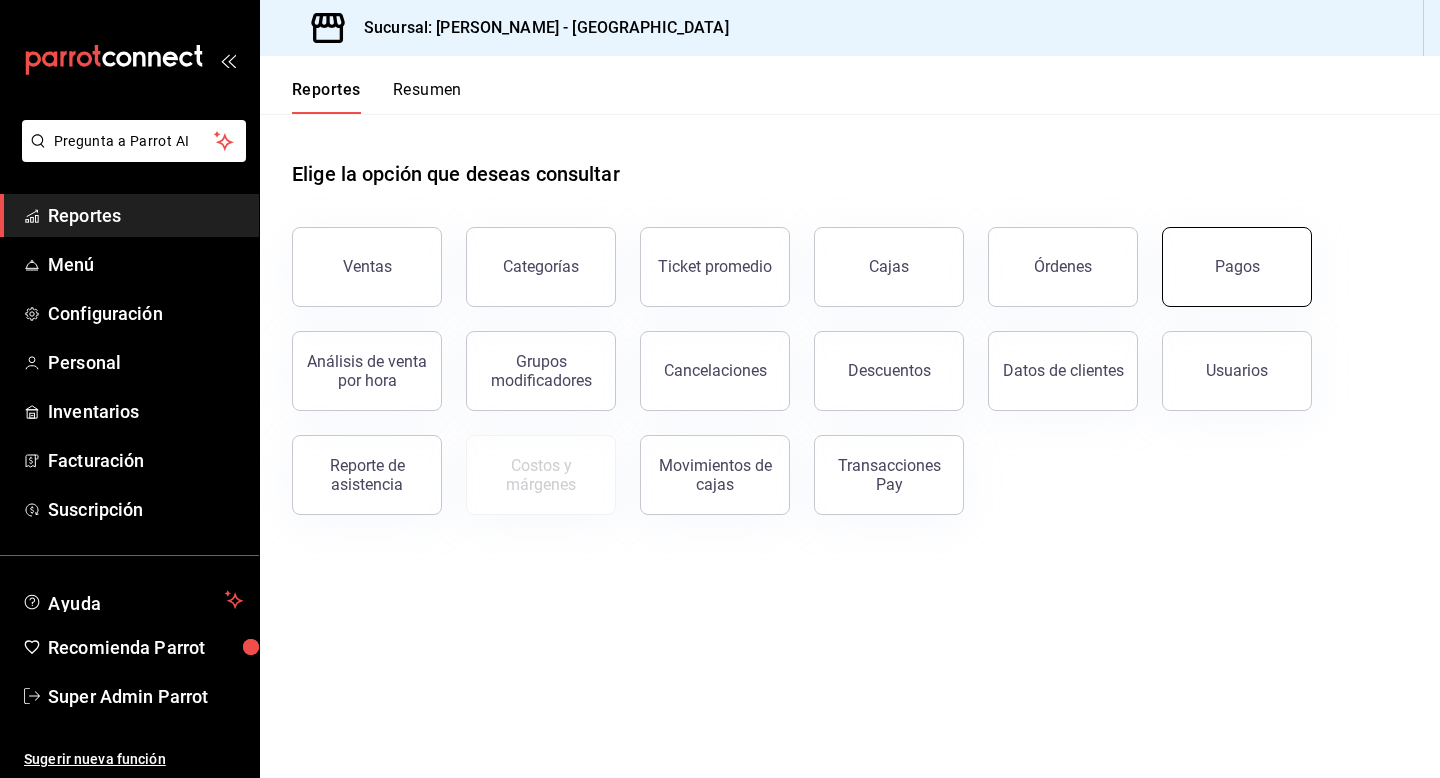 click on "Pagos" at bounding box center [1237, 267] 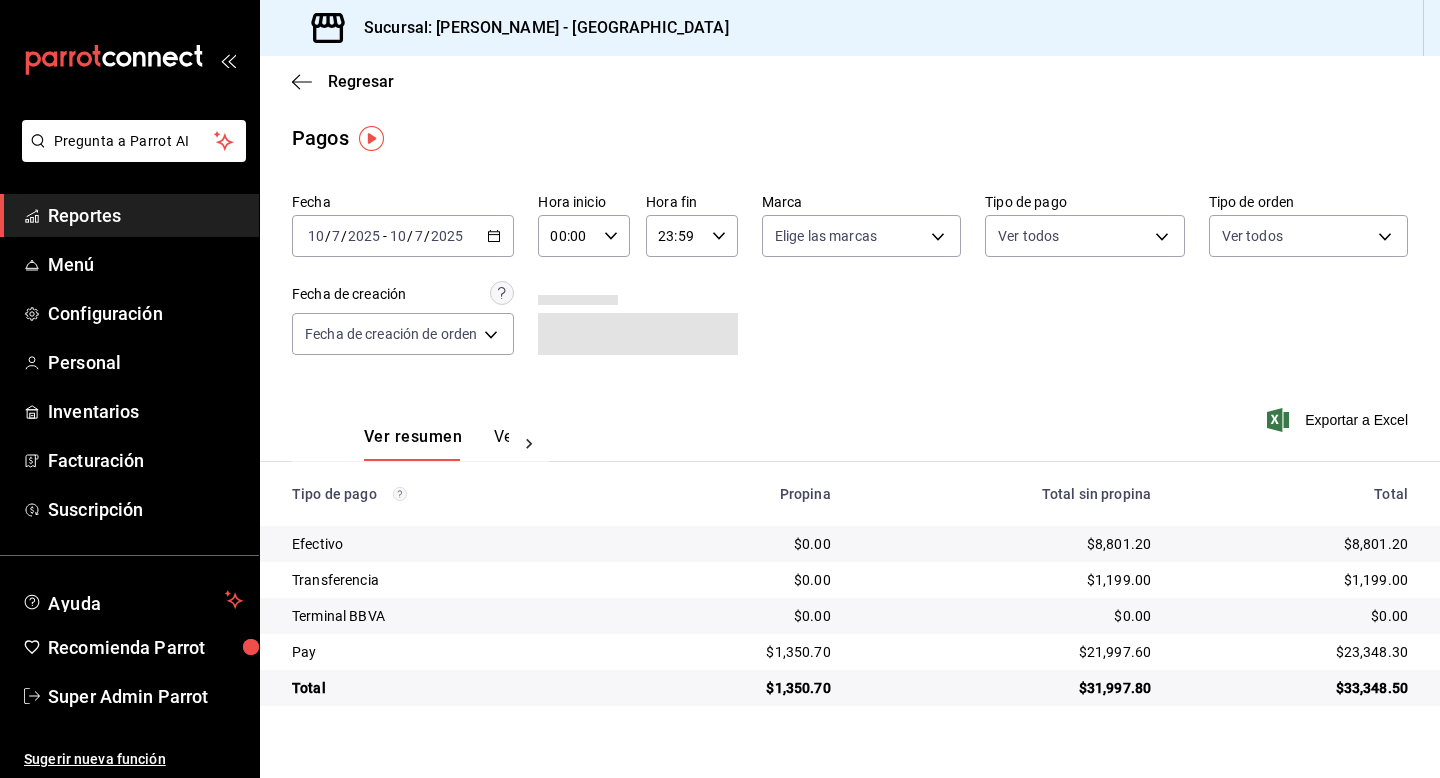 click 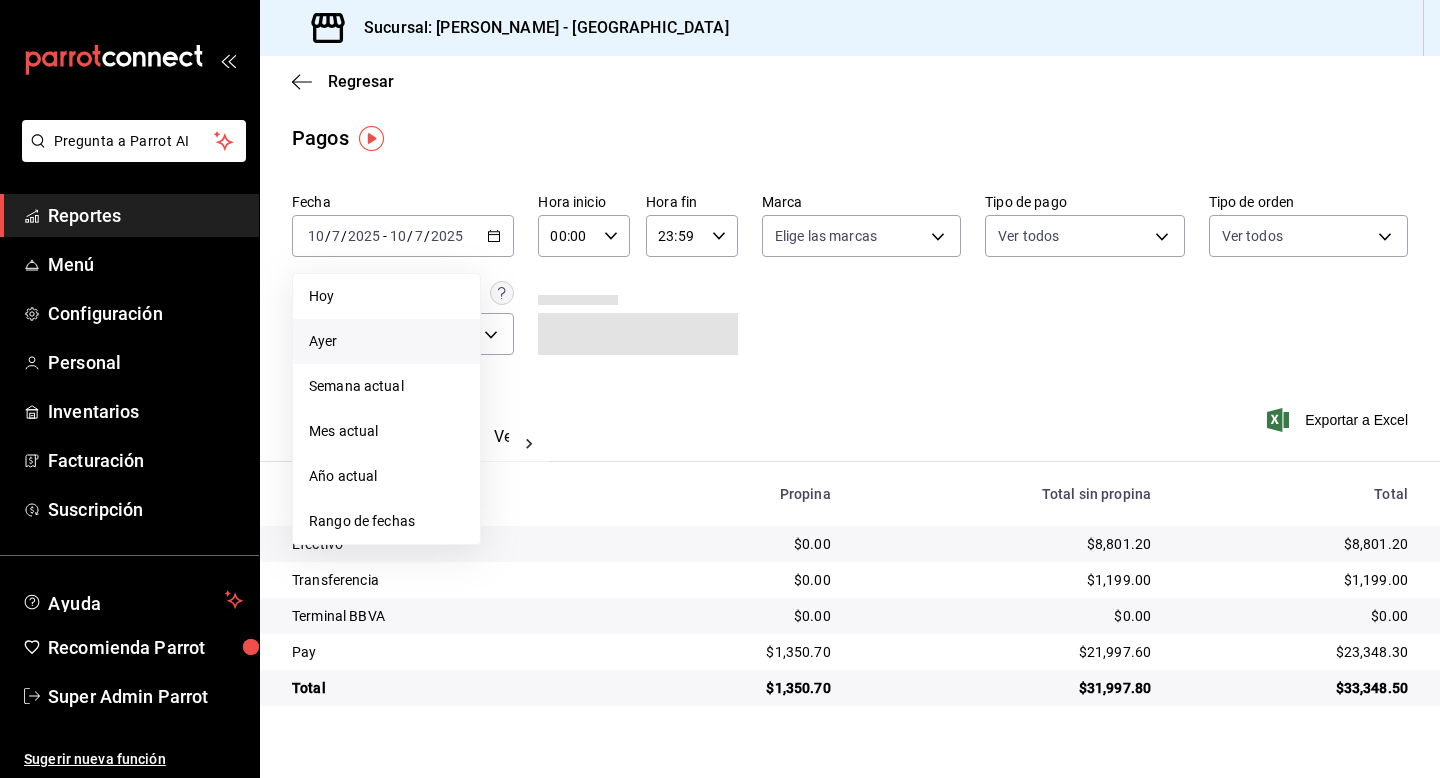 click on "Ayer" at bounding box center (386, 341) 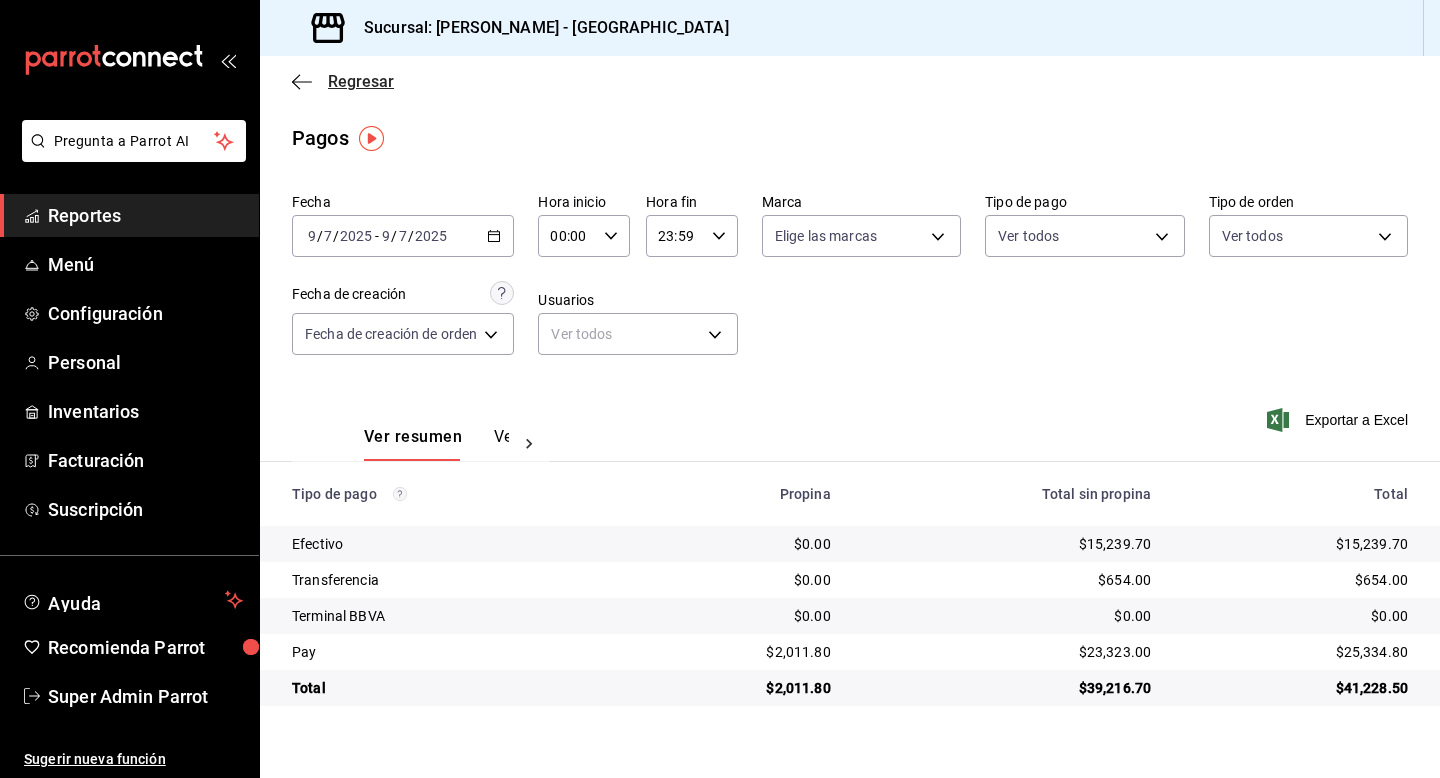 click on "Regresar" at bounding box center [361, 81] 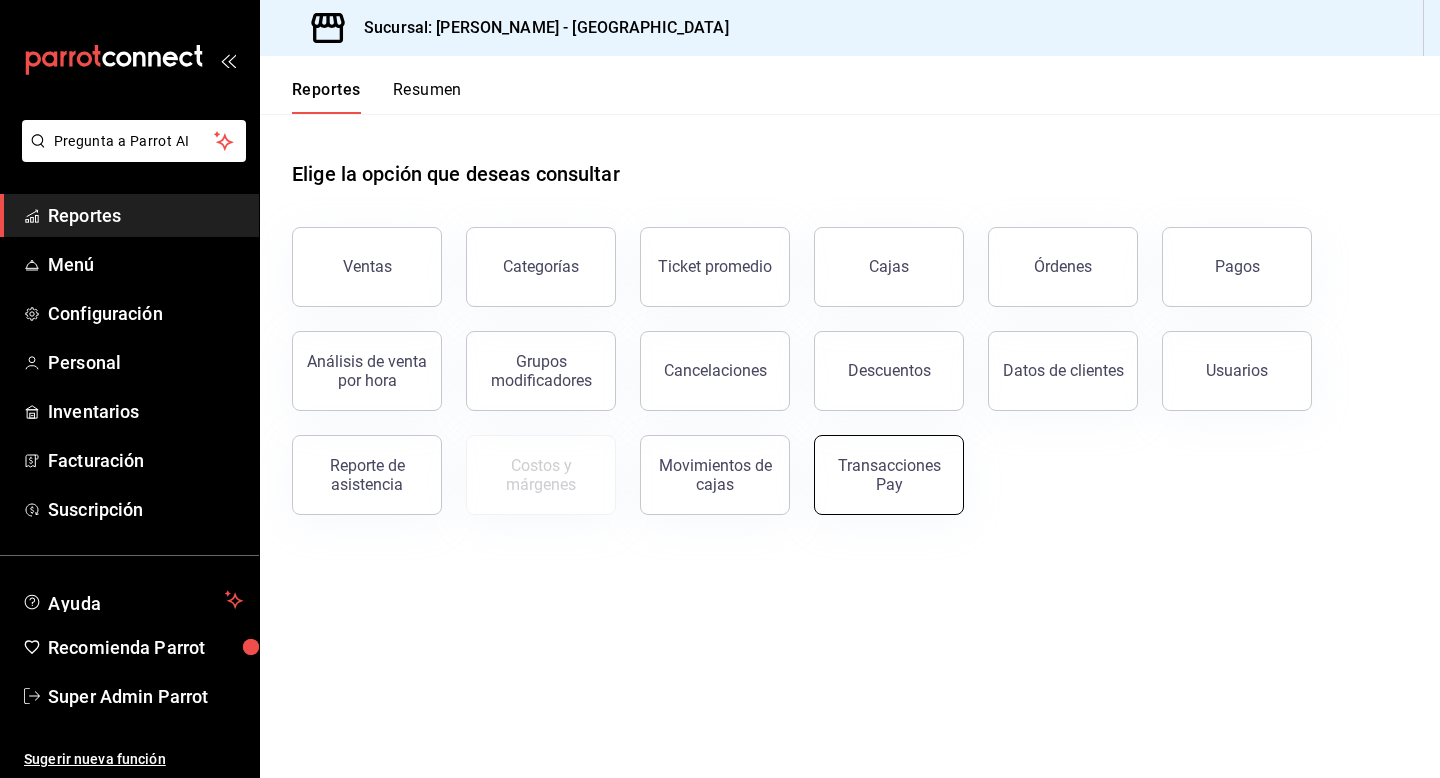 click on "Transacciones Pay" at bounding box center (889, 475) 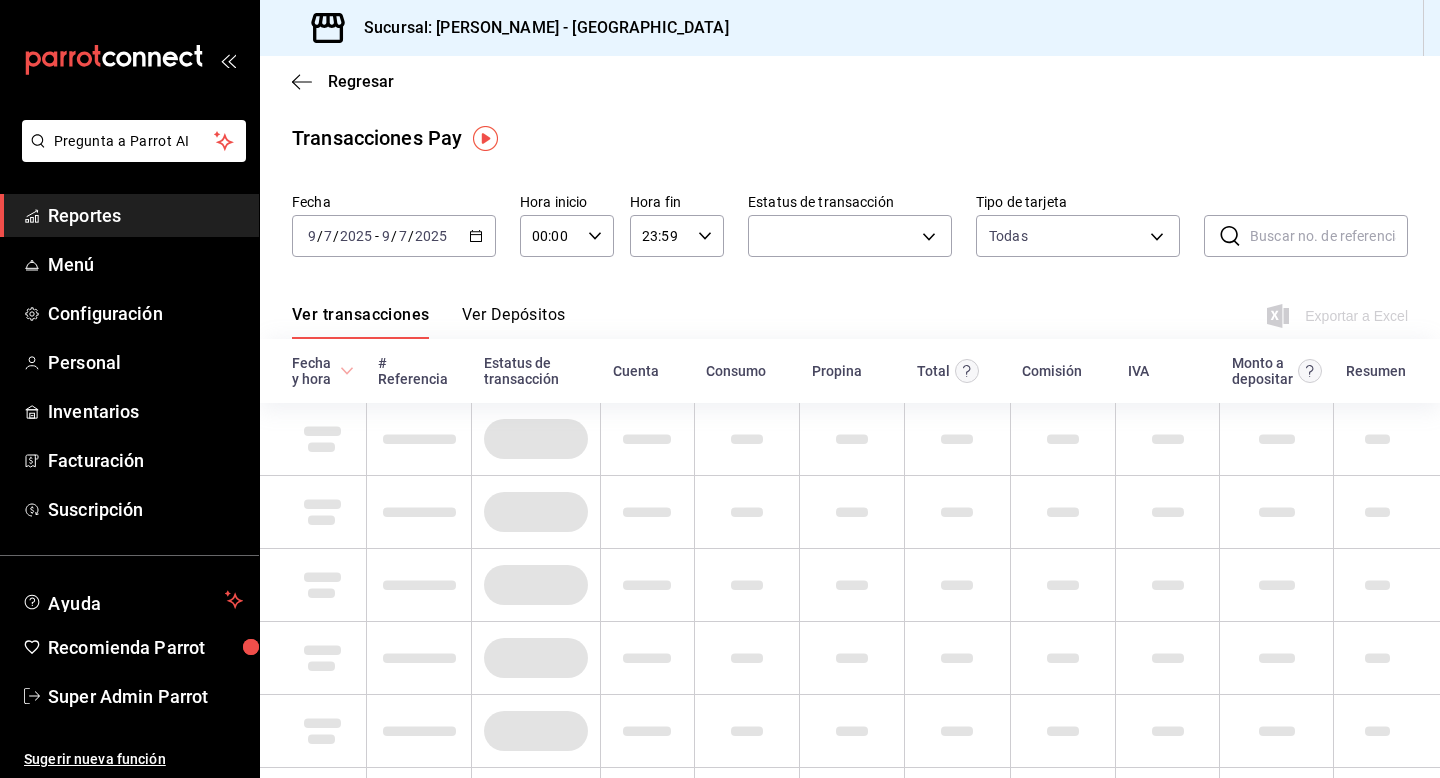 click on "Ver Depósitos" at bounding box center (514, 322) 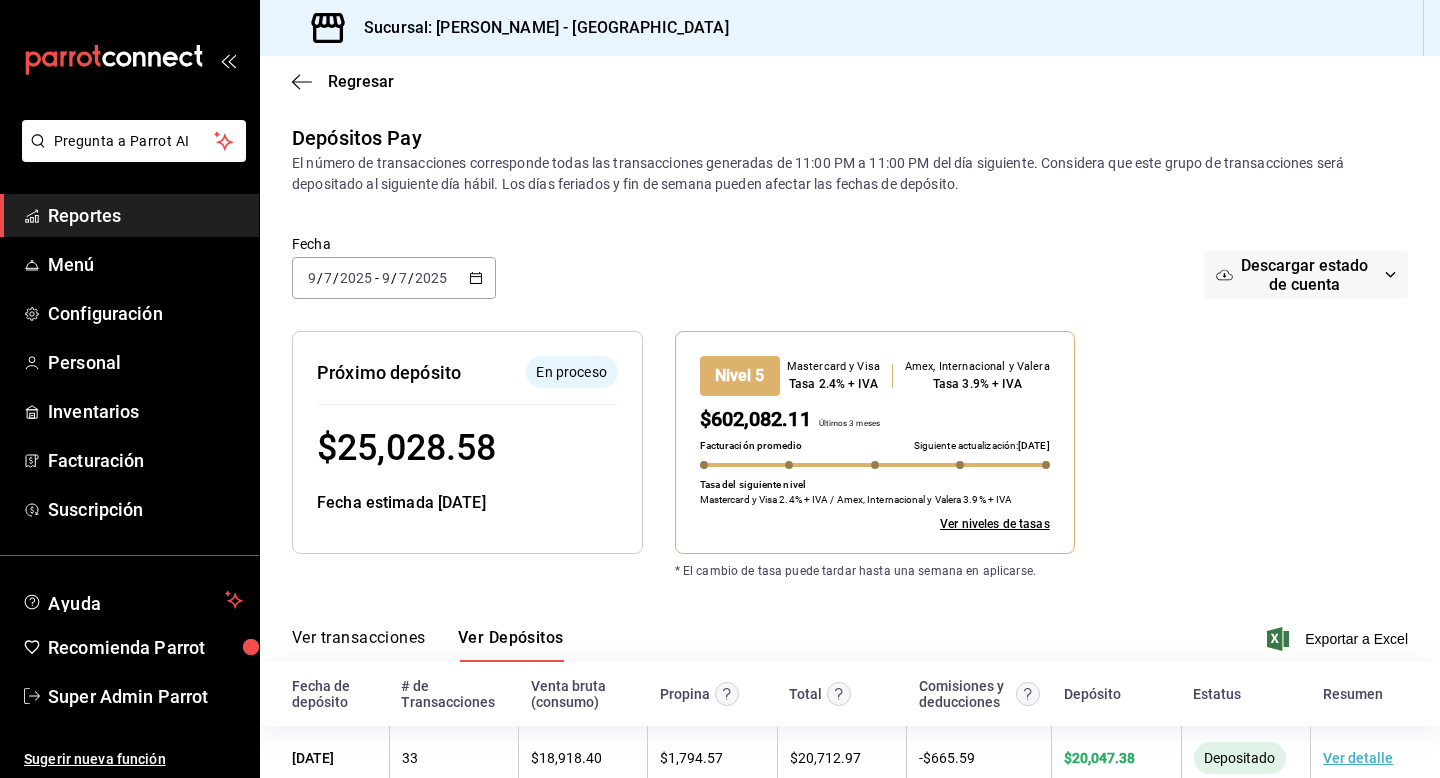click 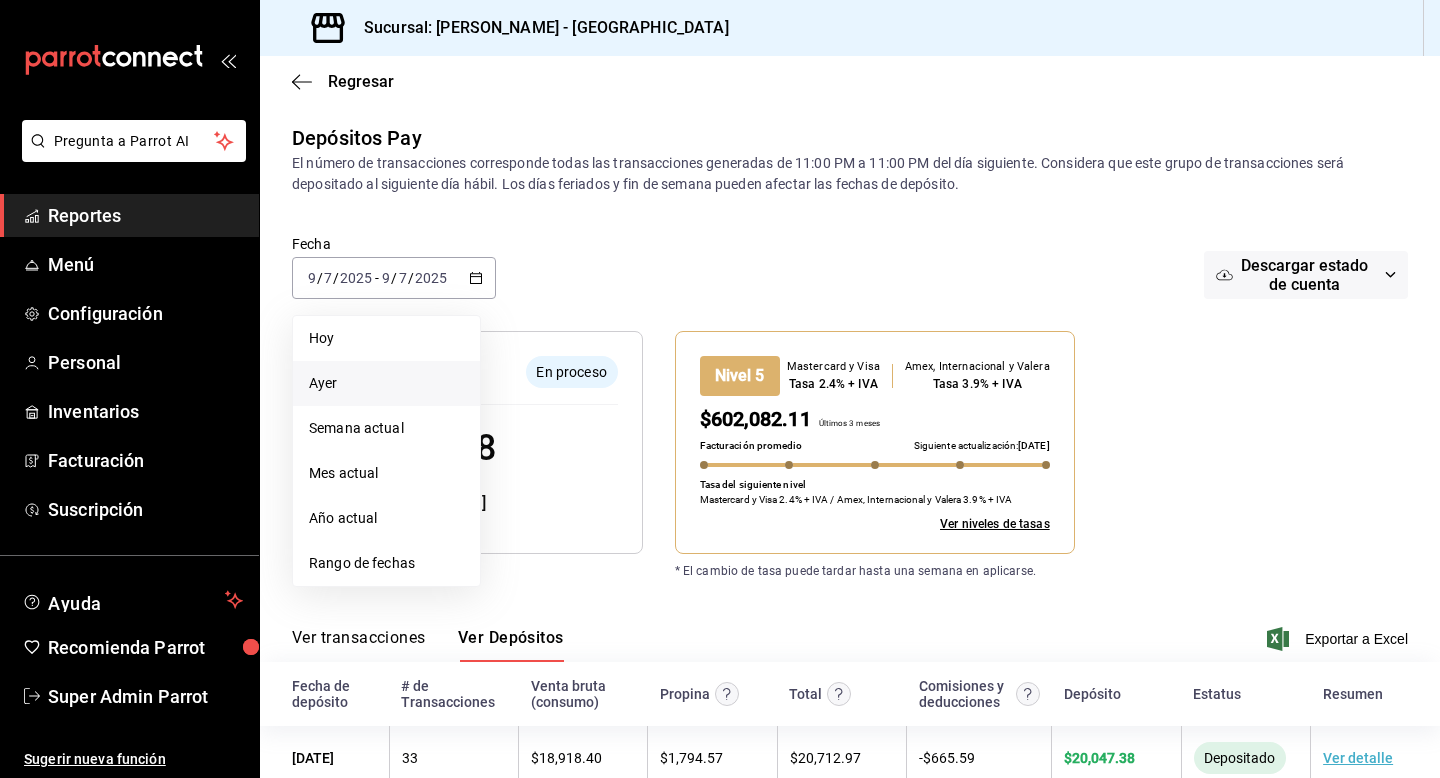 click on "Ayer" at bounding box center [386, 383] 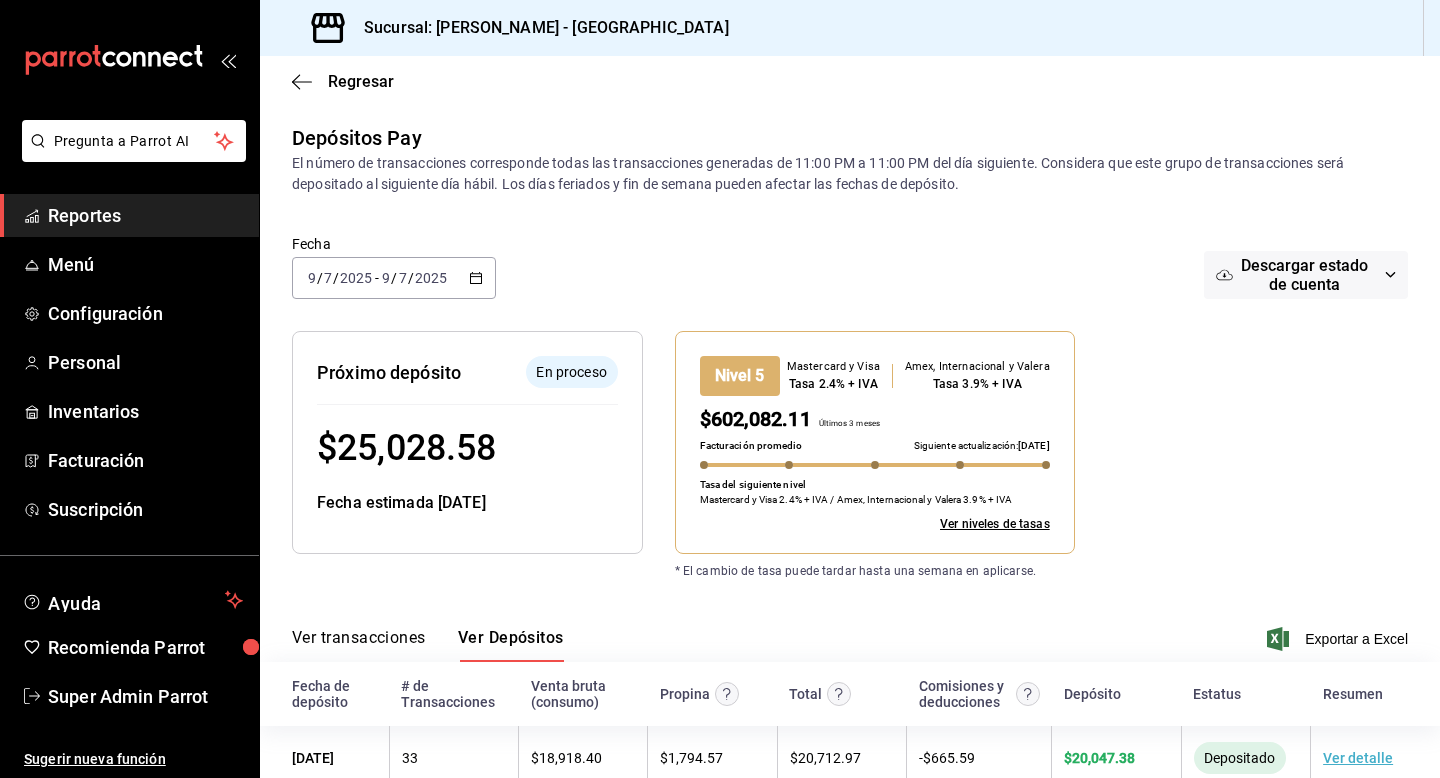 scroll, scrollTop: 46, scrollLeft: 0, axis: vertical 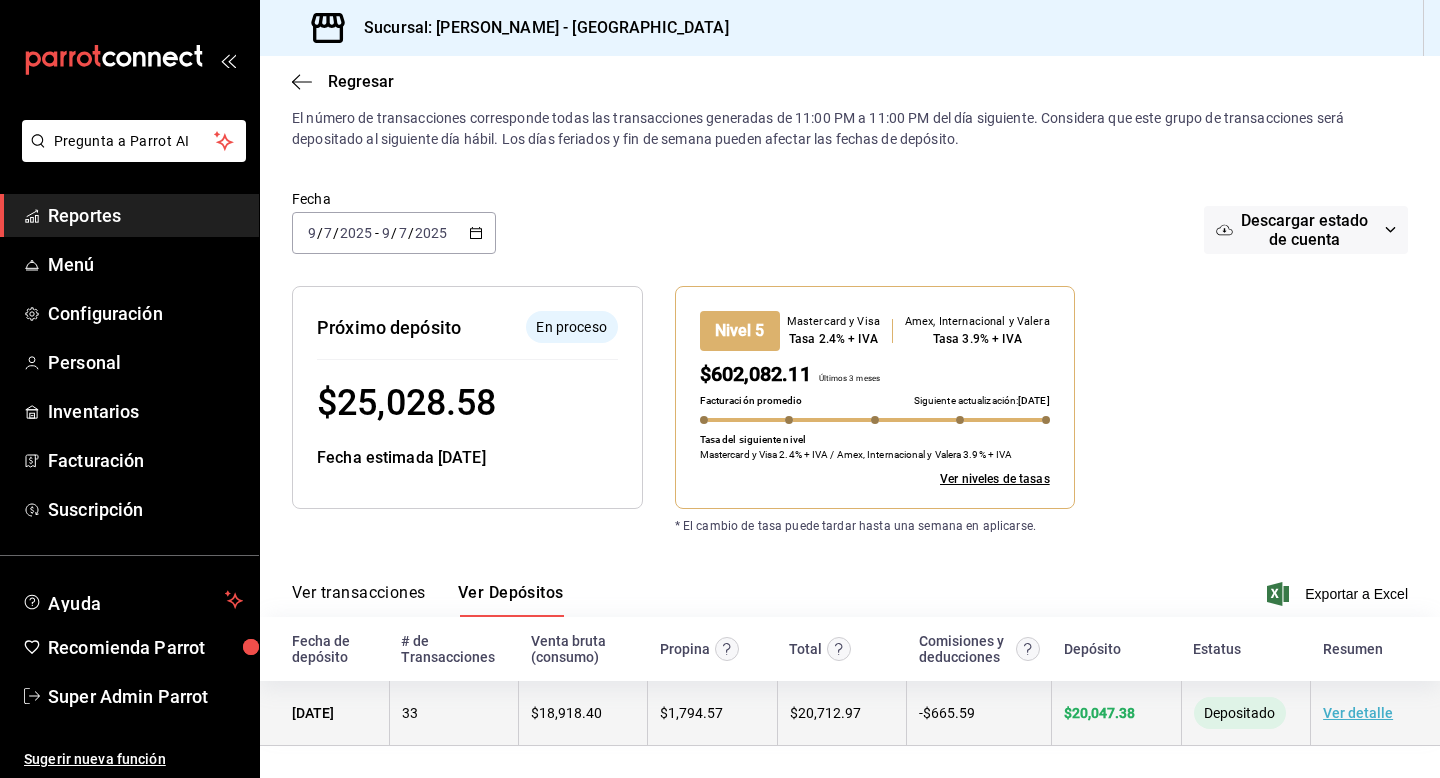 click on "Ver detalle" at bounding box center [1358, 713] 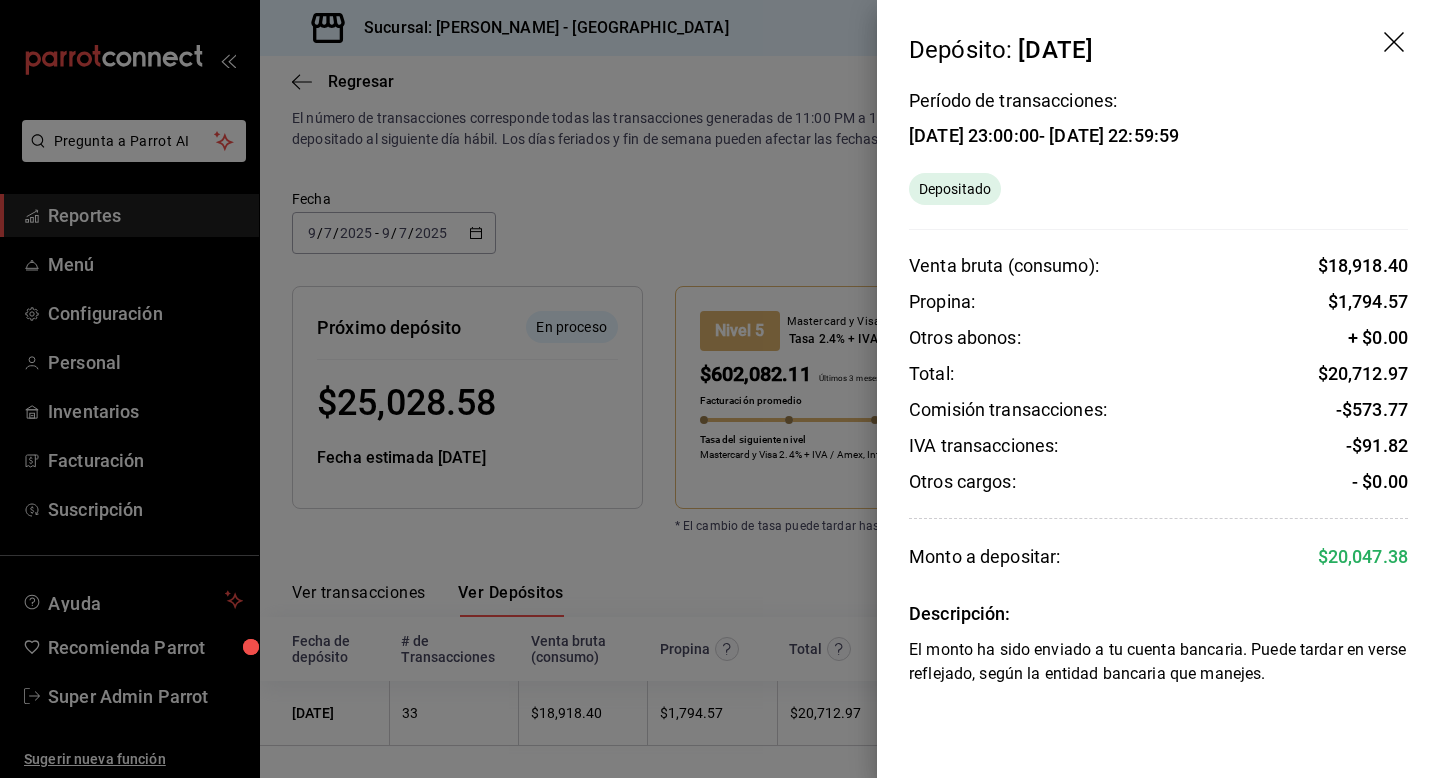 click 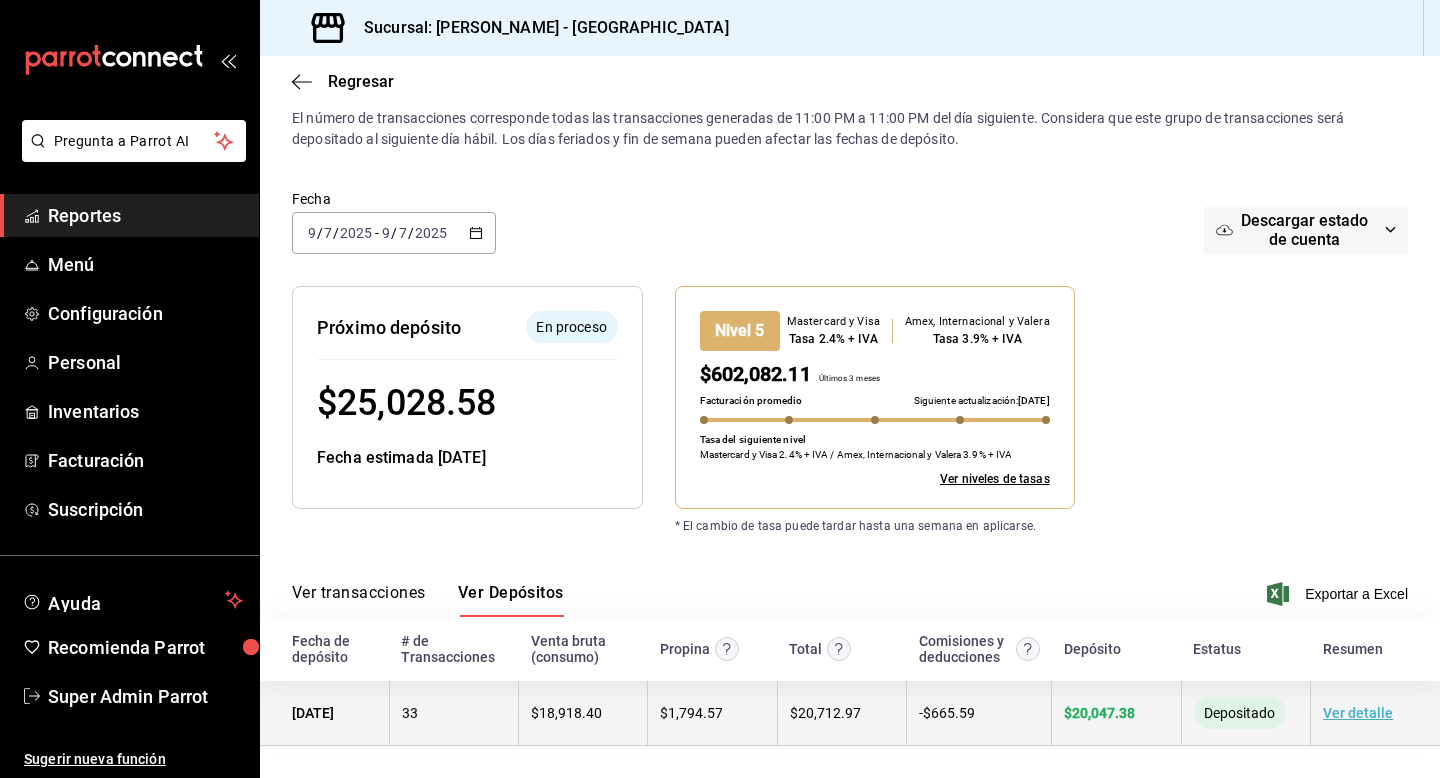 click on "33" at bounding box center [453, 713] 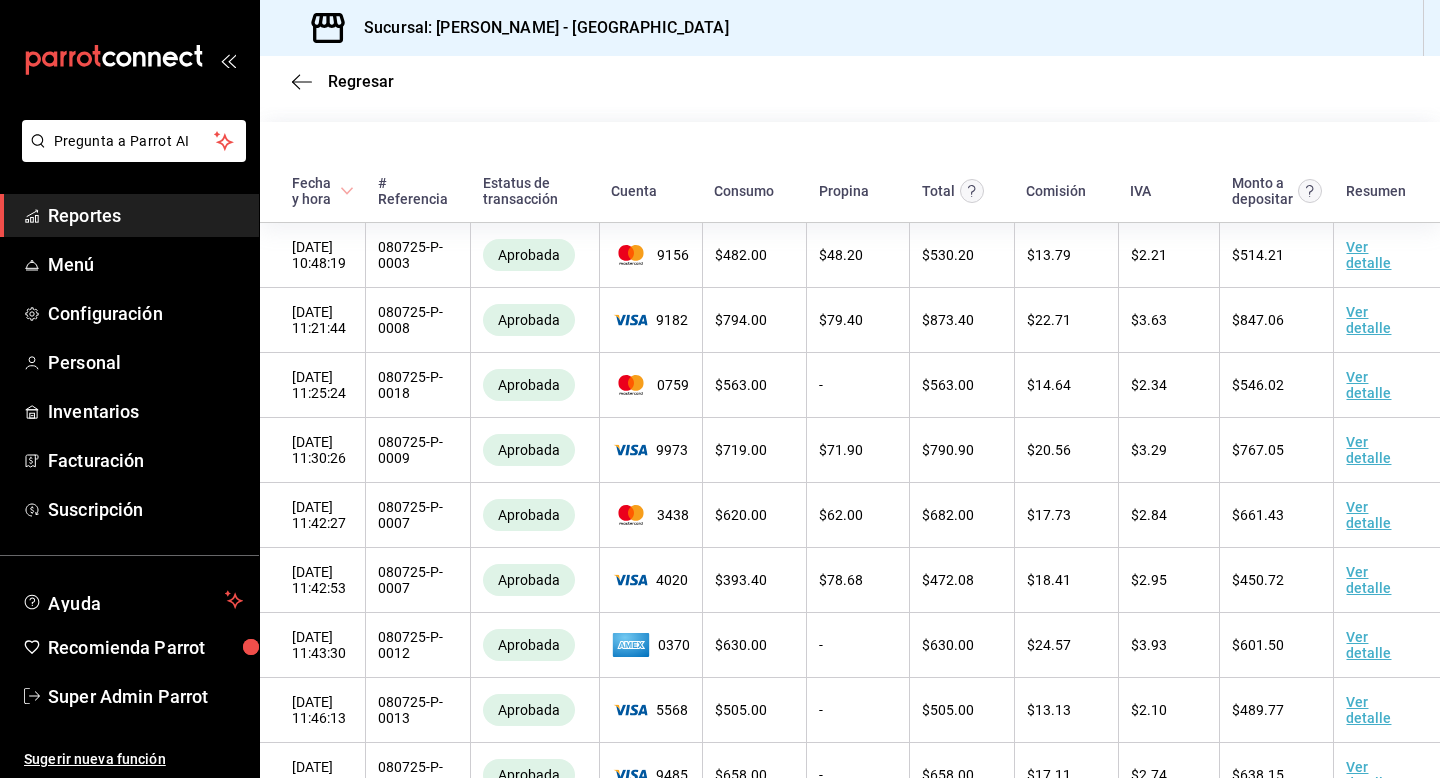 scroll, scrollTop: 0, scrollLeft: 0, axis: both 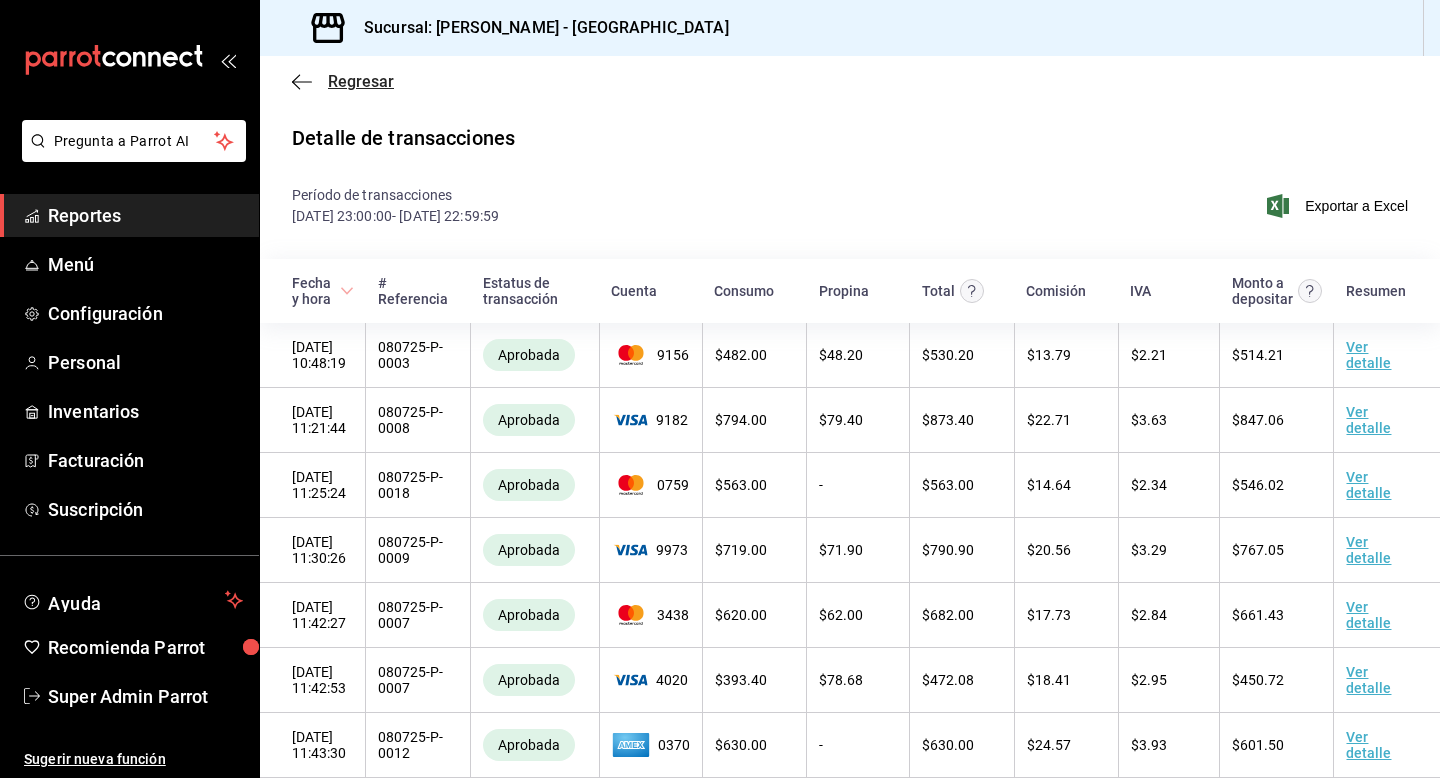 click on "Regresar" at bounding box center (361, 81) 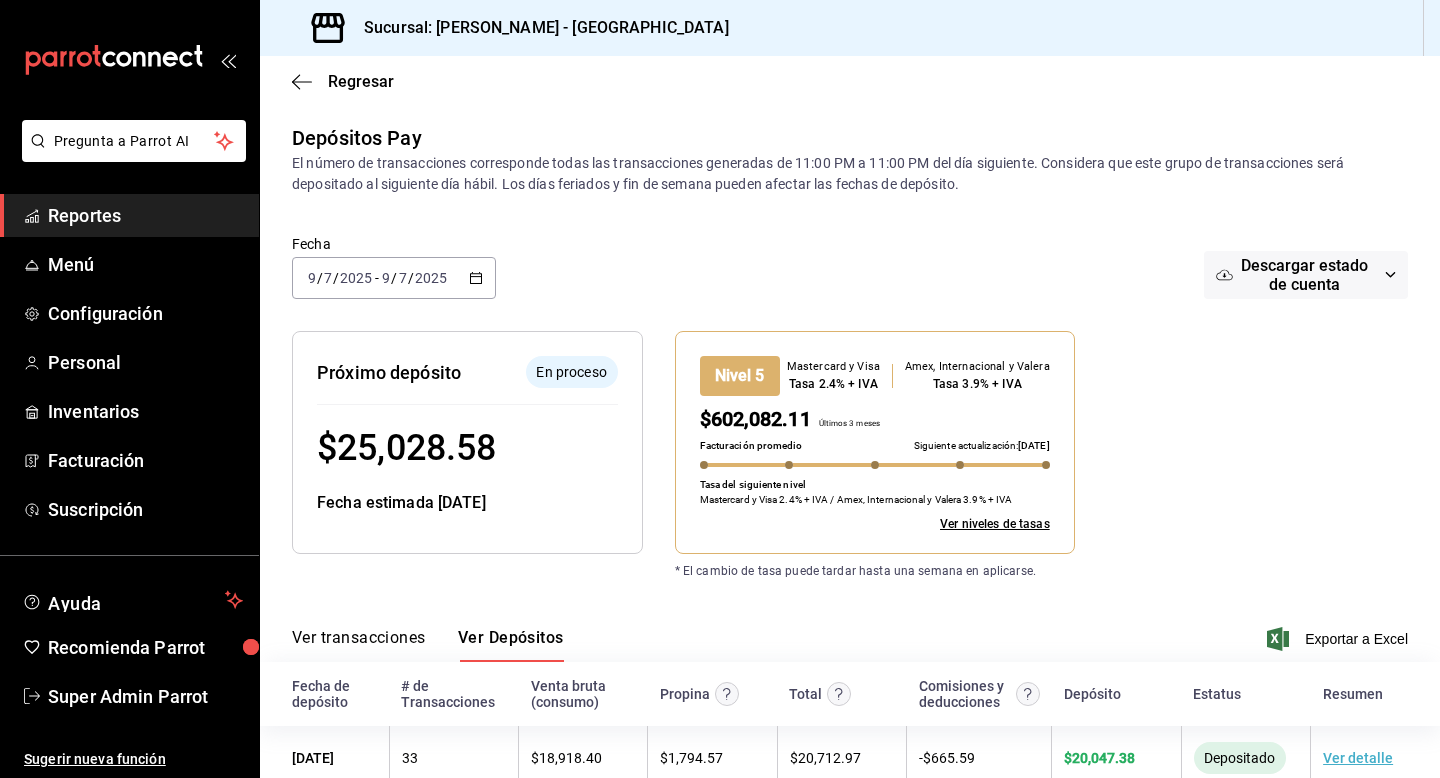 click on "[DATE] [DATE] - [DATE] [DATE]" at bounding box center [394, 278] 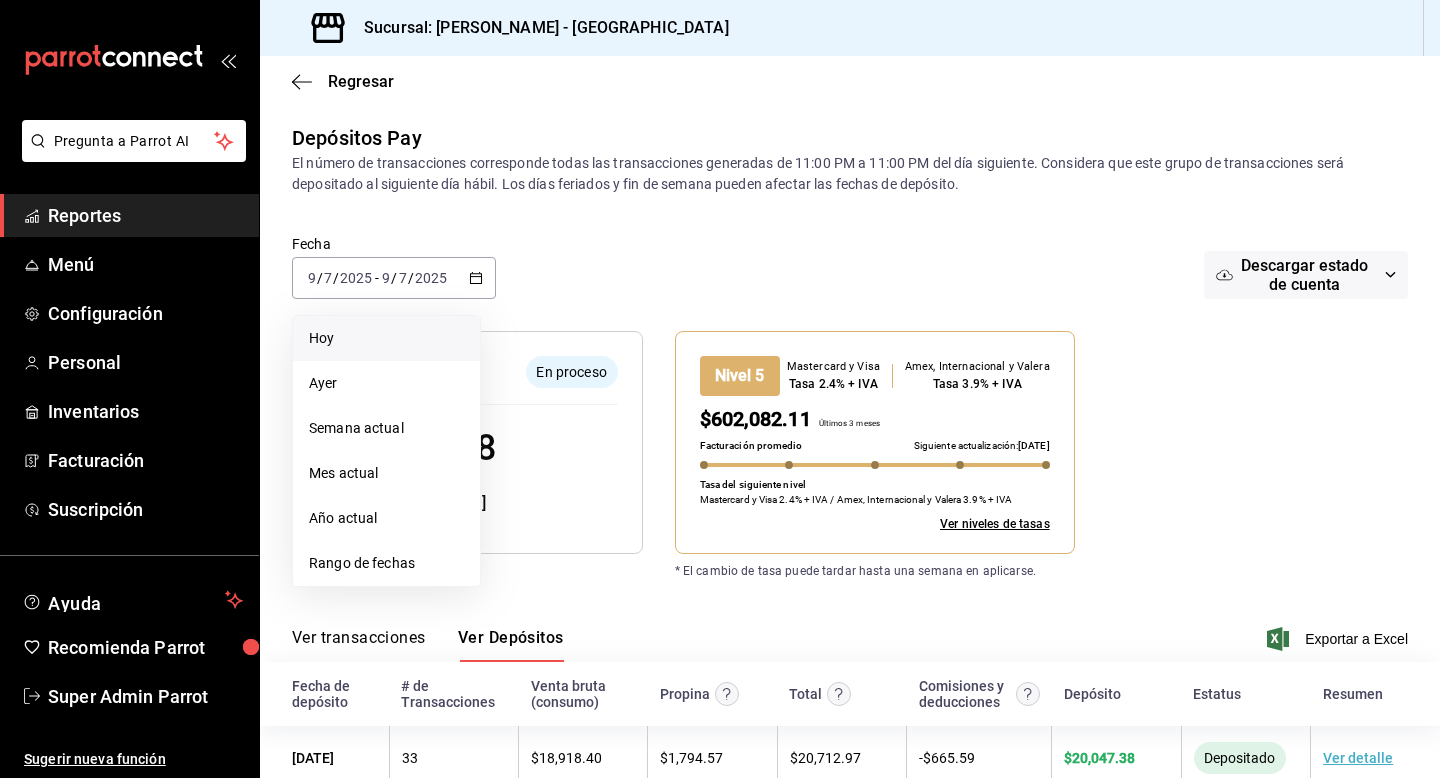 click on "Hoy" at bounding box center (386, 338) 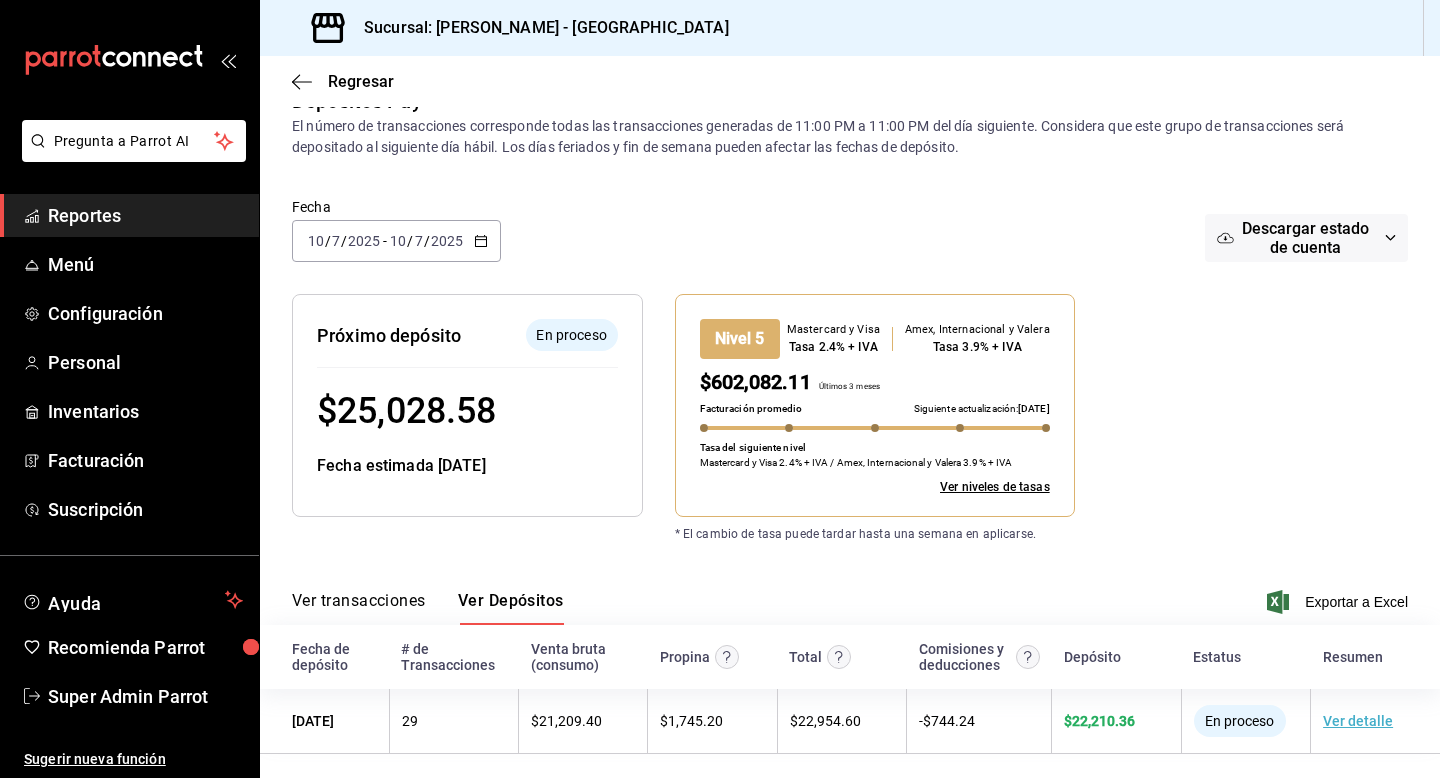 scroll, scrollTop: 46, scrollLeft: 0, axis: vertical 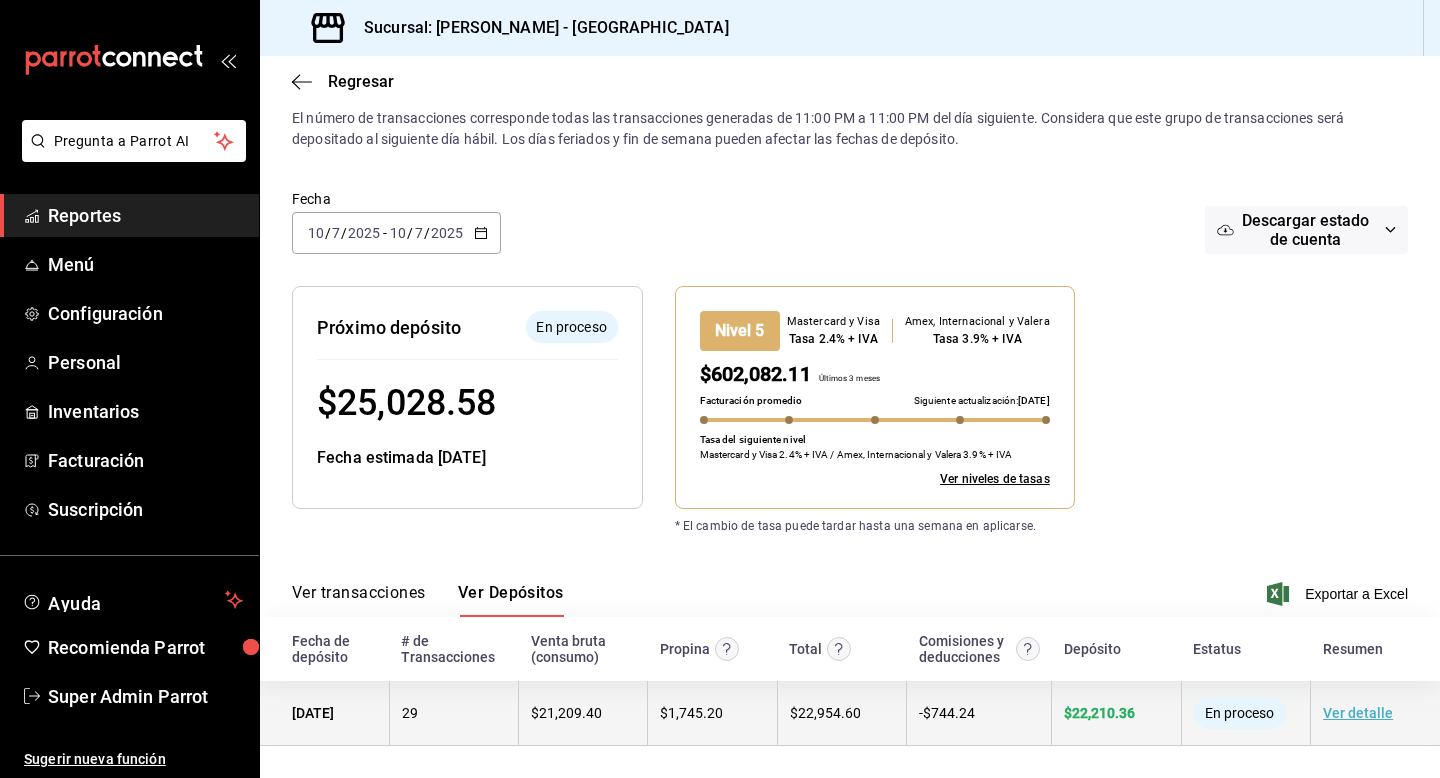 click on "Ver detalle" at bounding box center [1358, 713] 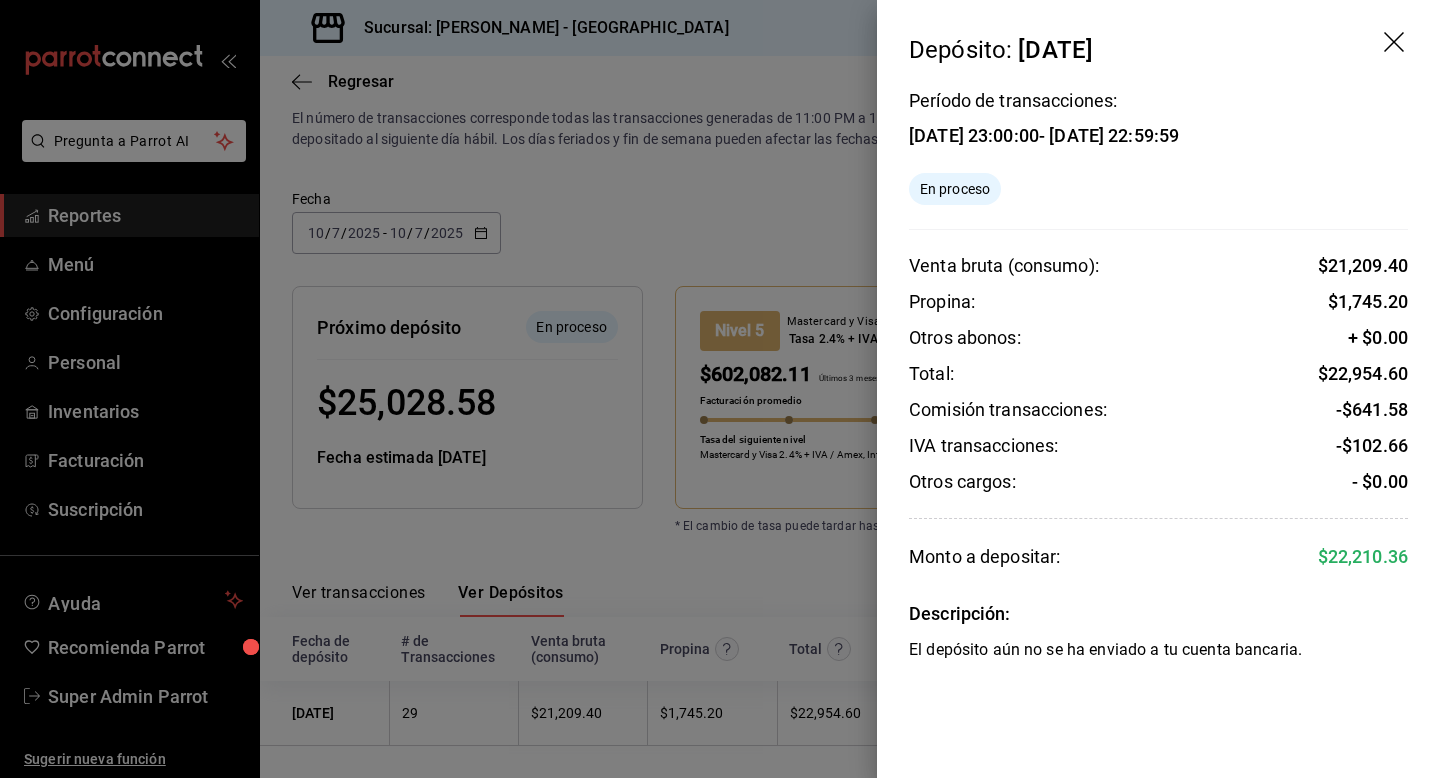 click 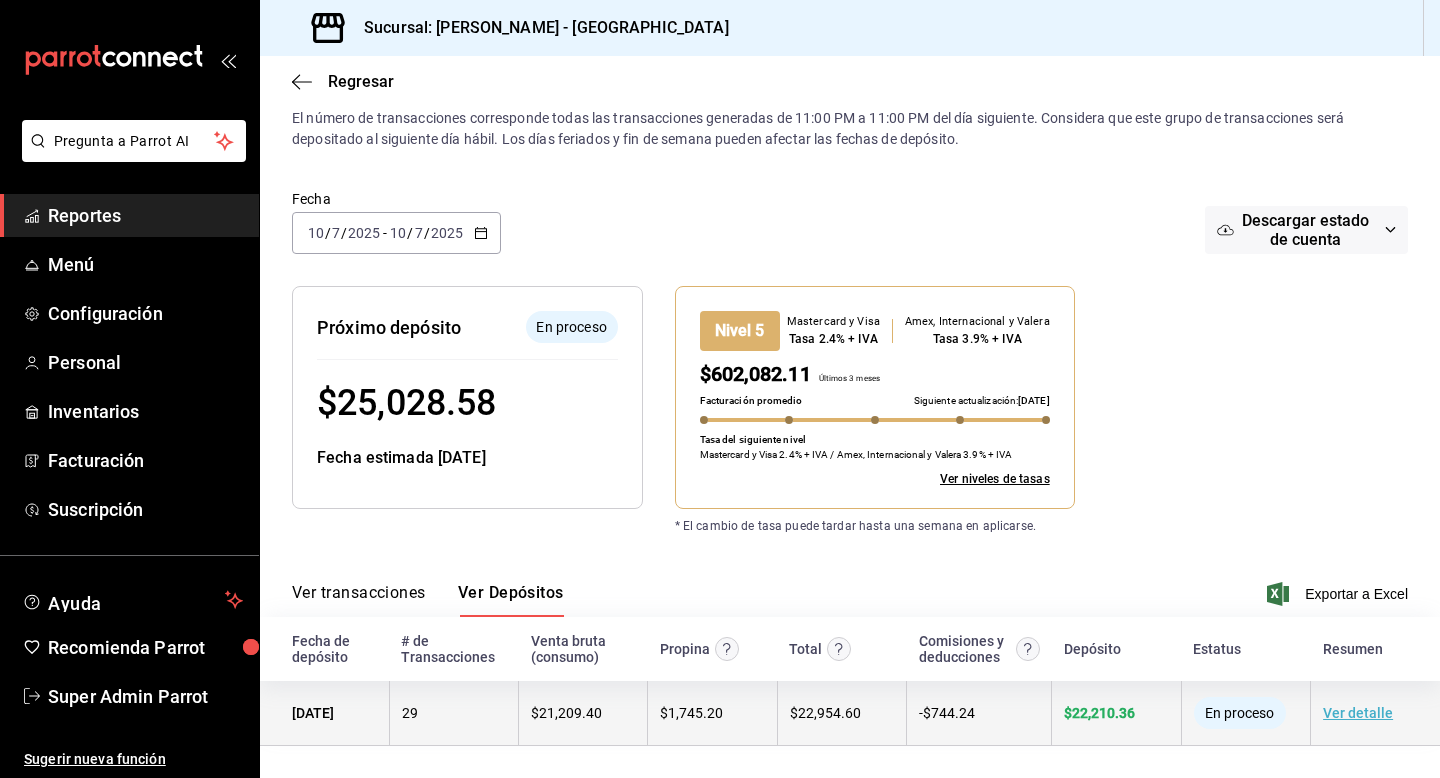click on "$ 22,954.60" at bounding box center (841, 713) 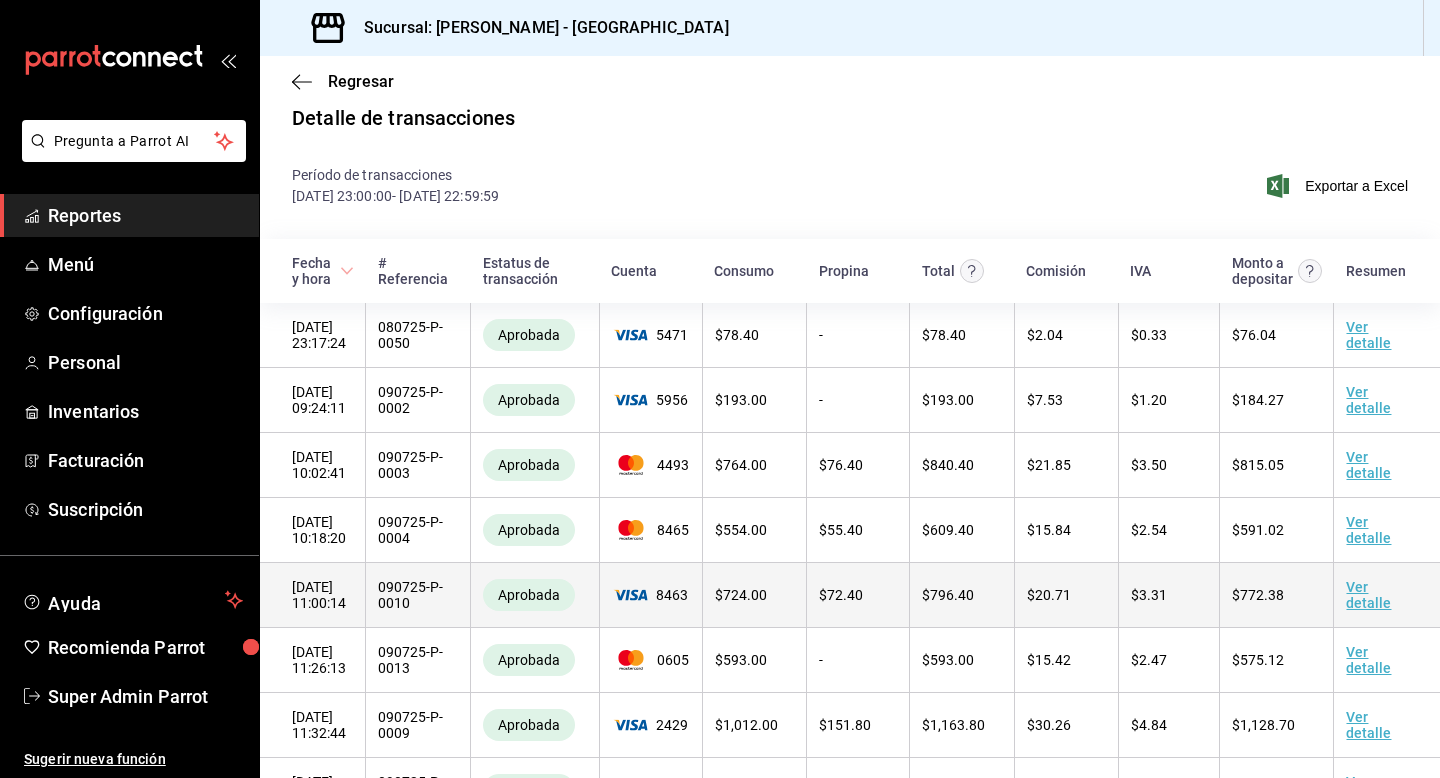 scroll, scrollTop: 22, scrollLeft: 0, axis: vertical 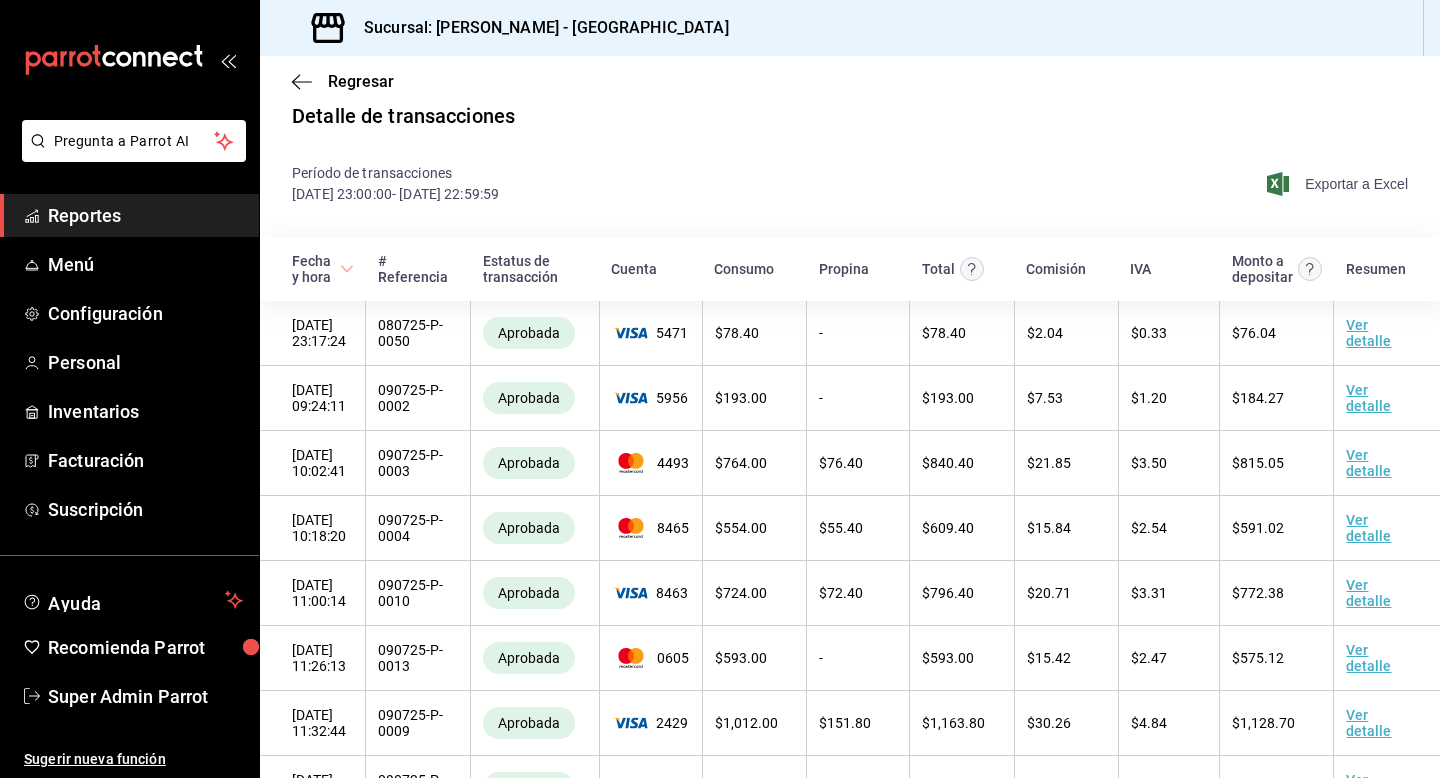 click on "Exportar a Excel" at bounding box center (1339, 184) 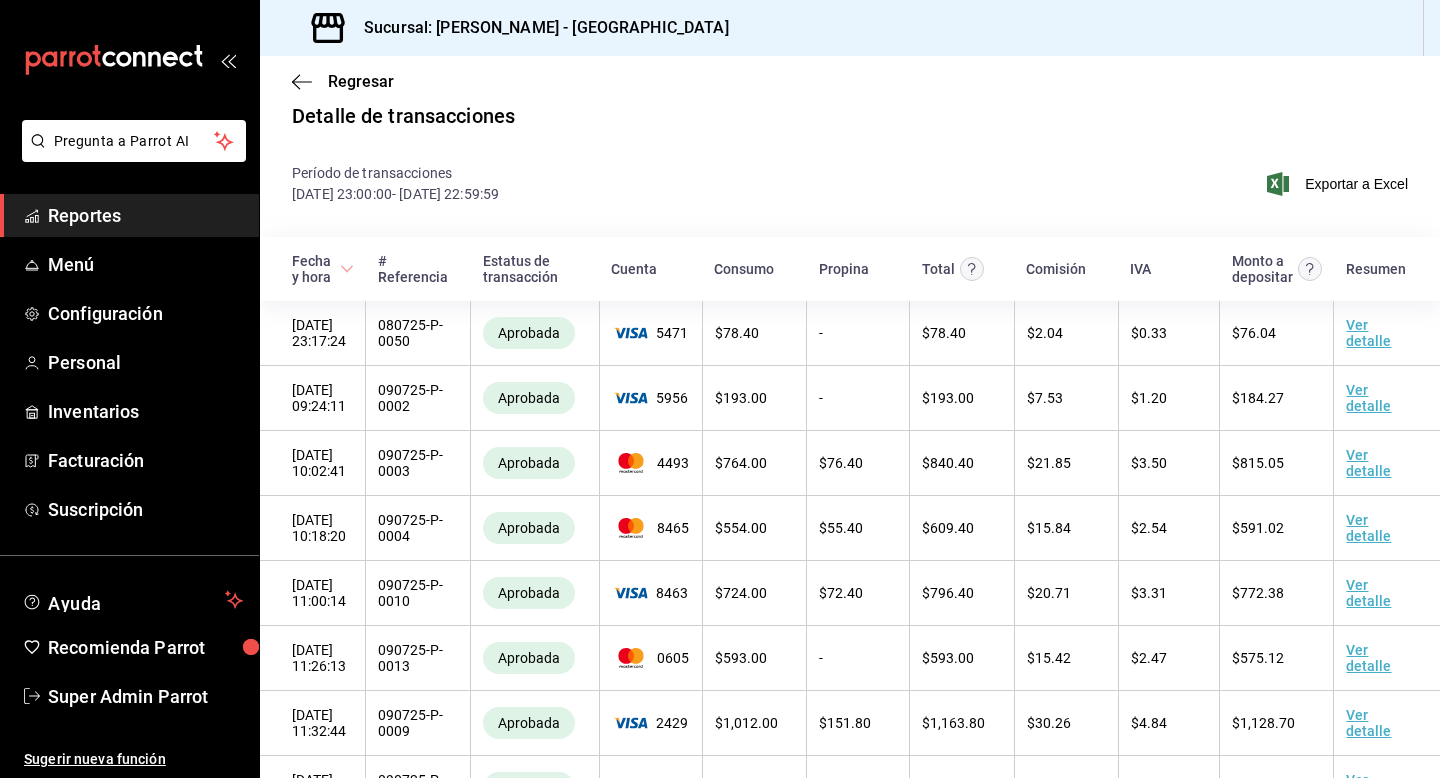 click on "Reportes" at bounding box center (129, 215) 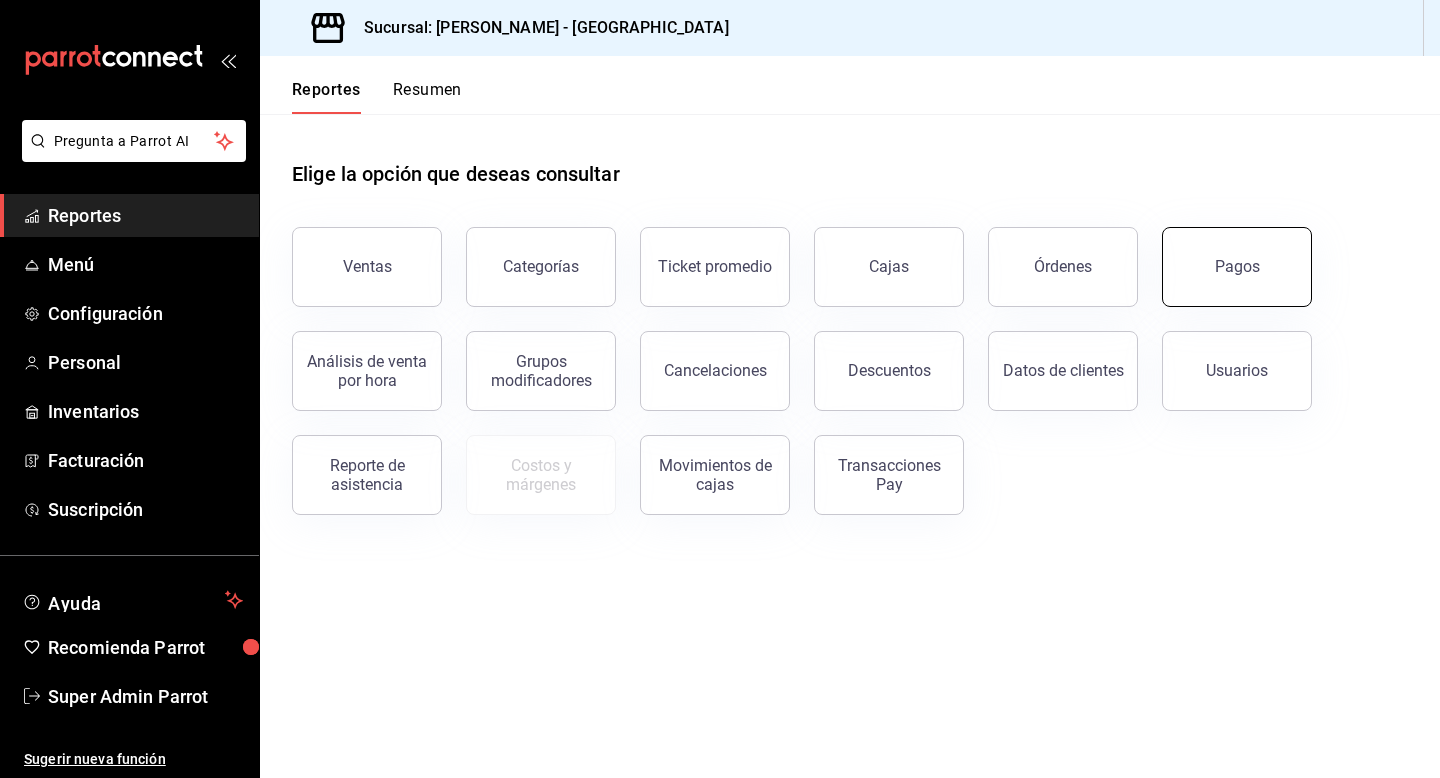 click on "Pagos" at bounding box center (1237, 267) 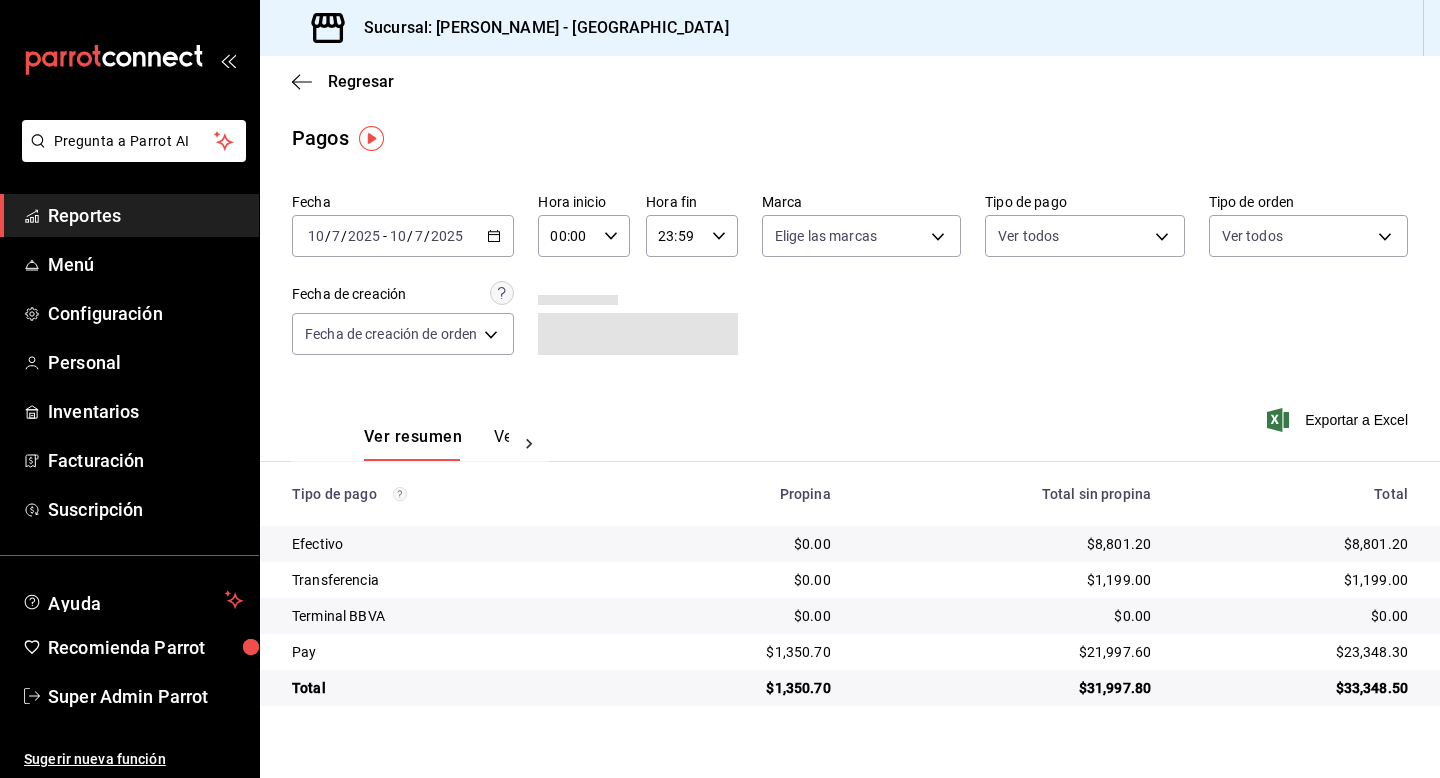 click on "2025-07-10 10 / 7 / 2025 - 2025-07-10 10 / 7 / 2025" at bounding box center (403, 236) 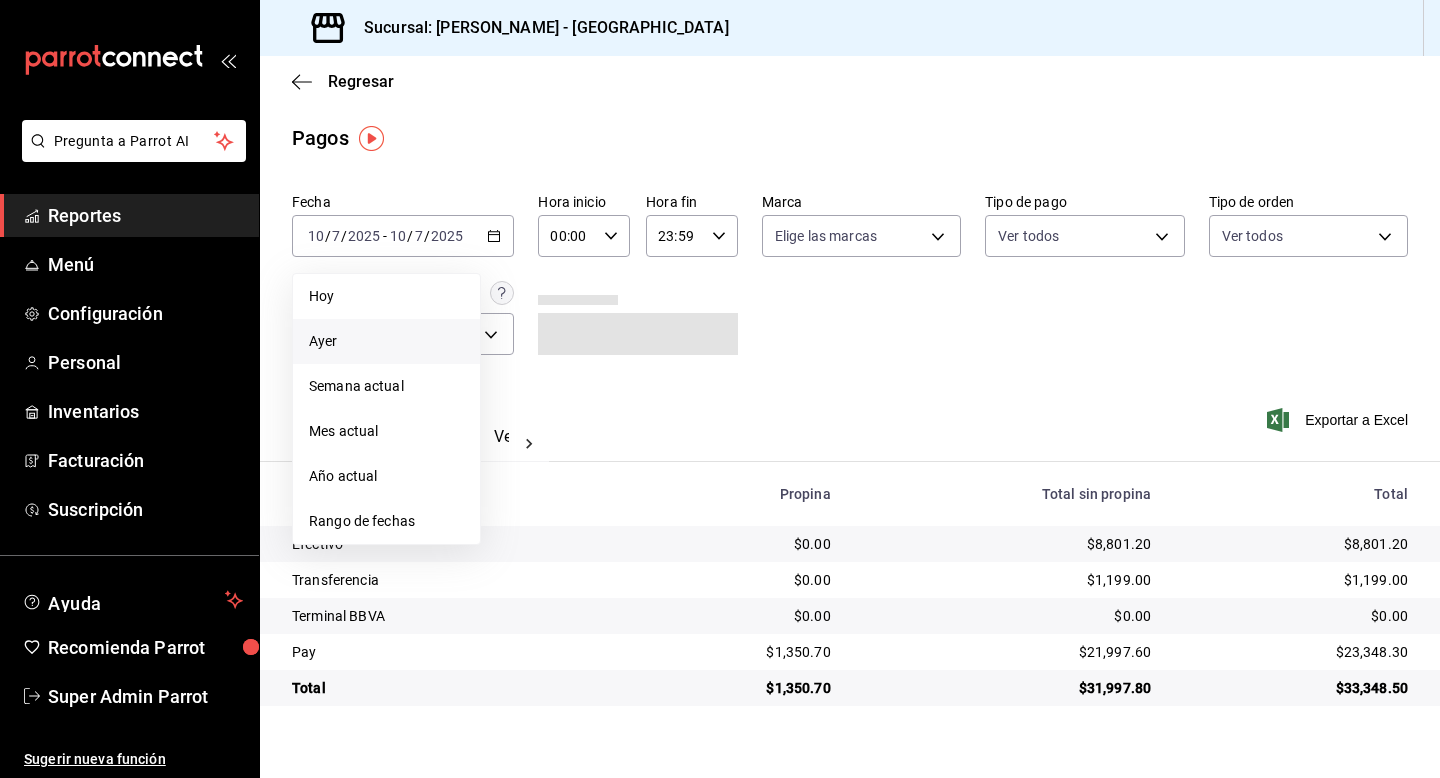 click on "Ayer" at bounding box center [386, 341] 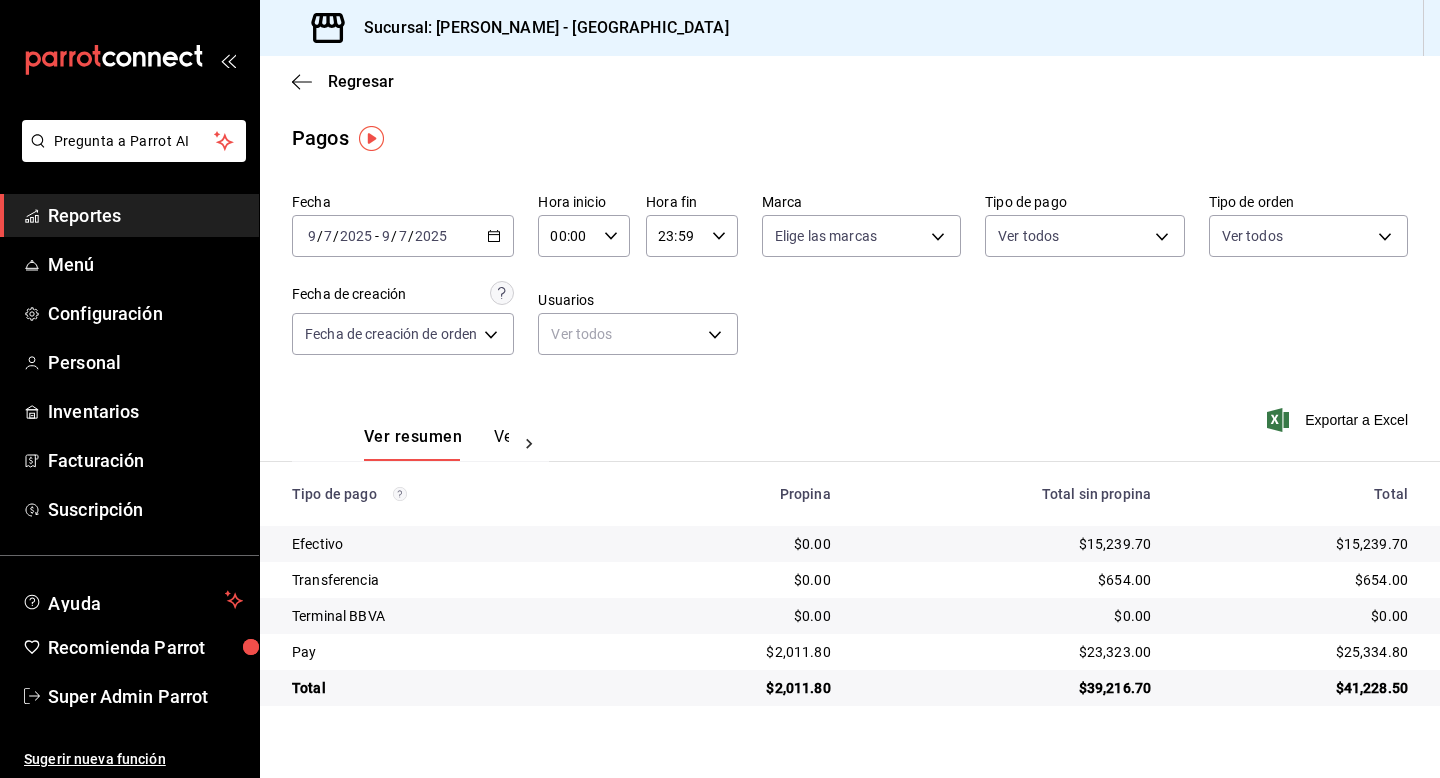 click on "Ver pagos" at bounding box center (531, 444) 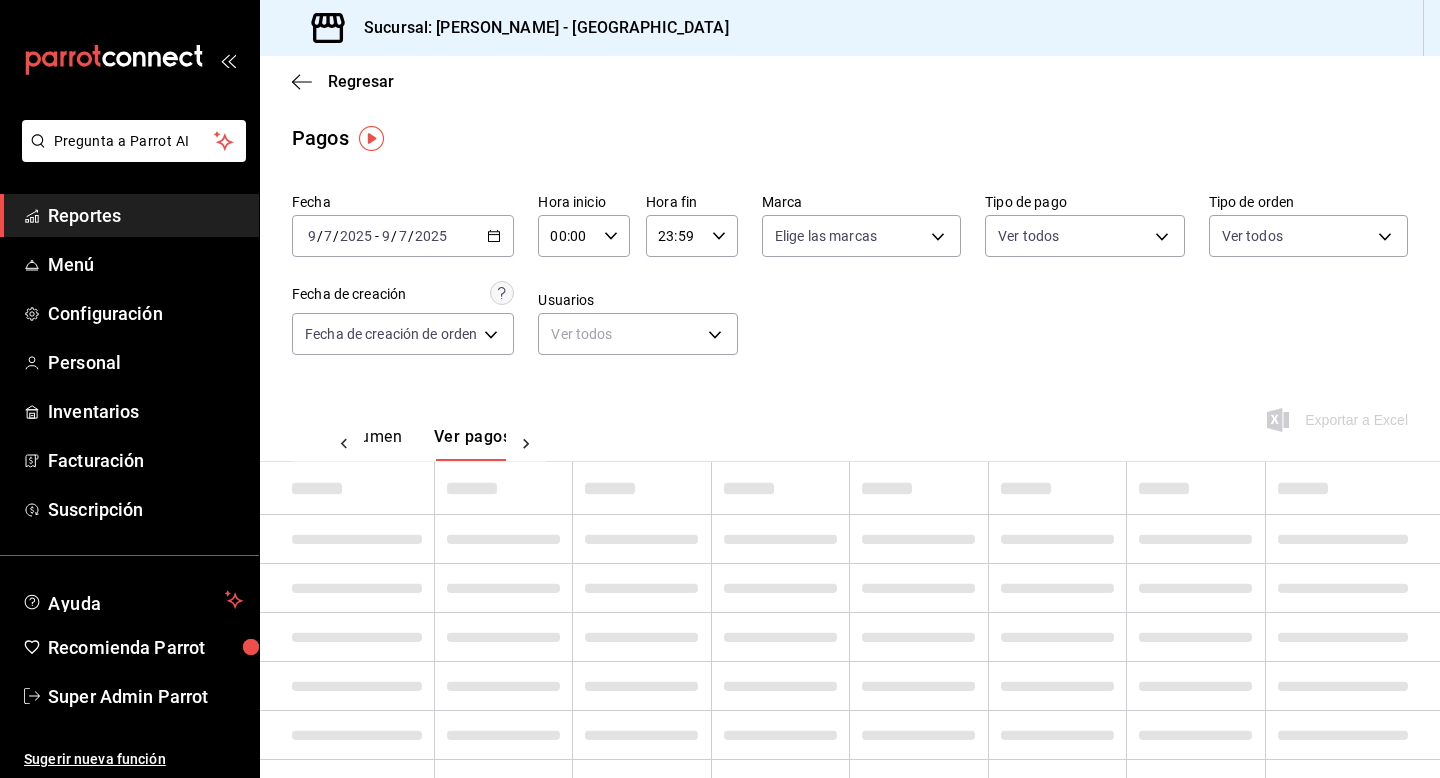 scroll, scrollTop: 0, scrollLeft: 59, axis: horizontal 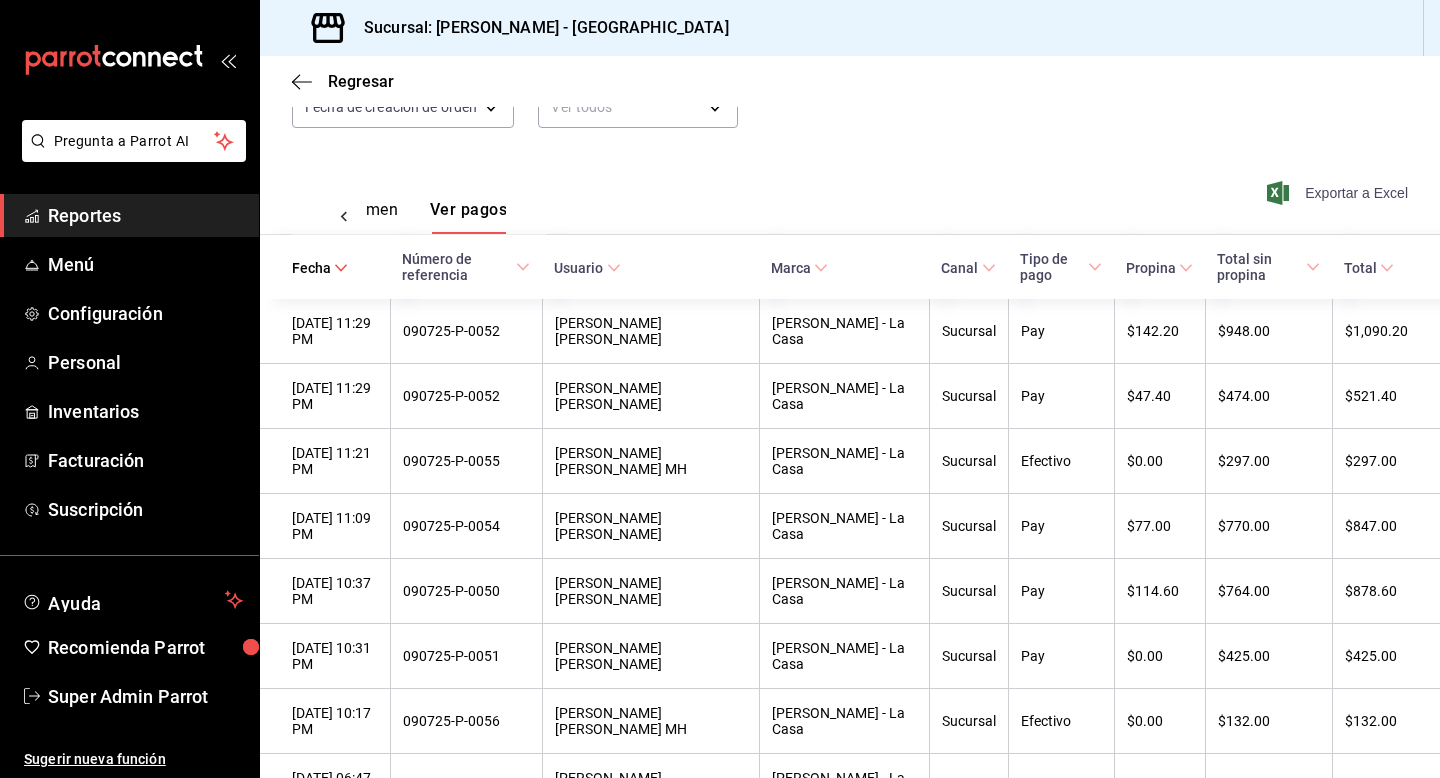 click on "Exportar a Excel" at bounding box center (1339, 193) 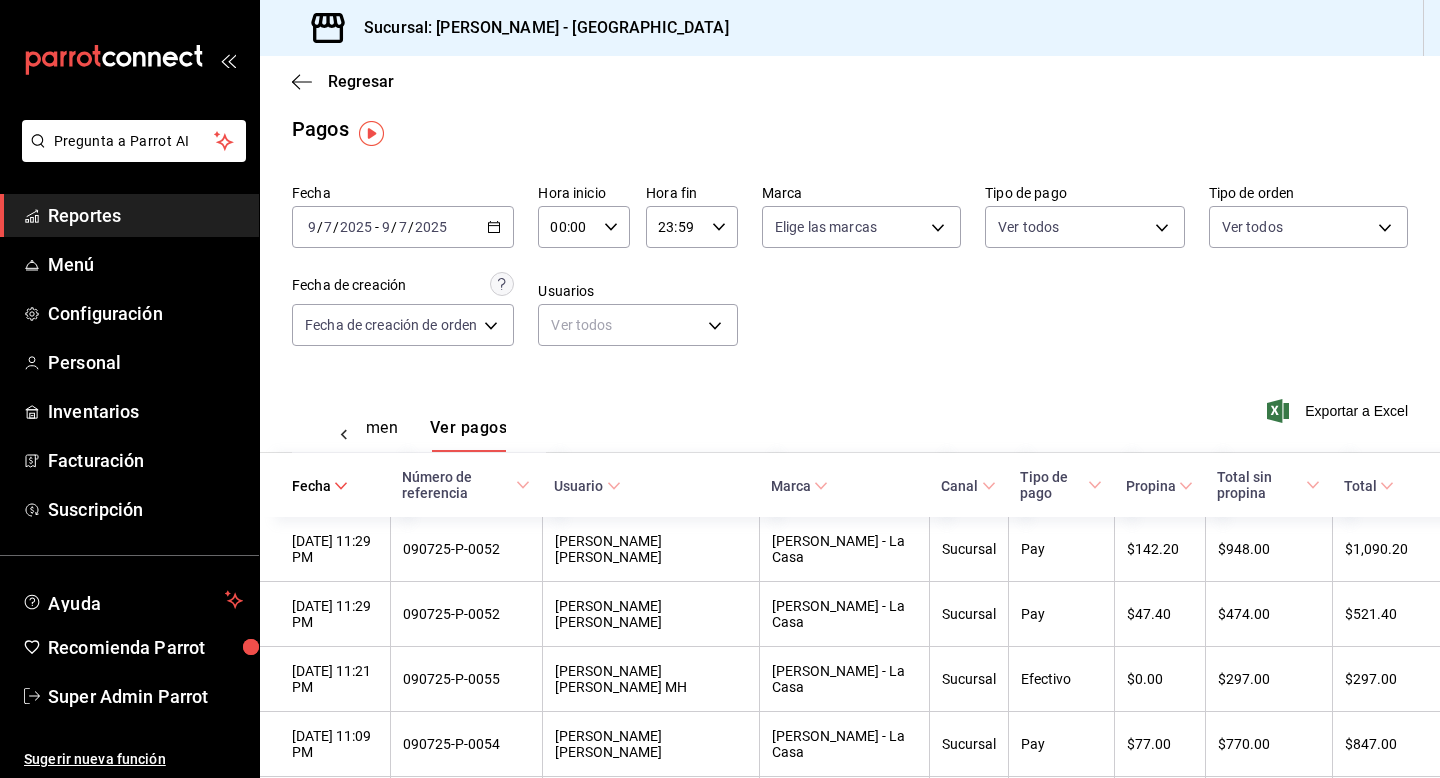 scroll, scrollTop: 5, scrollLeft: 0, axis: vertical 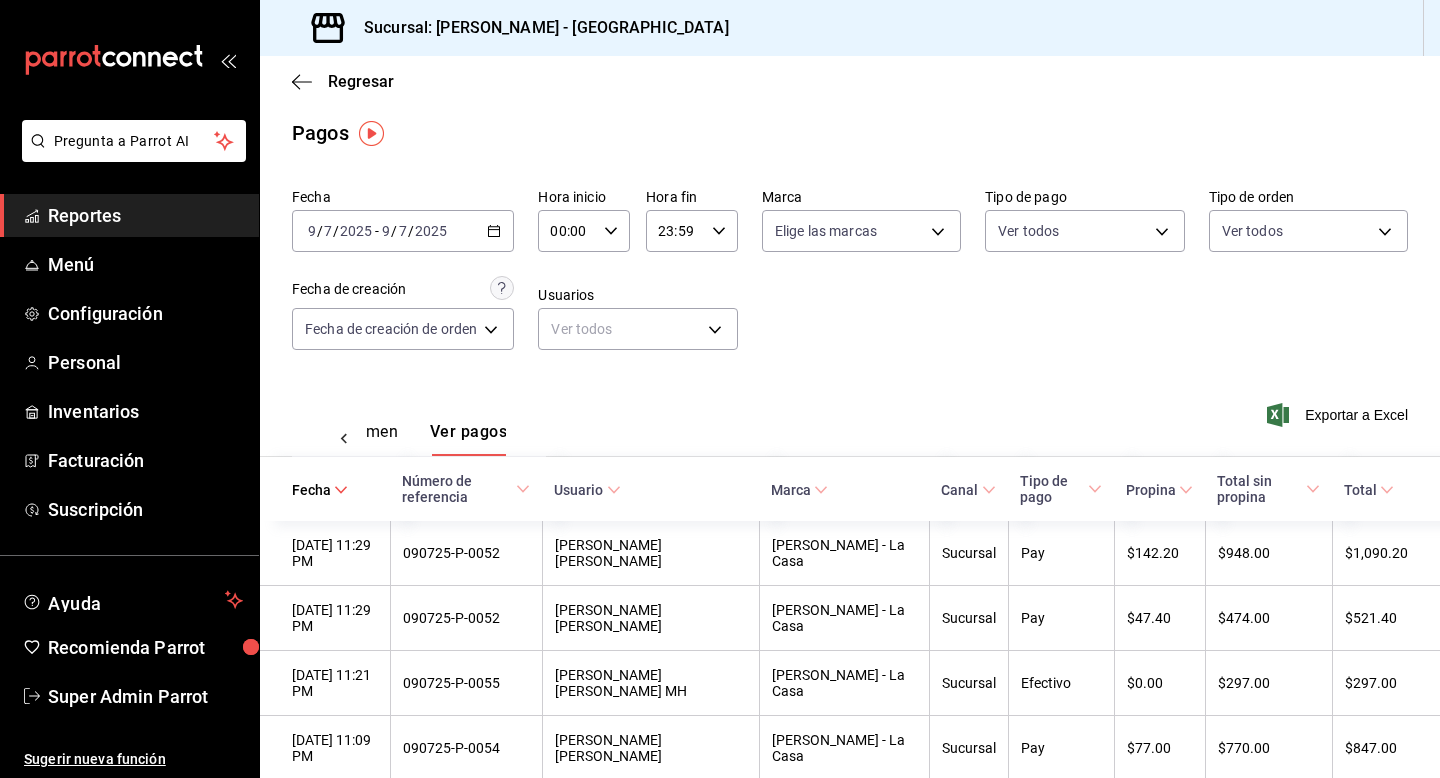 click on "[DATE] [DATE] - [DATE] [DATE]" at bounding box center [403, 231] 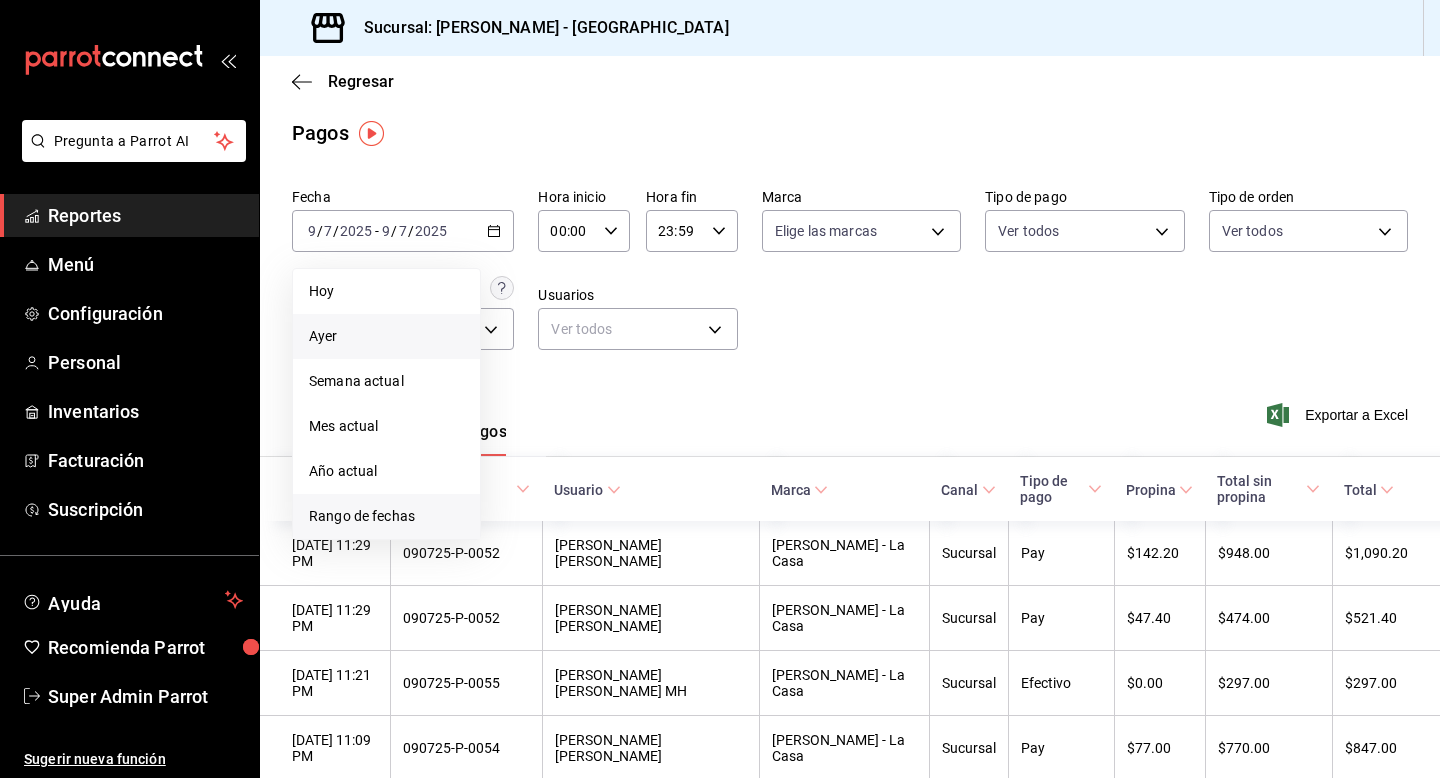 click on "Rango de fechas" at bounding box center [386, 516] 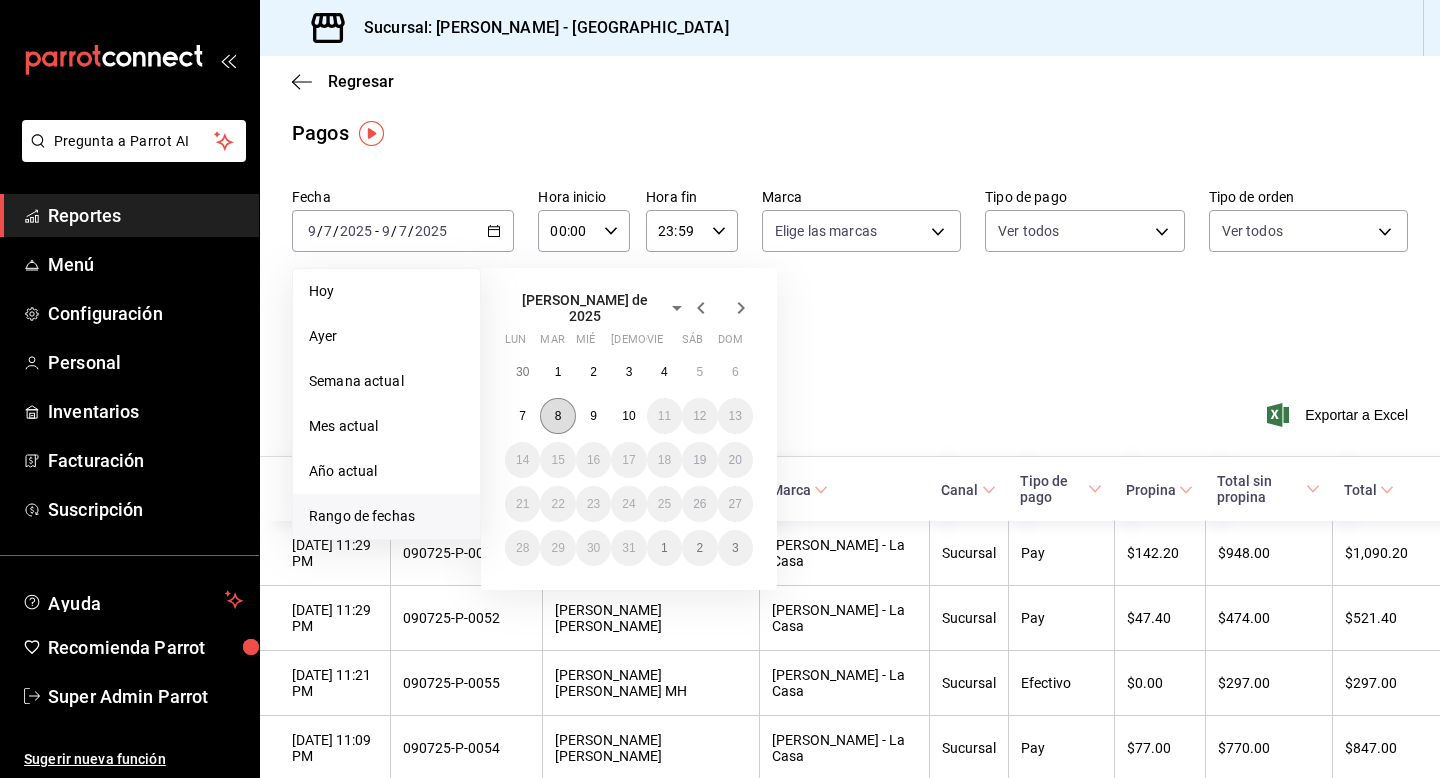 click on "8" at bounding box center (557, 416) 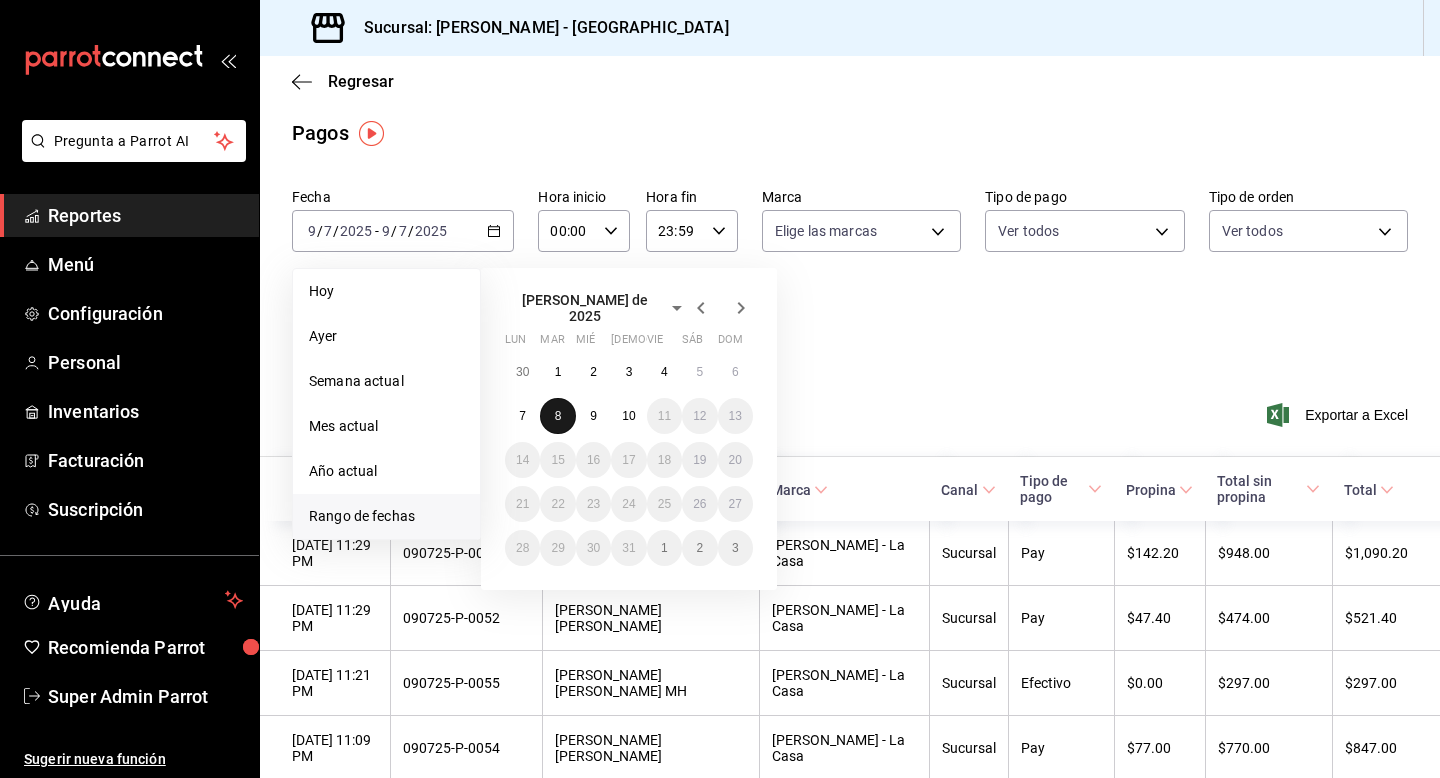 click on "8" at bounding box center [557, 416] 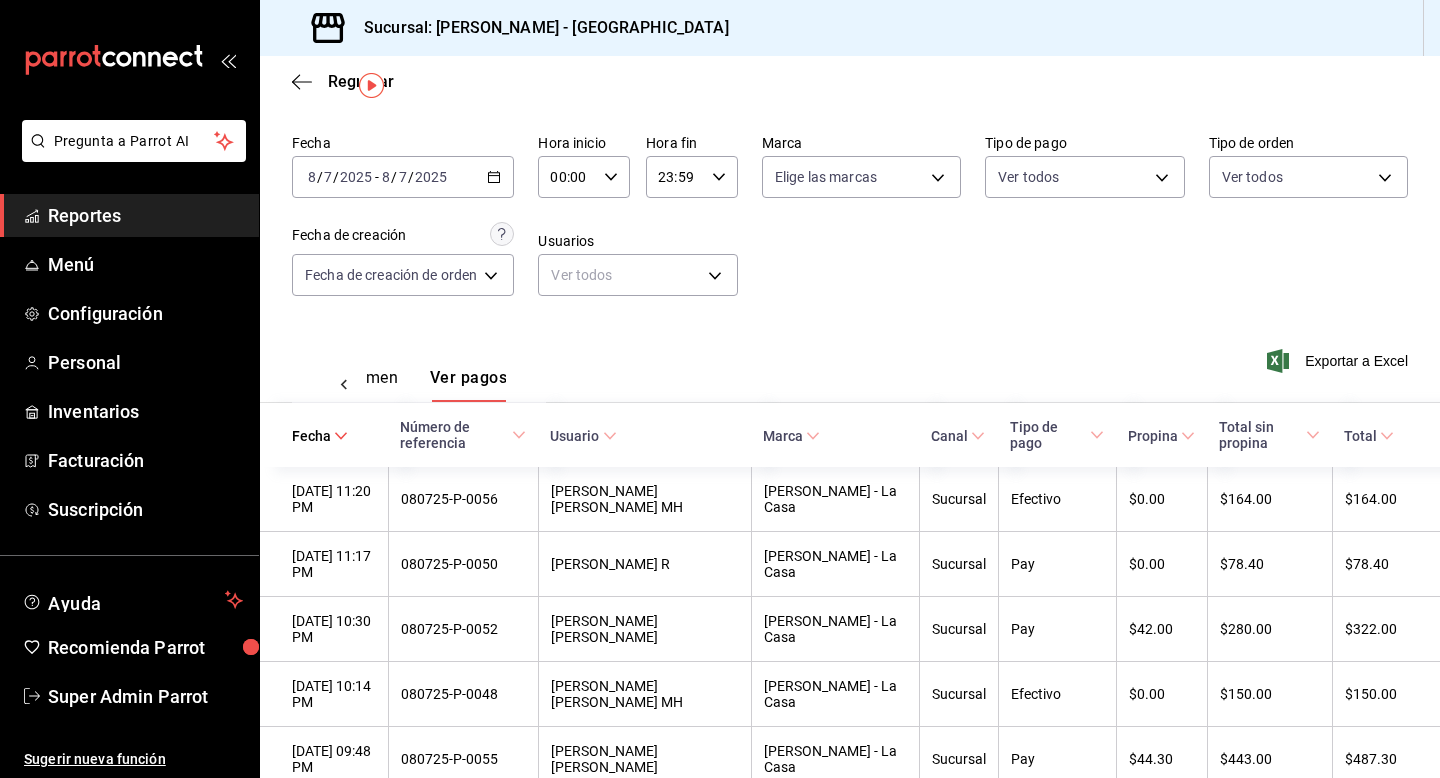 scroll, scrollTop: 0, scrollLeft: 0, axis: both 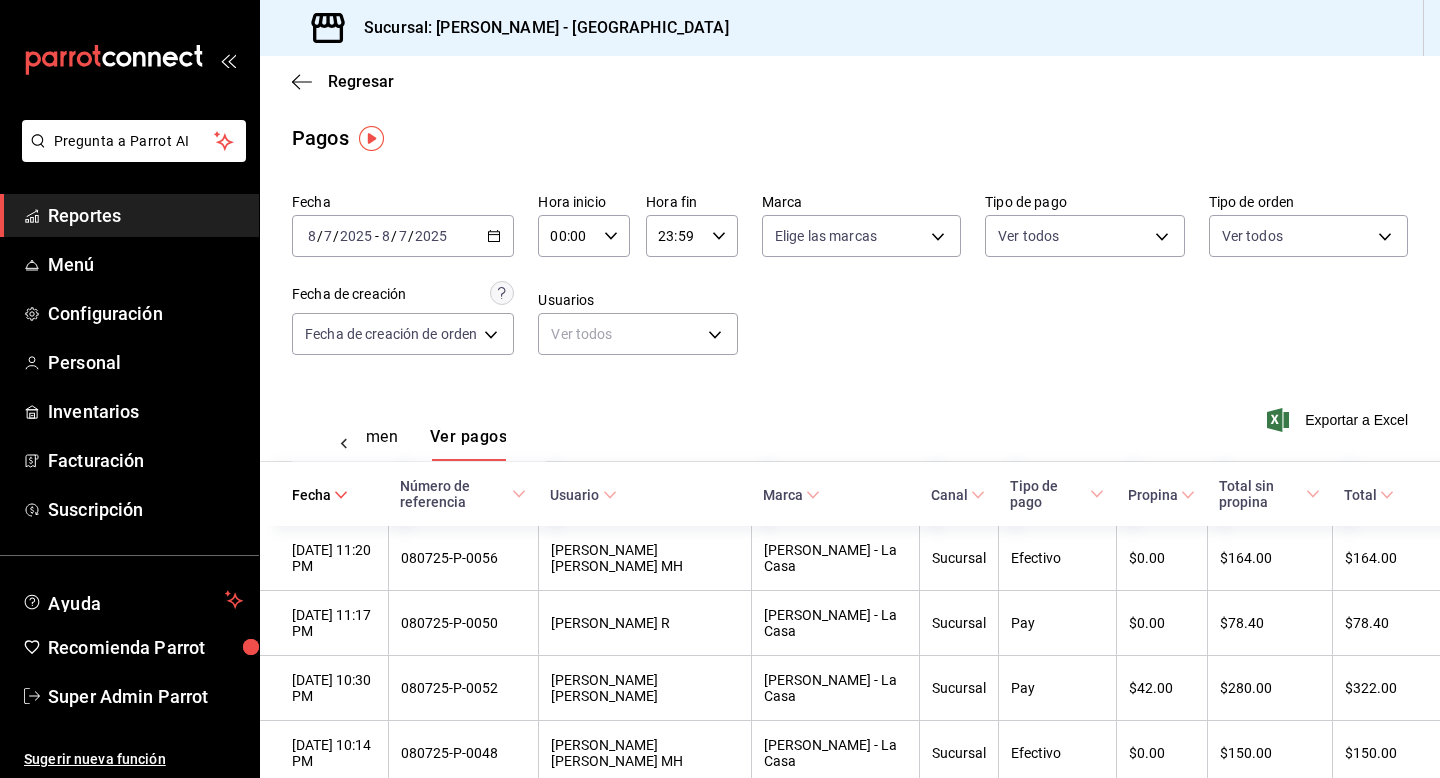 click on "2025-07-08 8 / 7 / 2025 - 2025-07-08 8 / 7 / 2025" at bounding box center (403, 236) 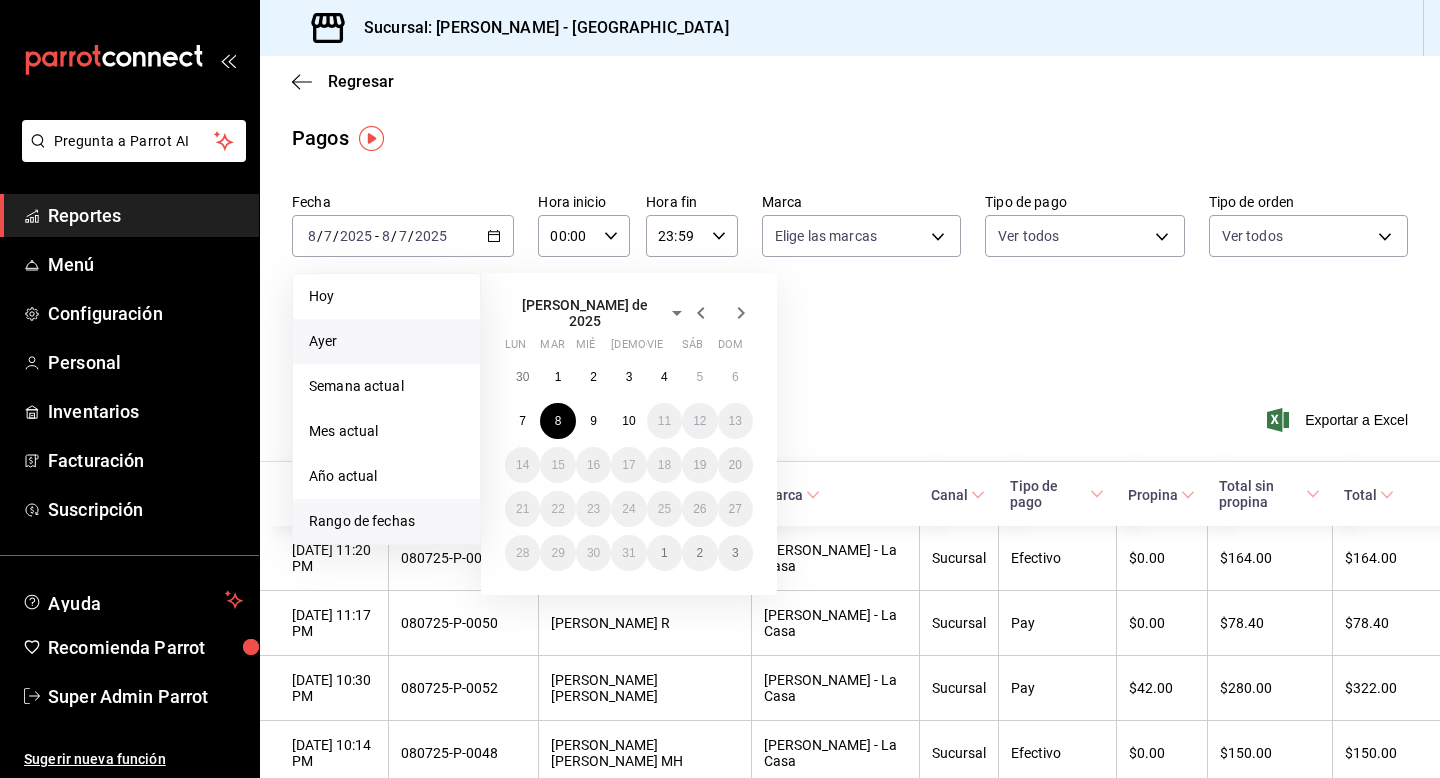 click on "Ayer" at bounding box center [386, 341] 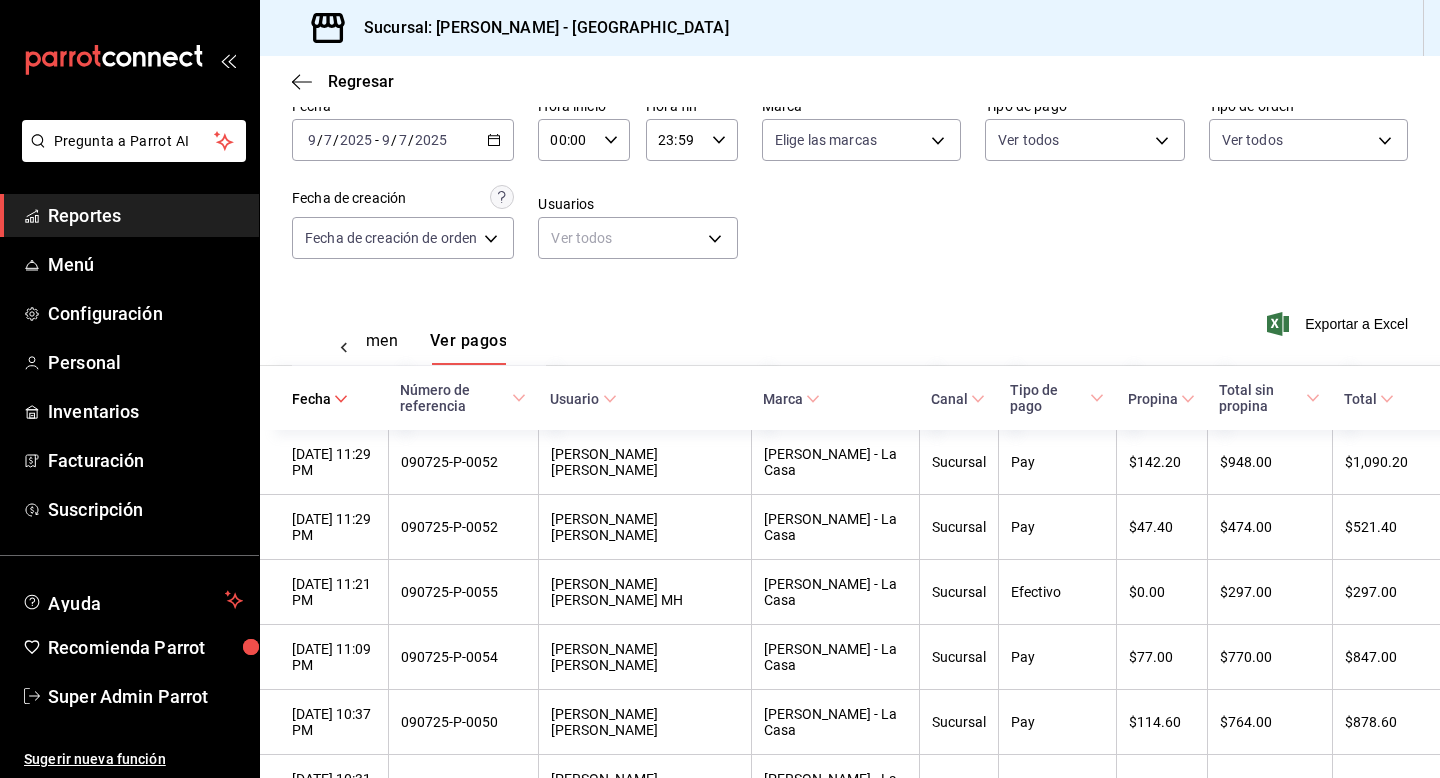 scroll, scrollTop: 0, scrollLeft: 0, axis: both 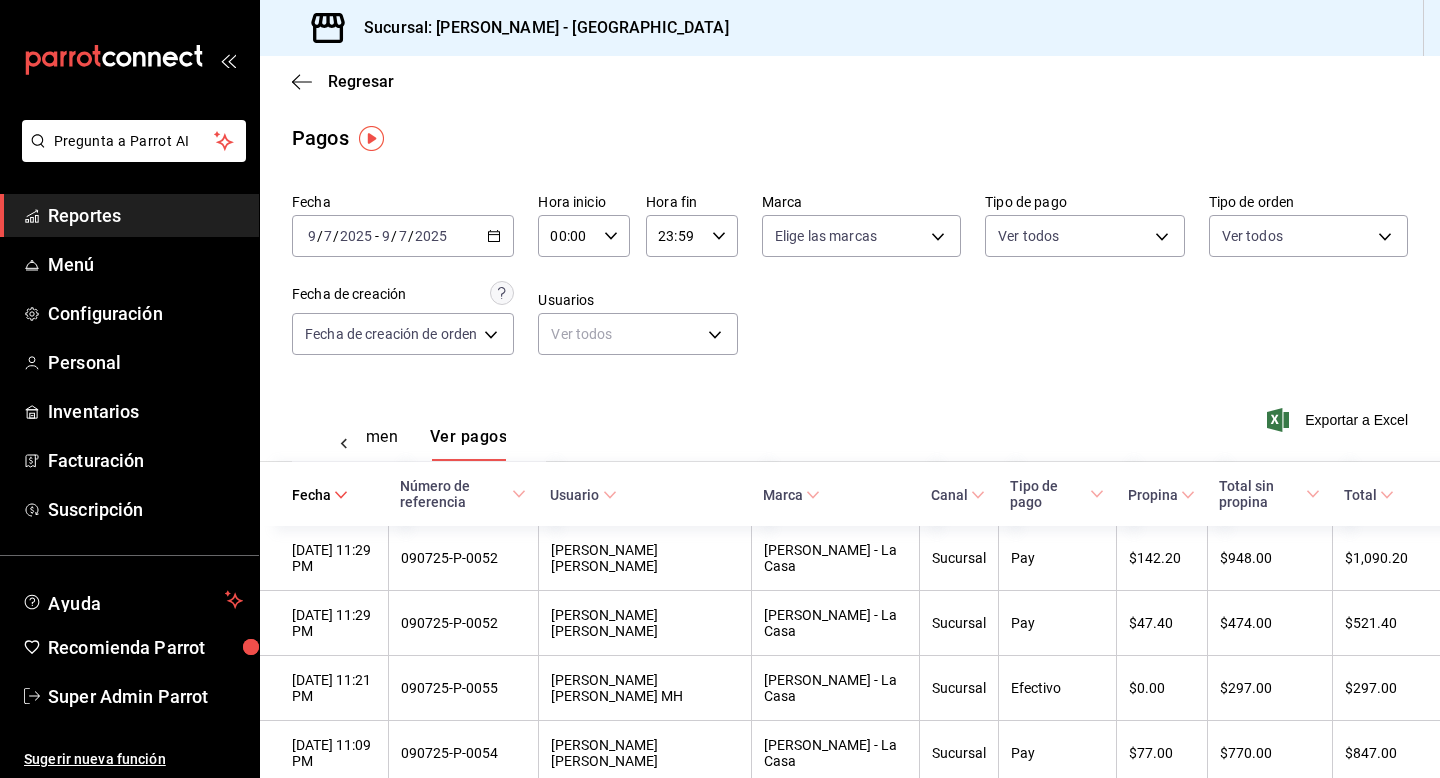 click on "Ver resumen" at bounding box center [351, 444] 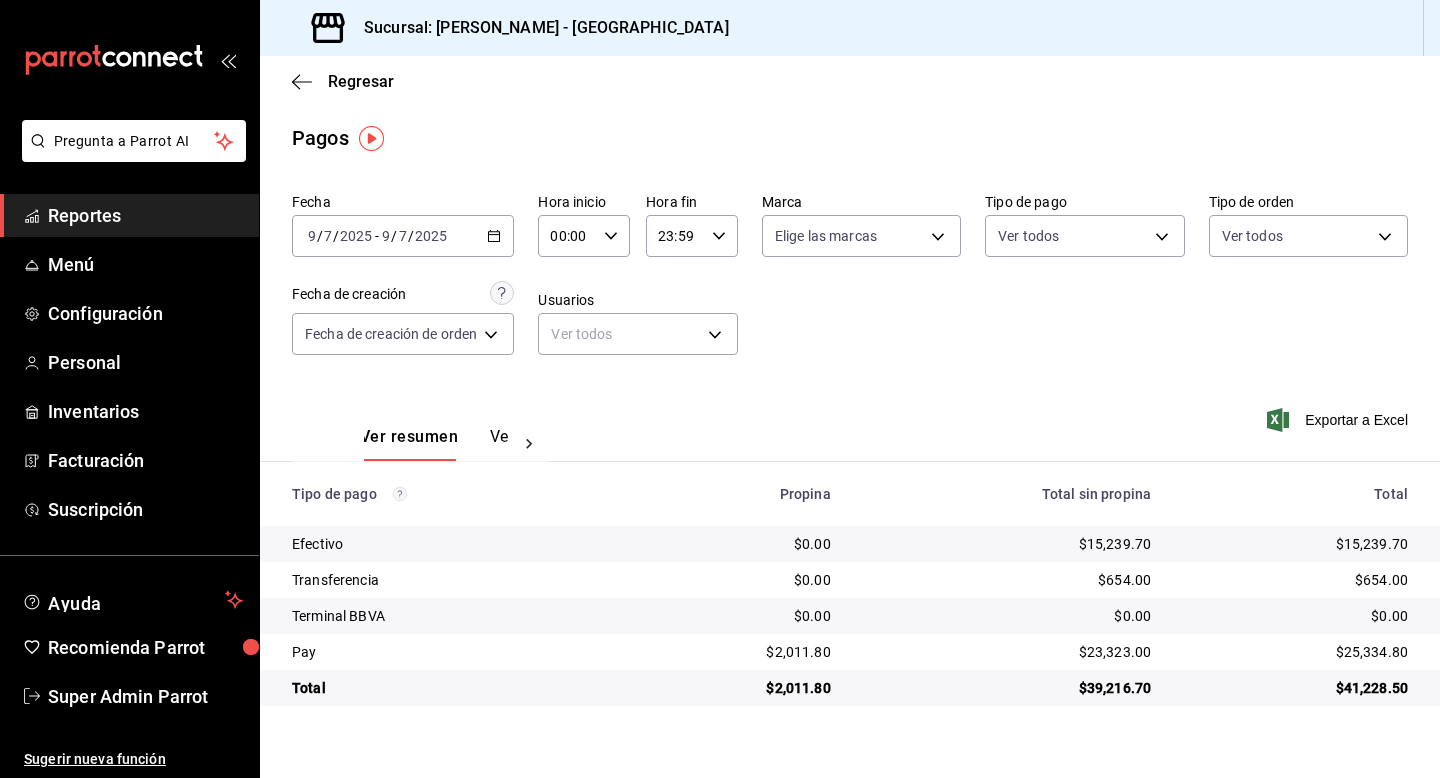 scroll, scrollTop: 0, scrollLeft: 0, axis: both 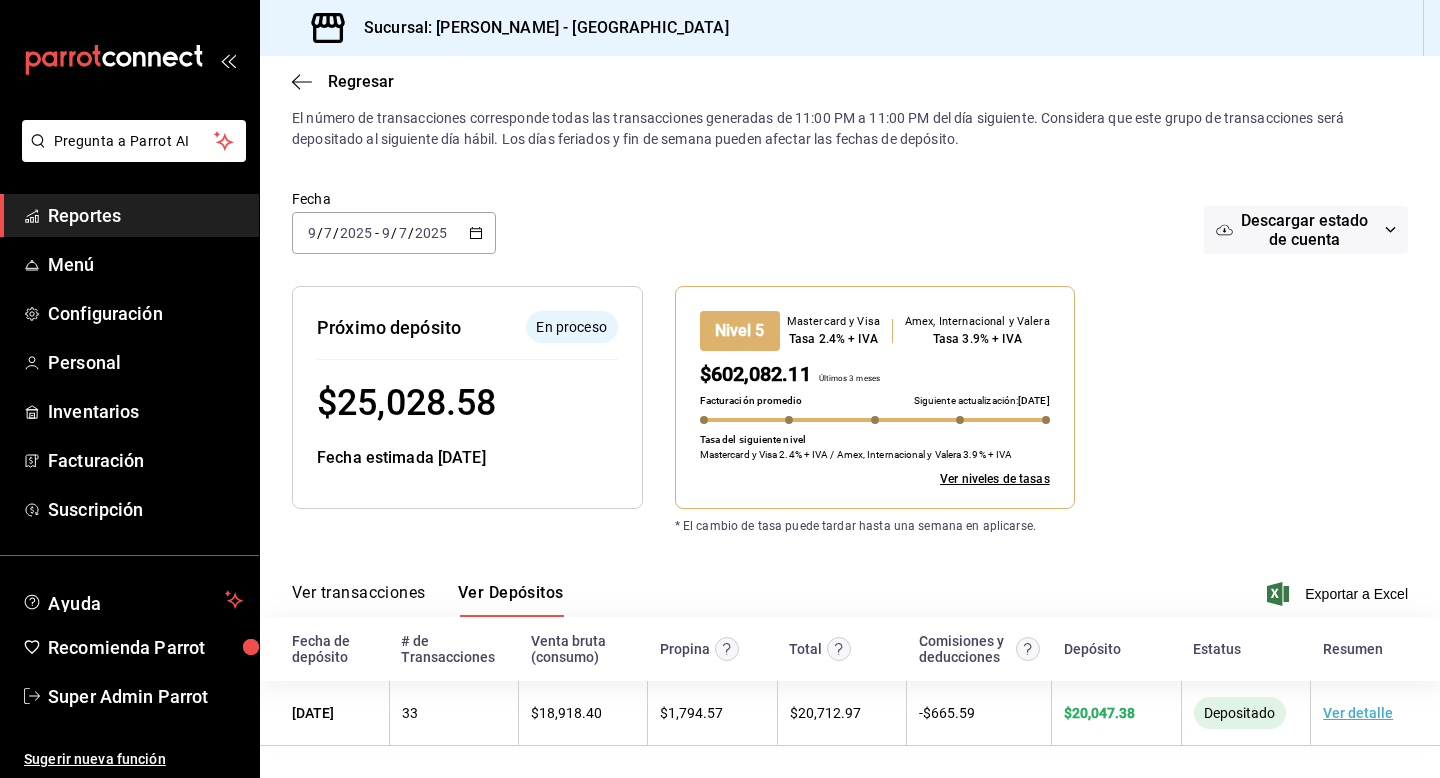 click on "[DATE] [DATE] - [DATE] [DATE]" at bounding box center (394, 233) 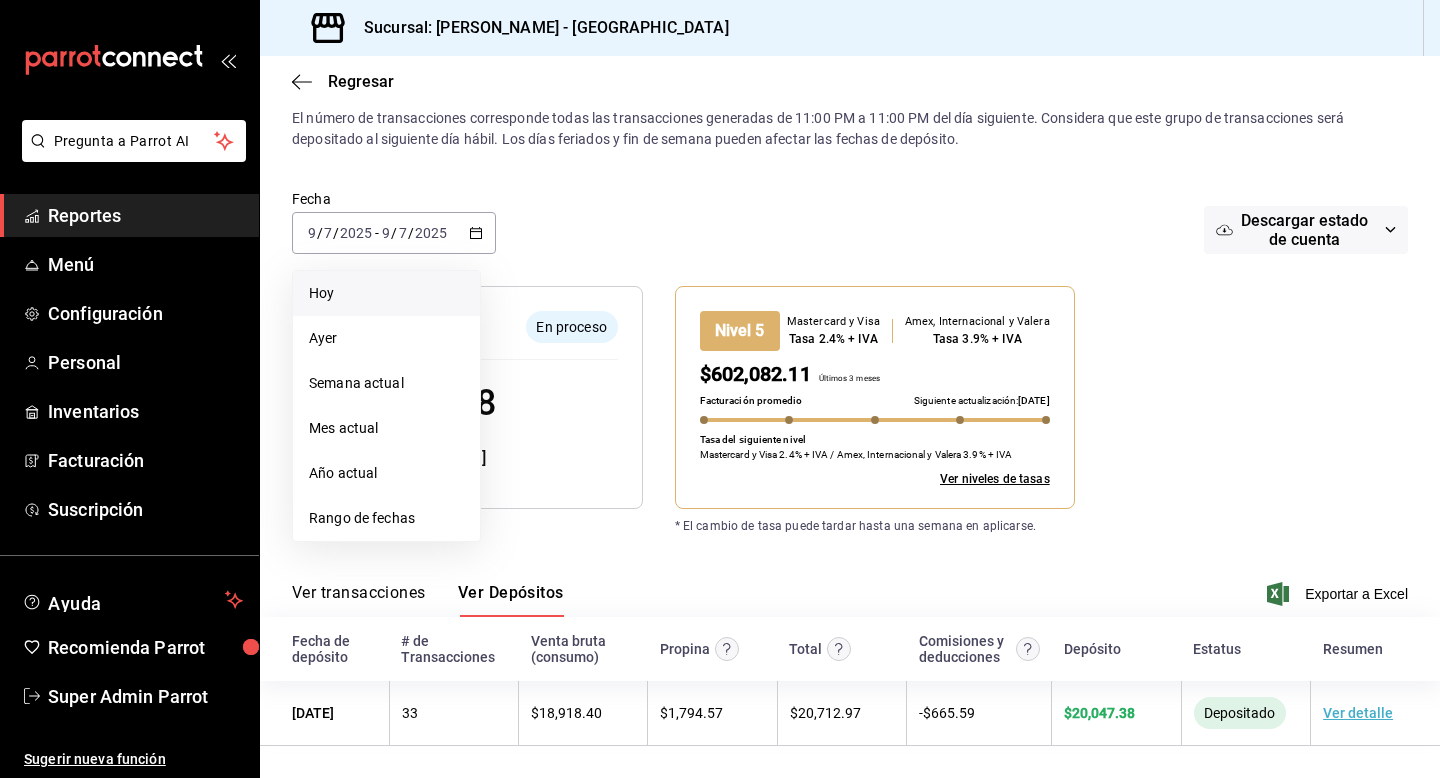 click on "Hoy" at bounding box center (386, 293) 